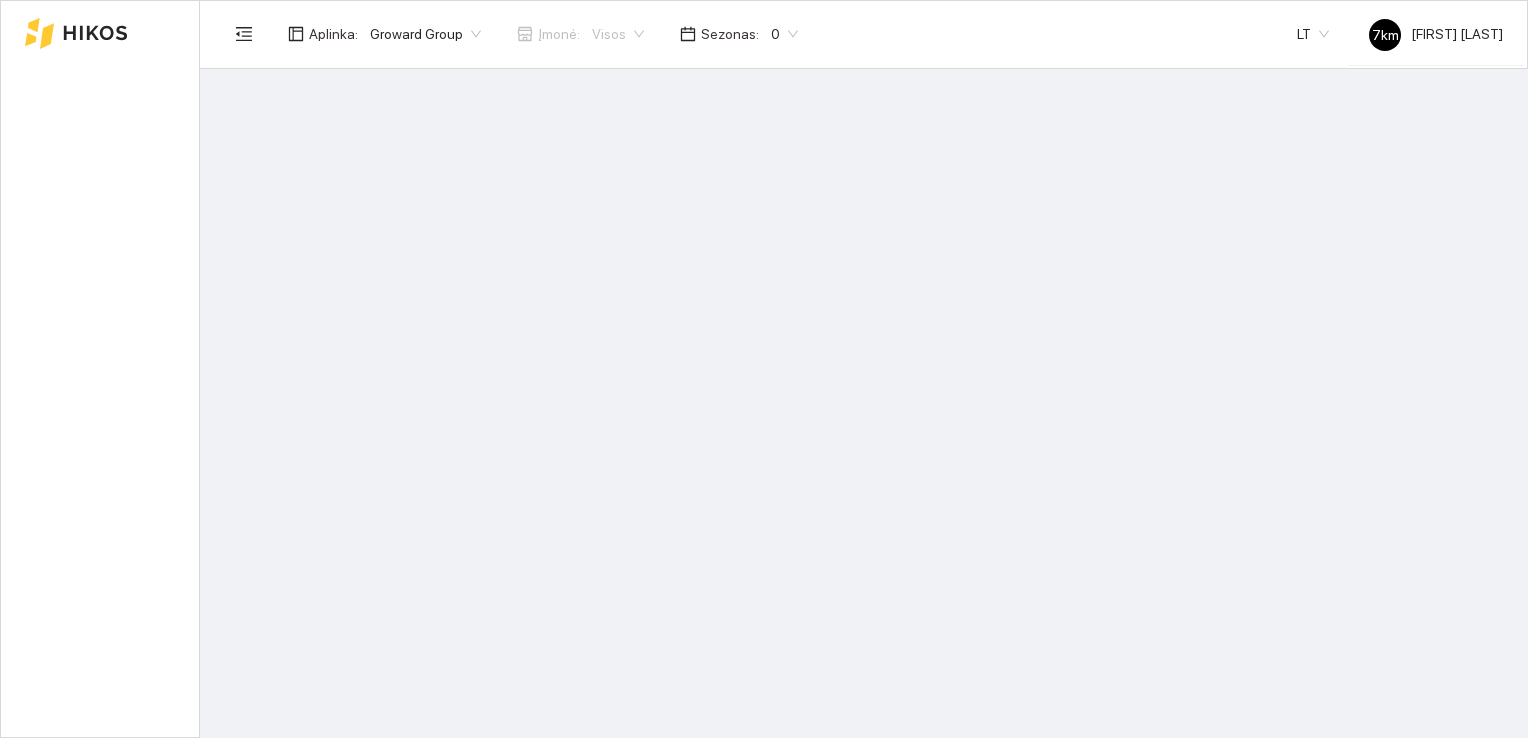 scroll, scrollTop: 0, scrollLeft: 0, axis: both 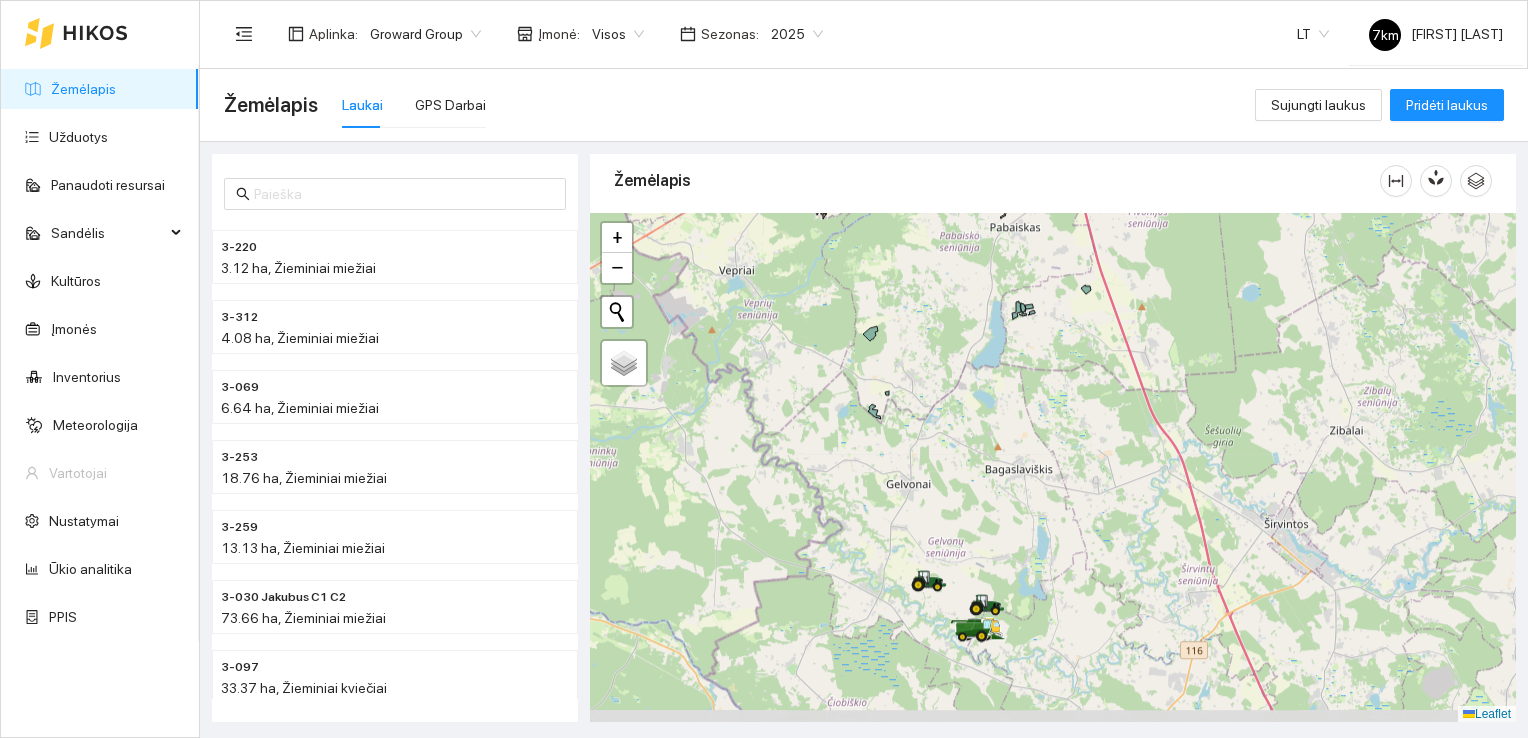 drag, startPoint x: 896, startPoint y: 620, endPoint x: 954, endPoint y: 338, distance: 287.90277 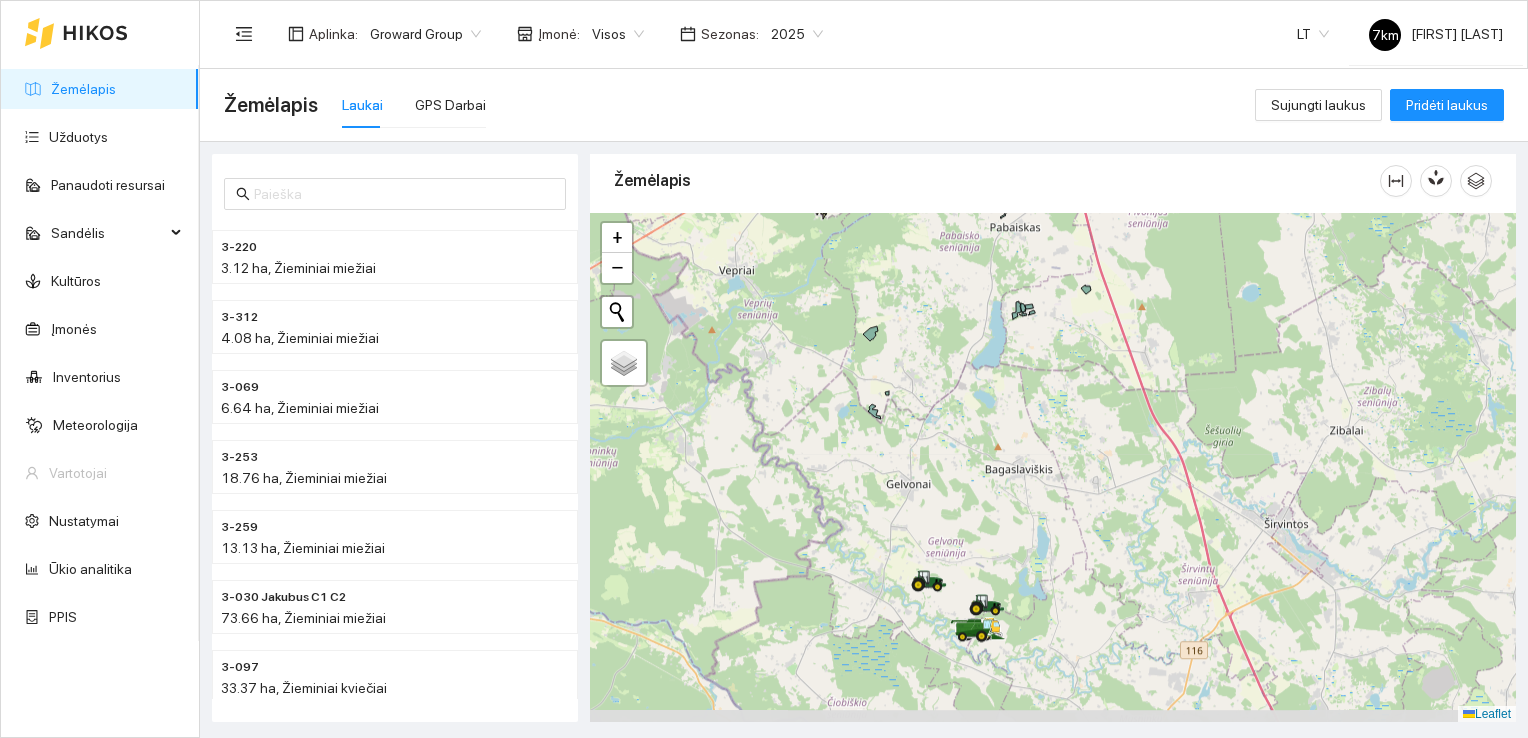 click at bounding box center (1053, 468) 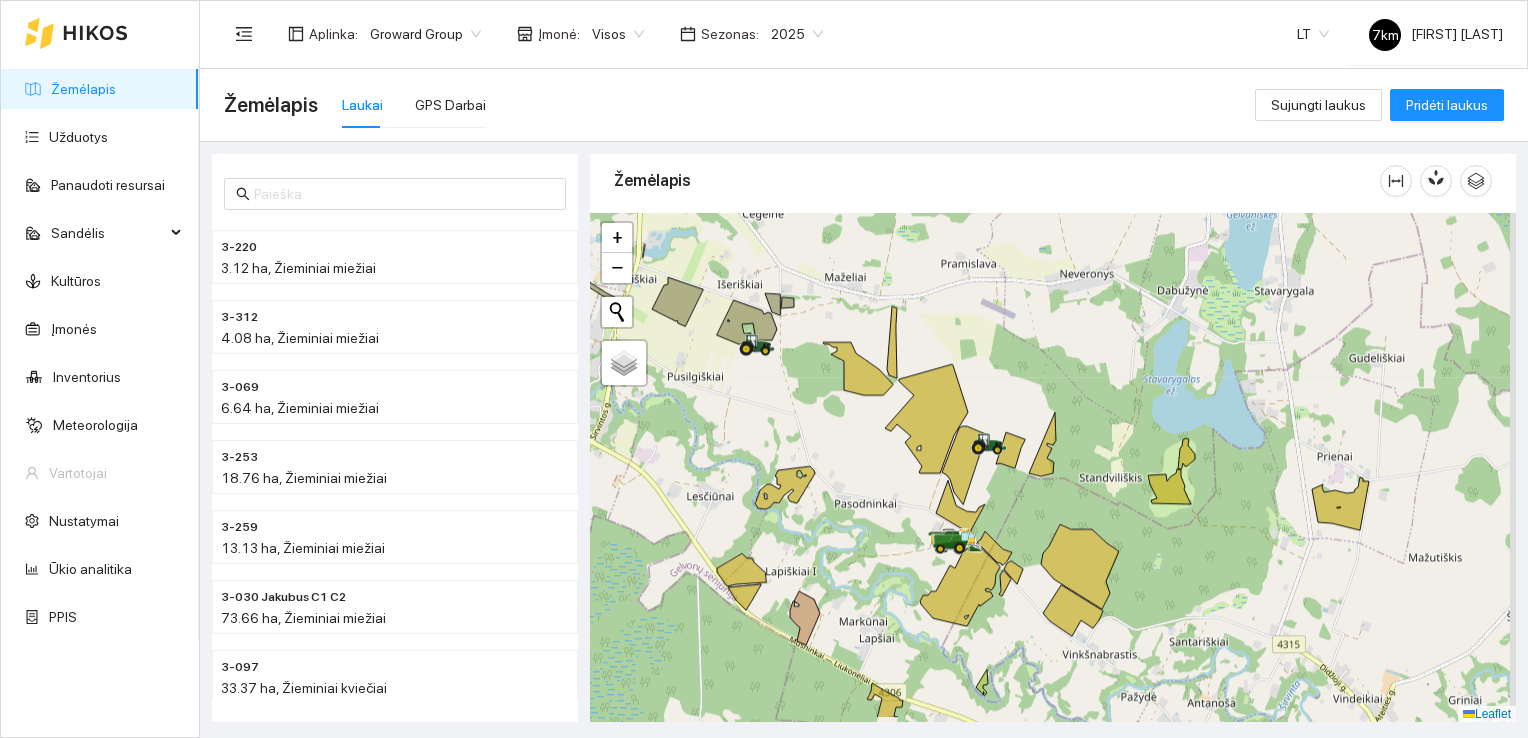 drag, startPoint x: 923, startPoint y: 587, endPoint x: 849, endPoint y: 476, distance: 133.4054 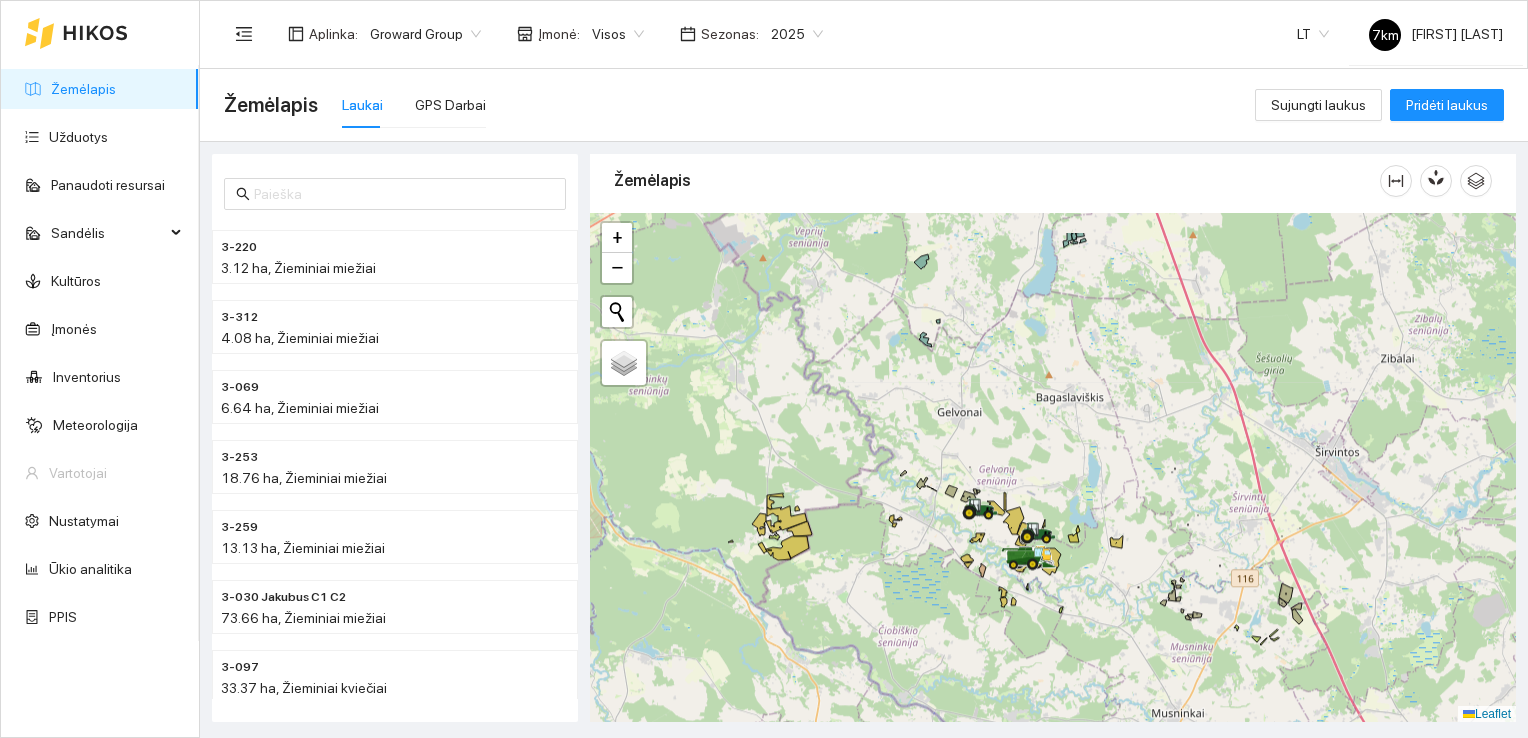 drag, startPoint x: 960, startPoint y: 573, endPoint x: 1121, endPoint y: 654, distance: 180.22763 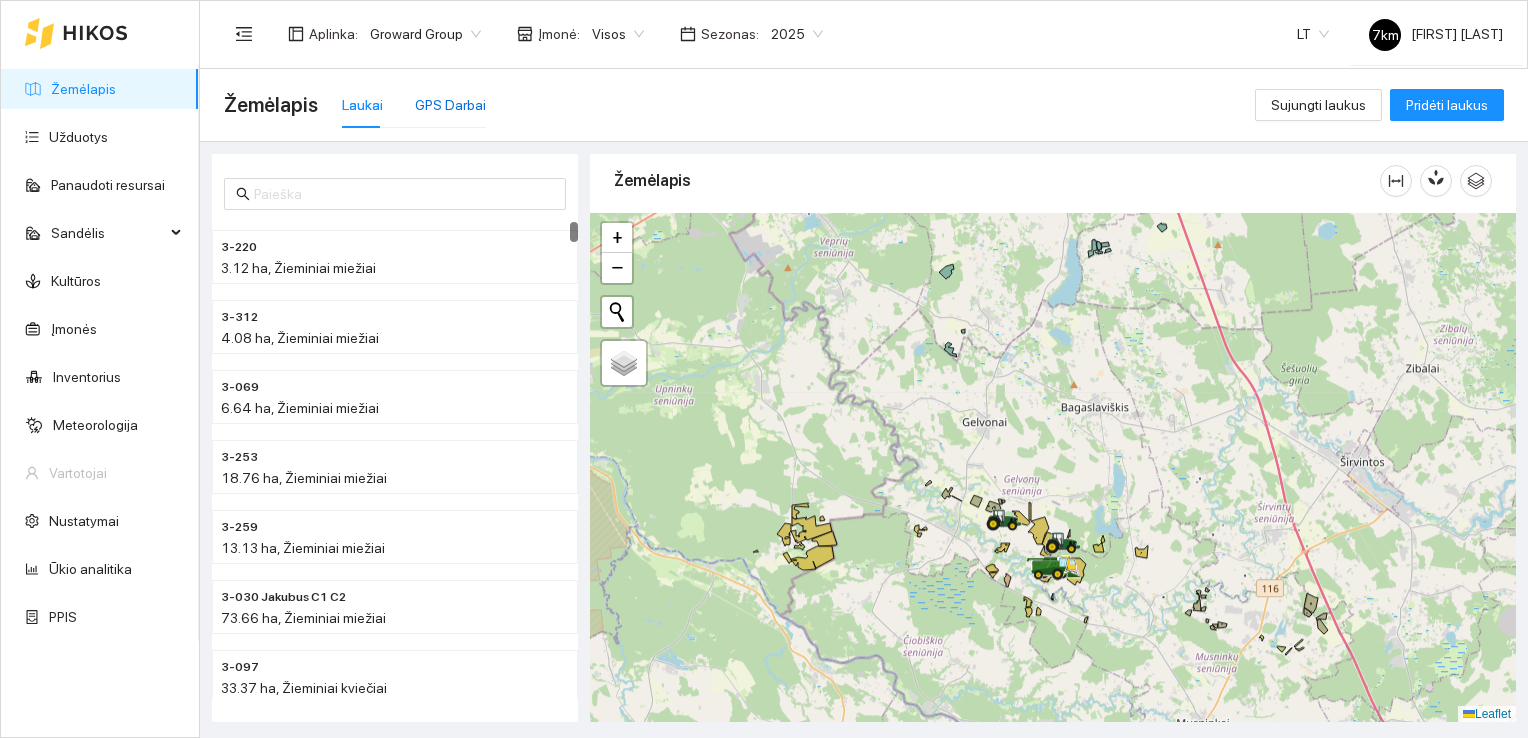 click on "GPS Darbai" at bounding box center (450, 105) 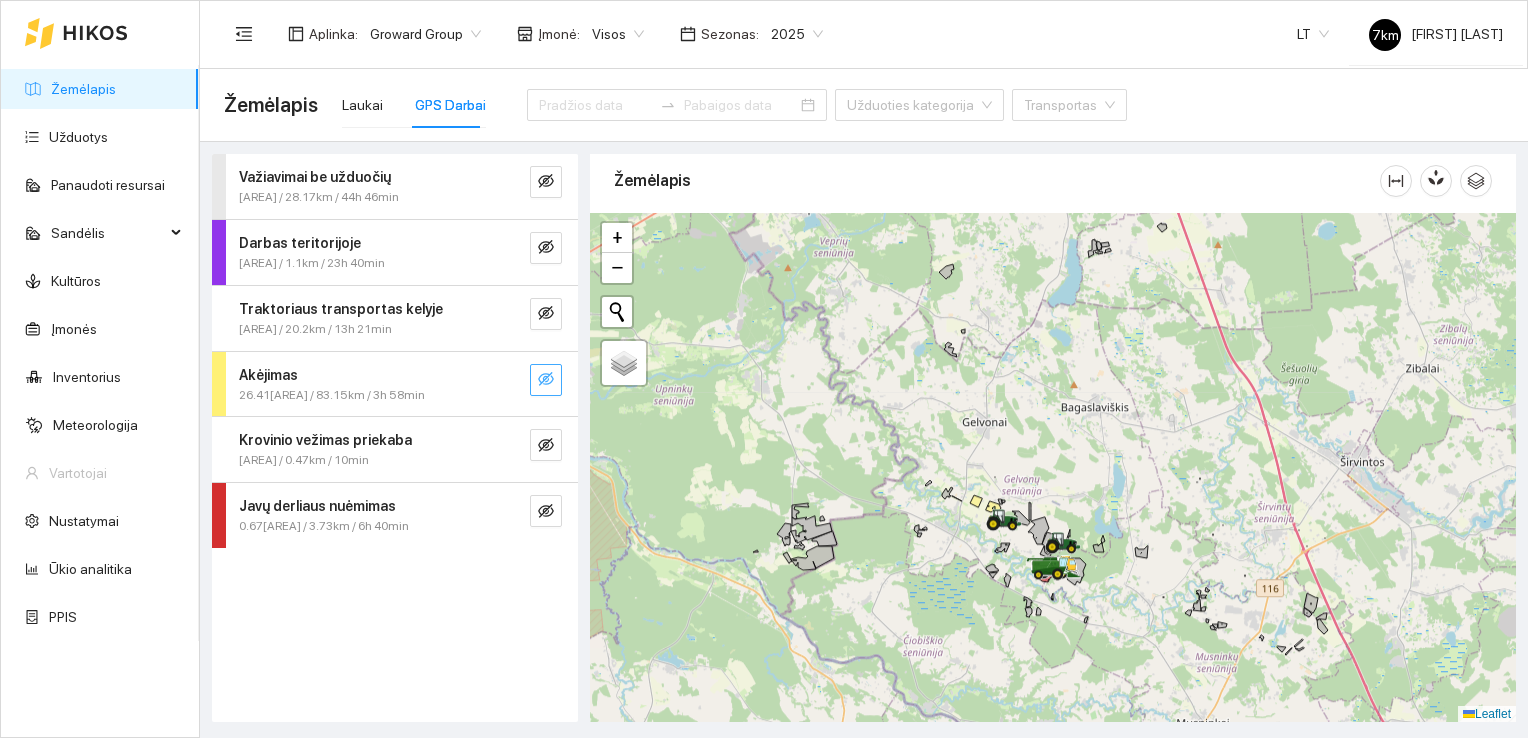 click at bounding box center (546, 380) 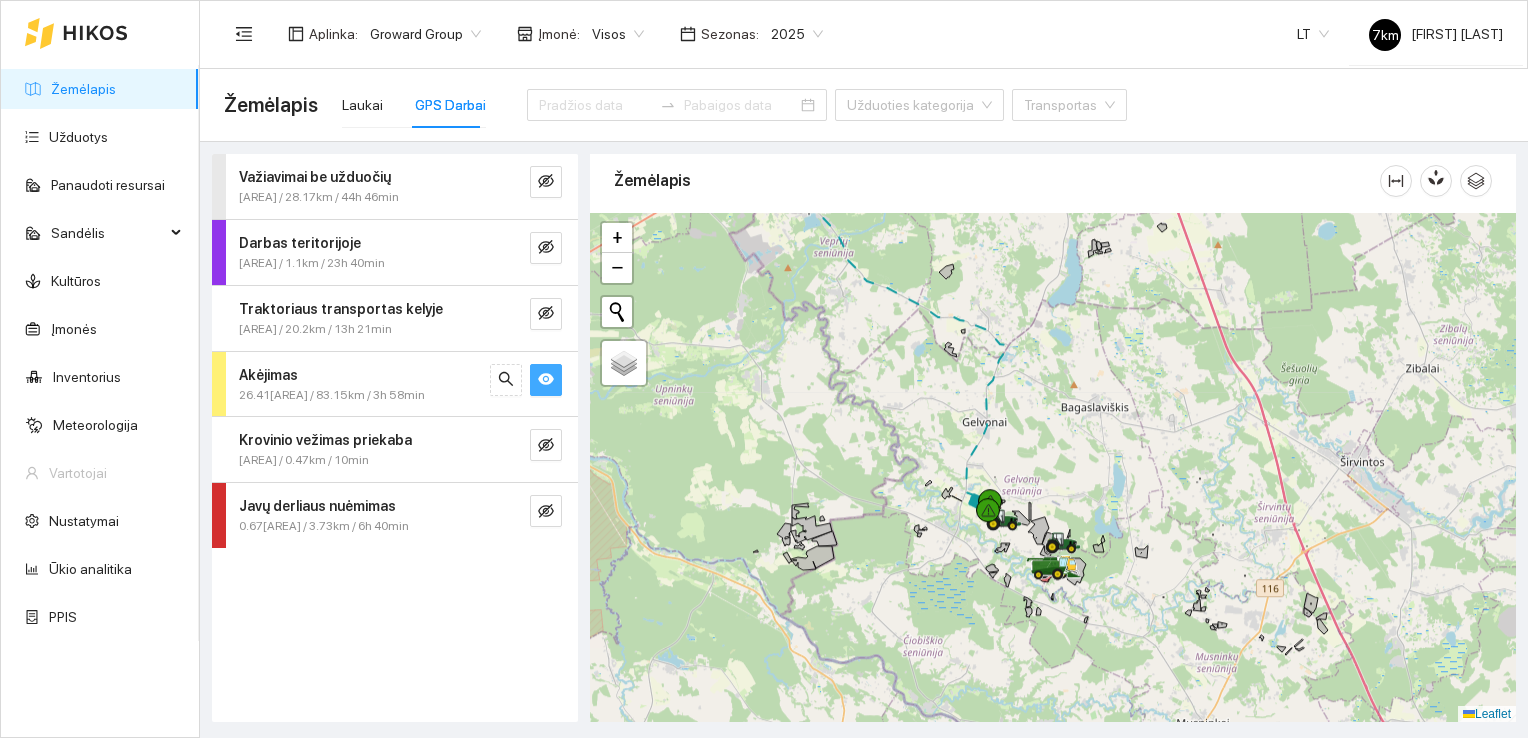 click at bounding box center [546, 380] 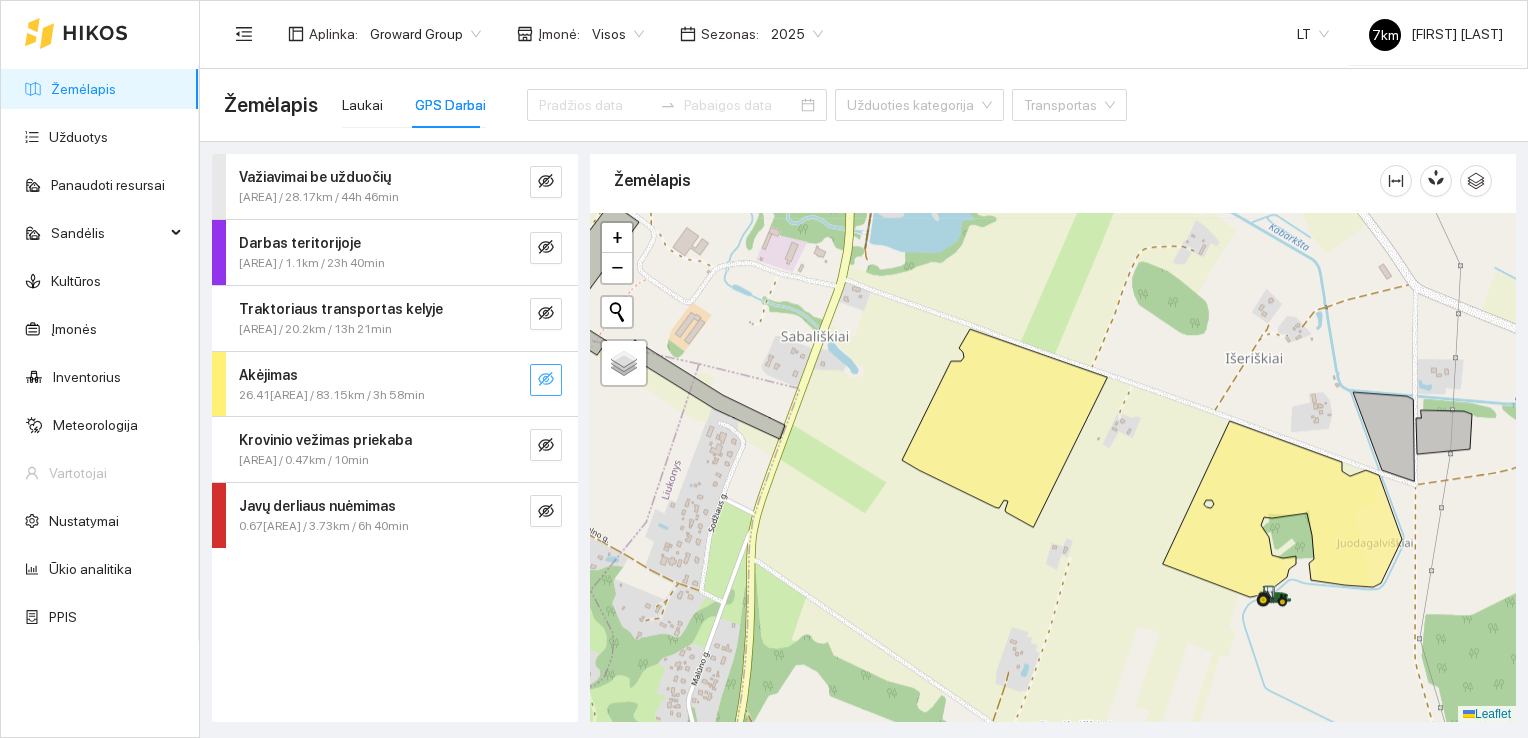 click at bounding box center (546, 380) 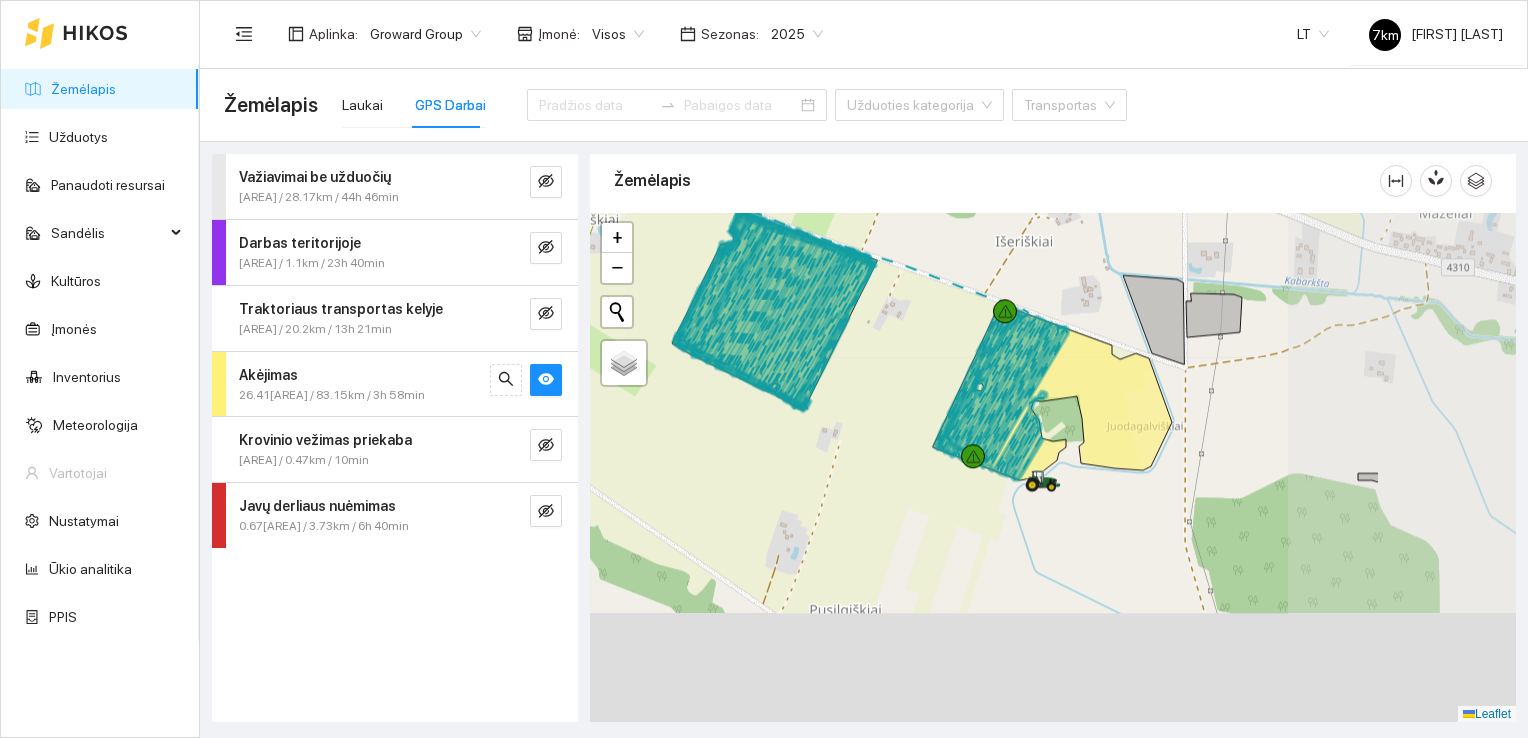 drag, startPoint x: 936, startPoint y: 515, endPoint x: 704, endPoint y: 395, distance: 261.19724 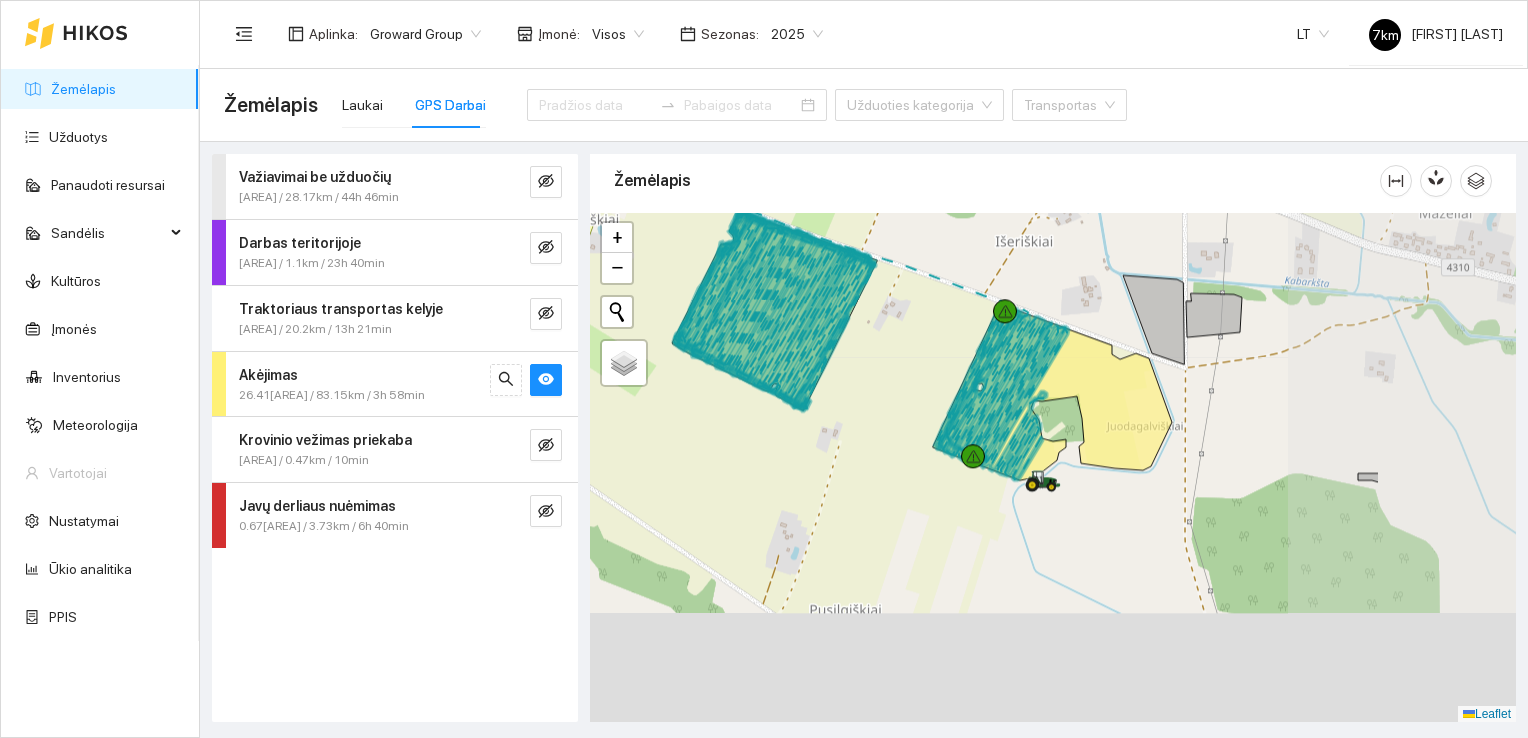 click at bounding box center [1053, 468] 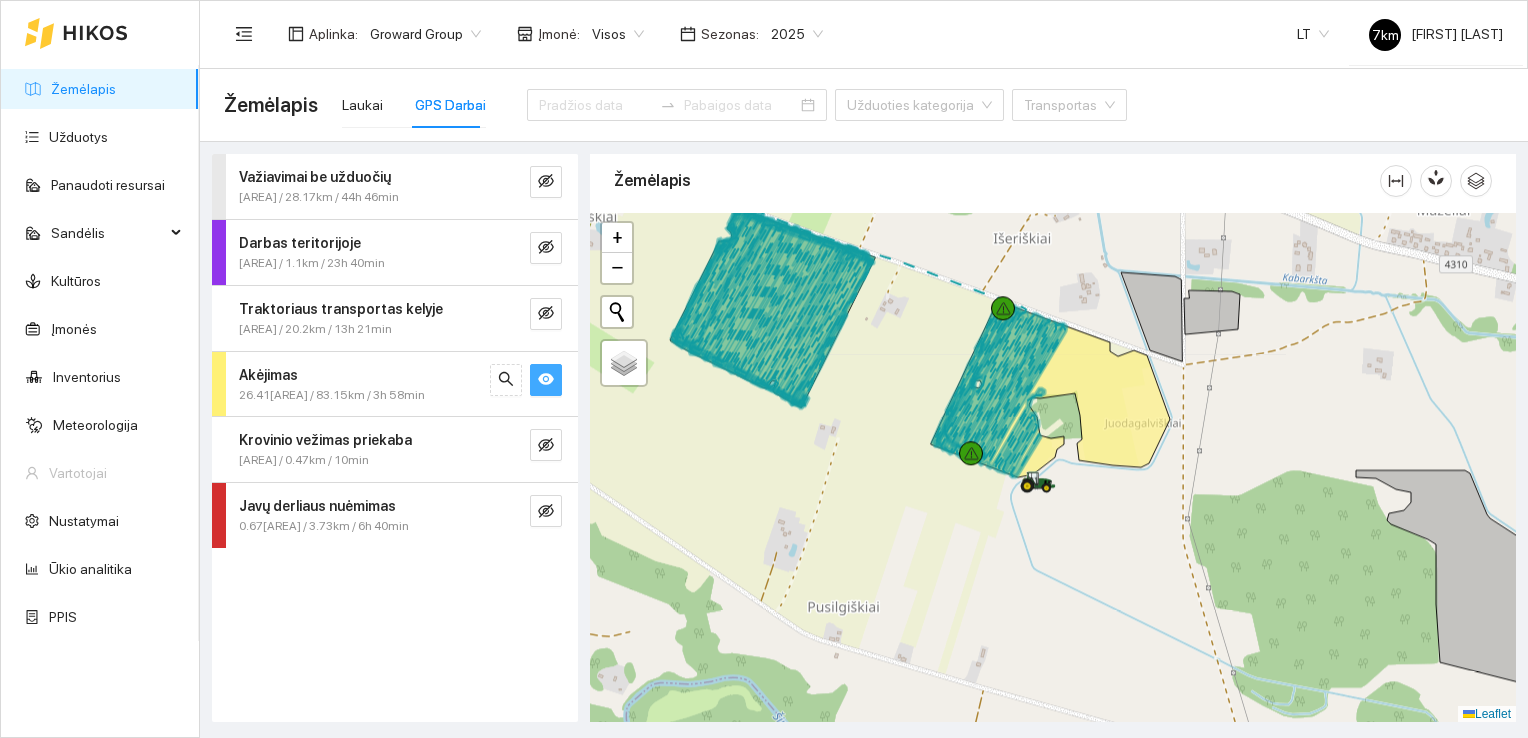 click 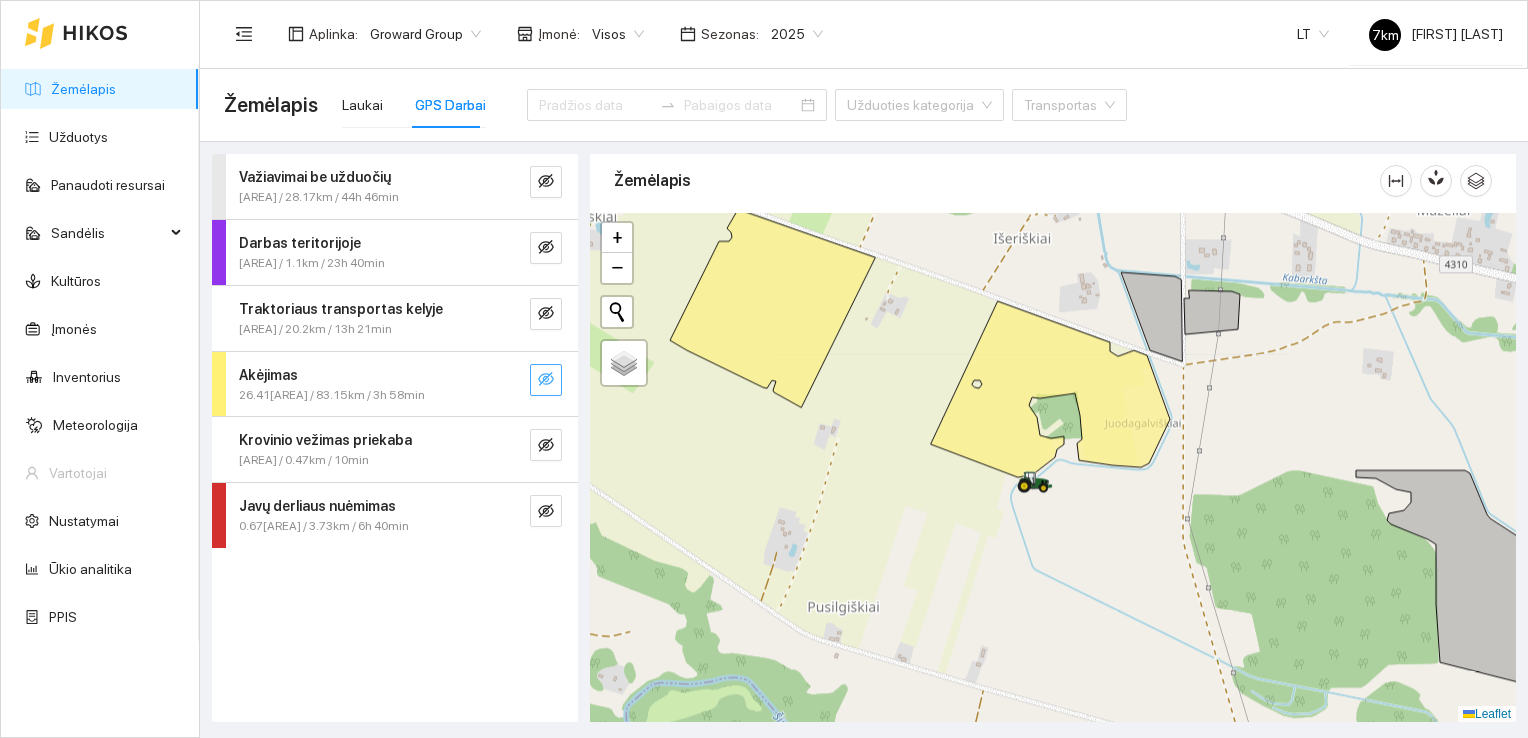 click on "Žemėlapis" at bounding box center [83, 89] 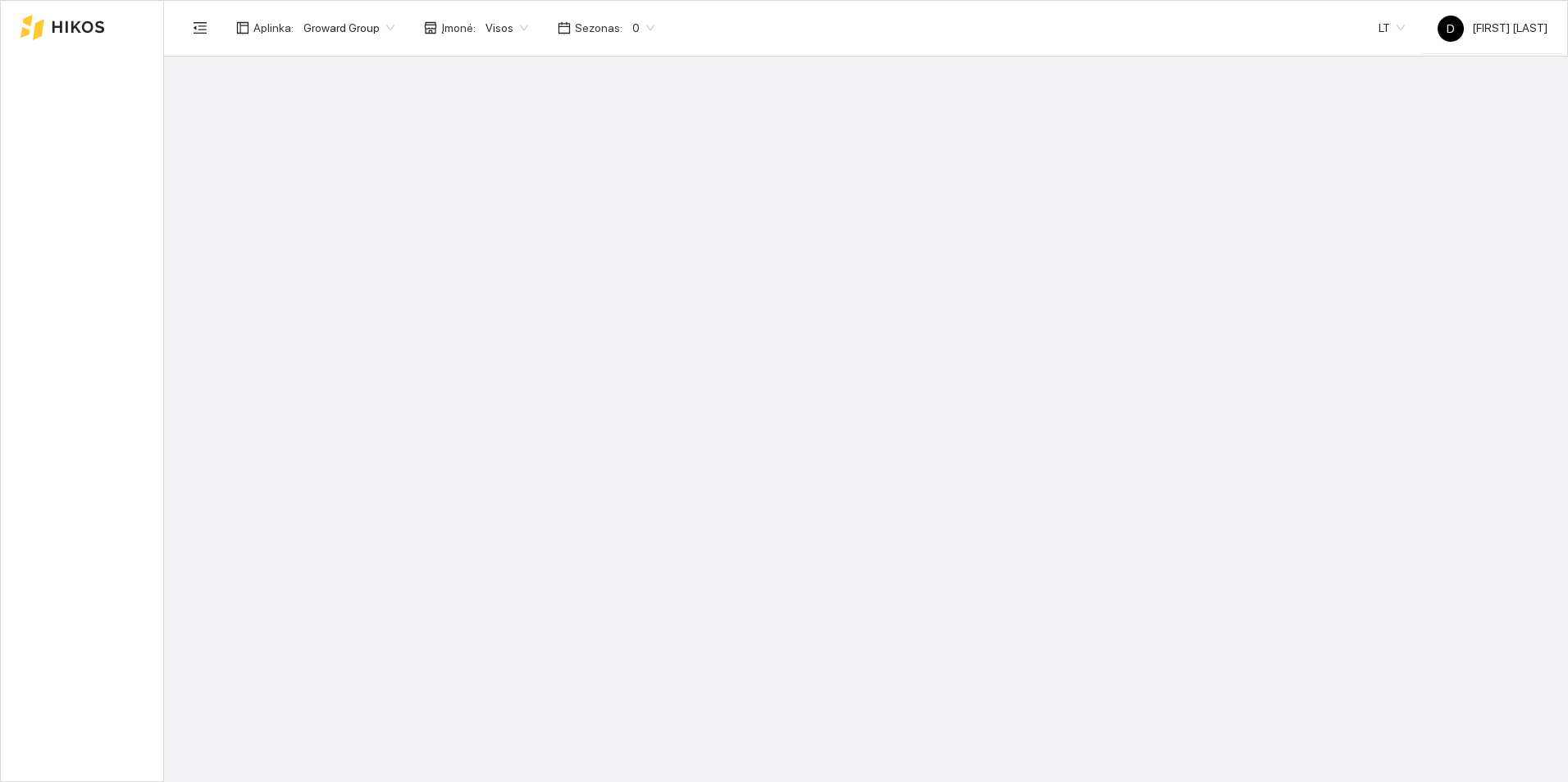 scroll, scrollTop: 0, scrollLeft: 0, axis: both 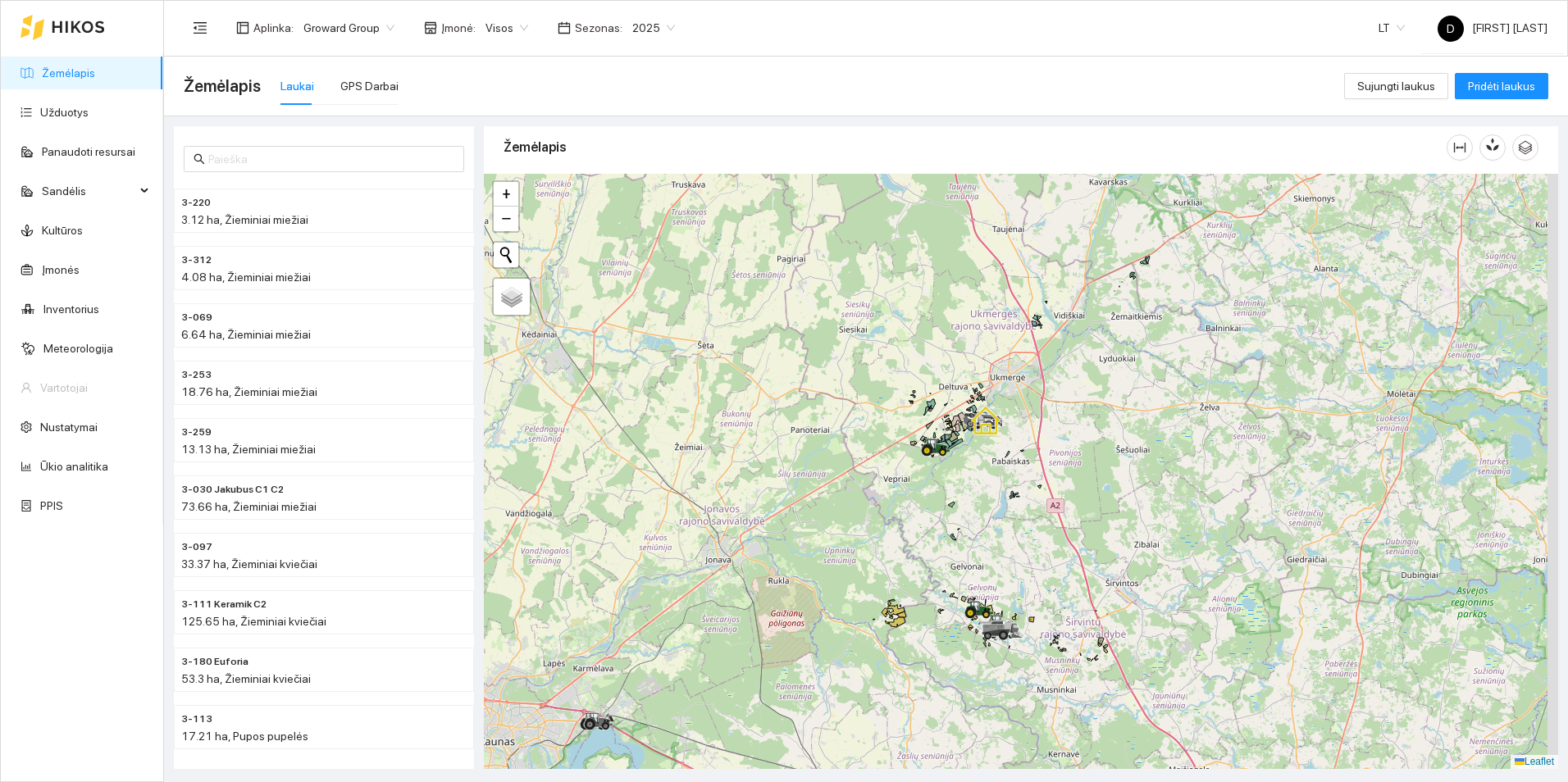 drag, startPoint x: 1031, startPoint y: 487, endPoint x: 913, endPoint y: 374, distance: 163.37993 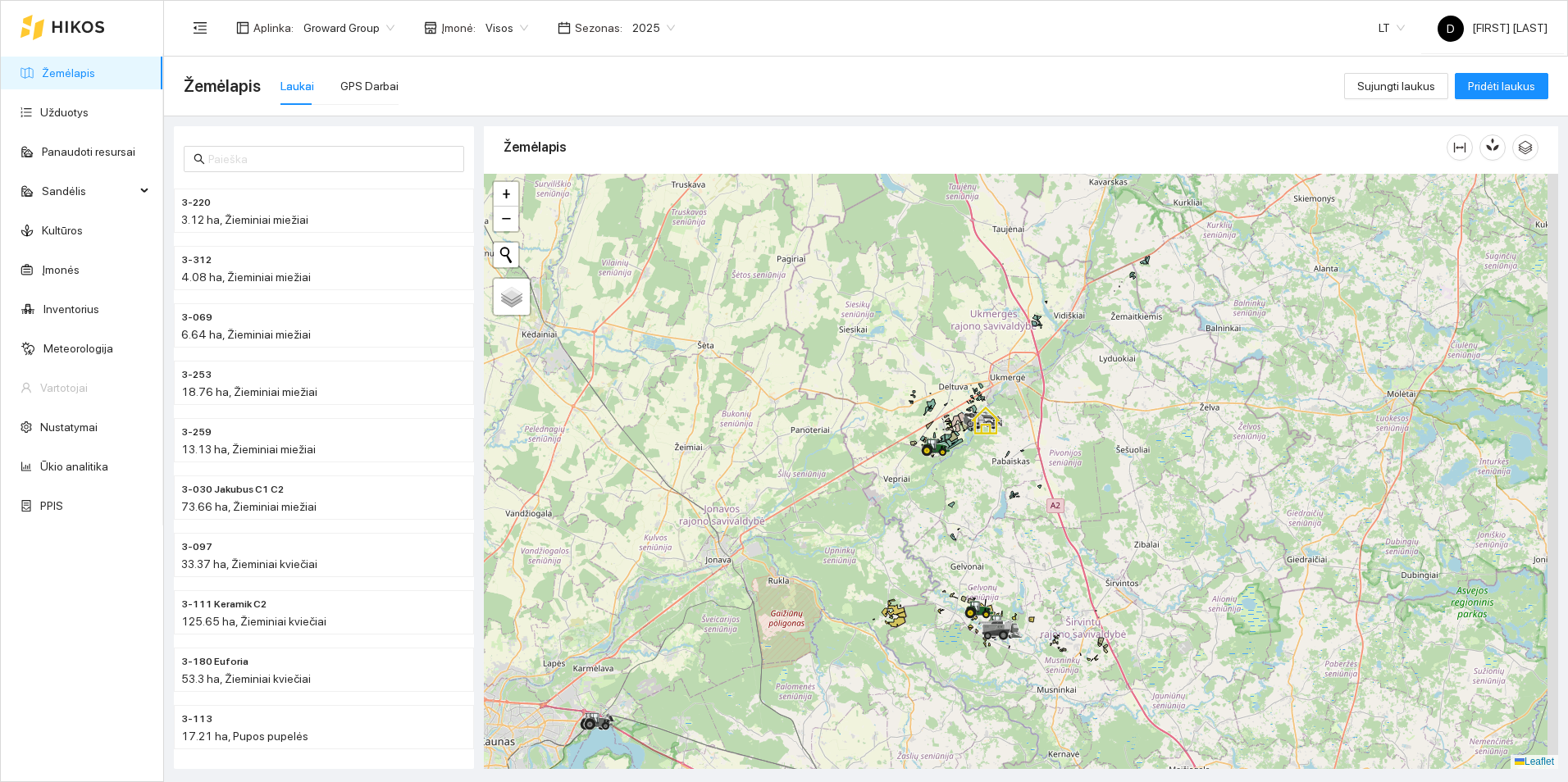 click at bounding box center (1021, 471) 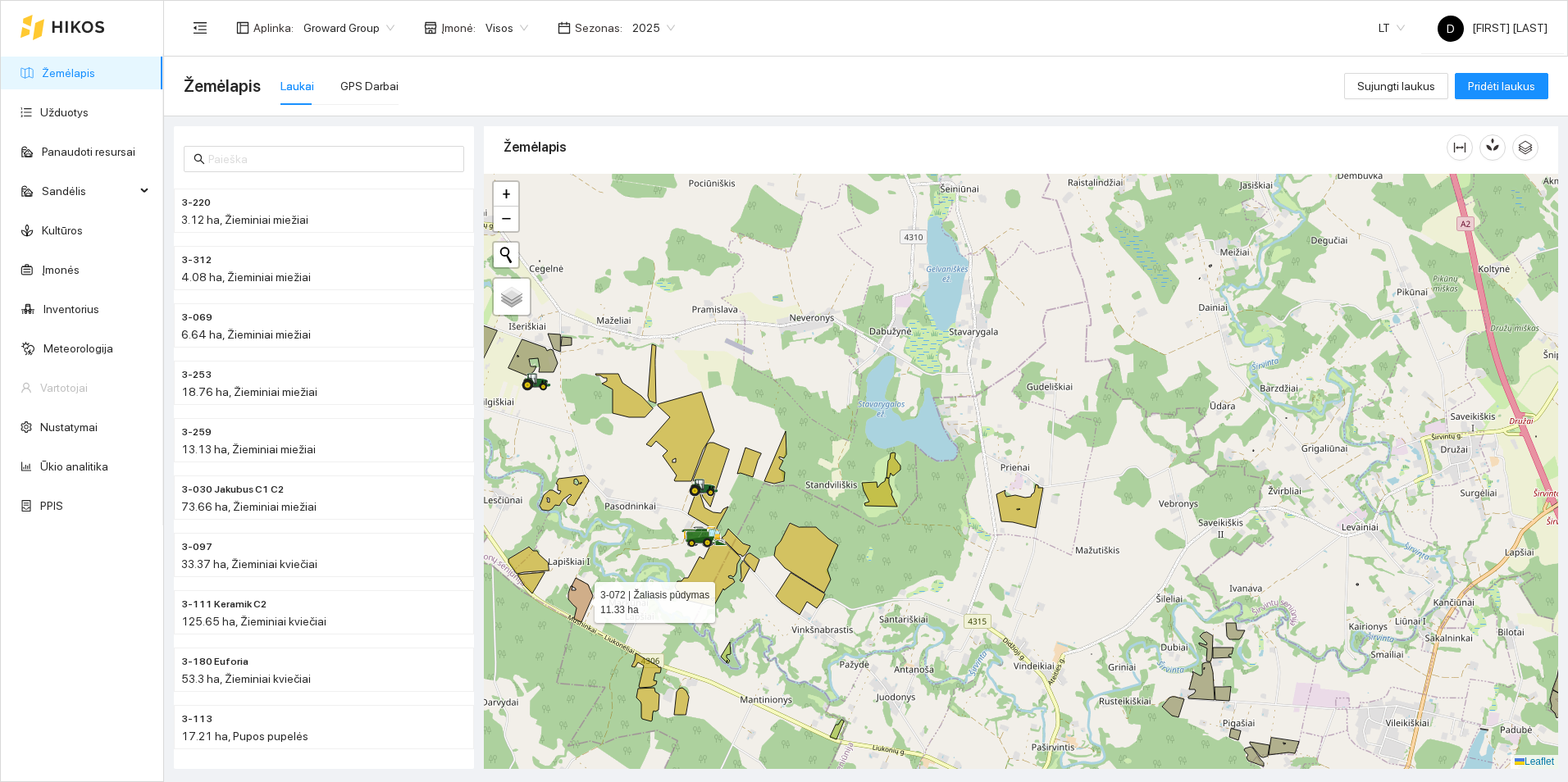click 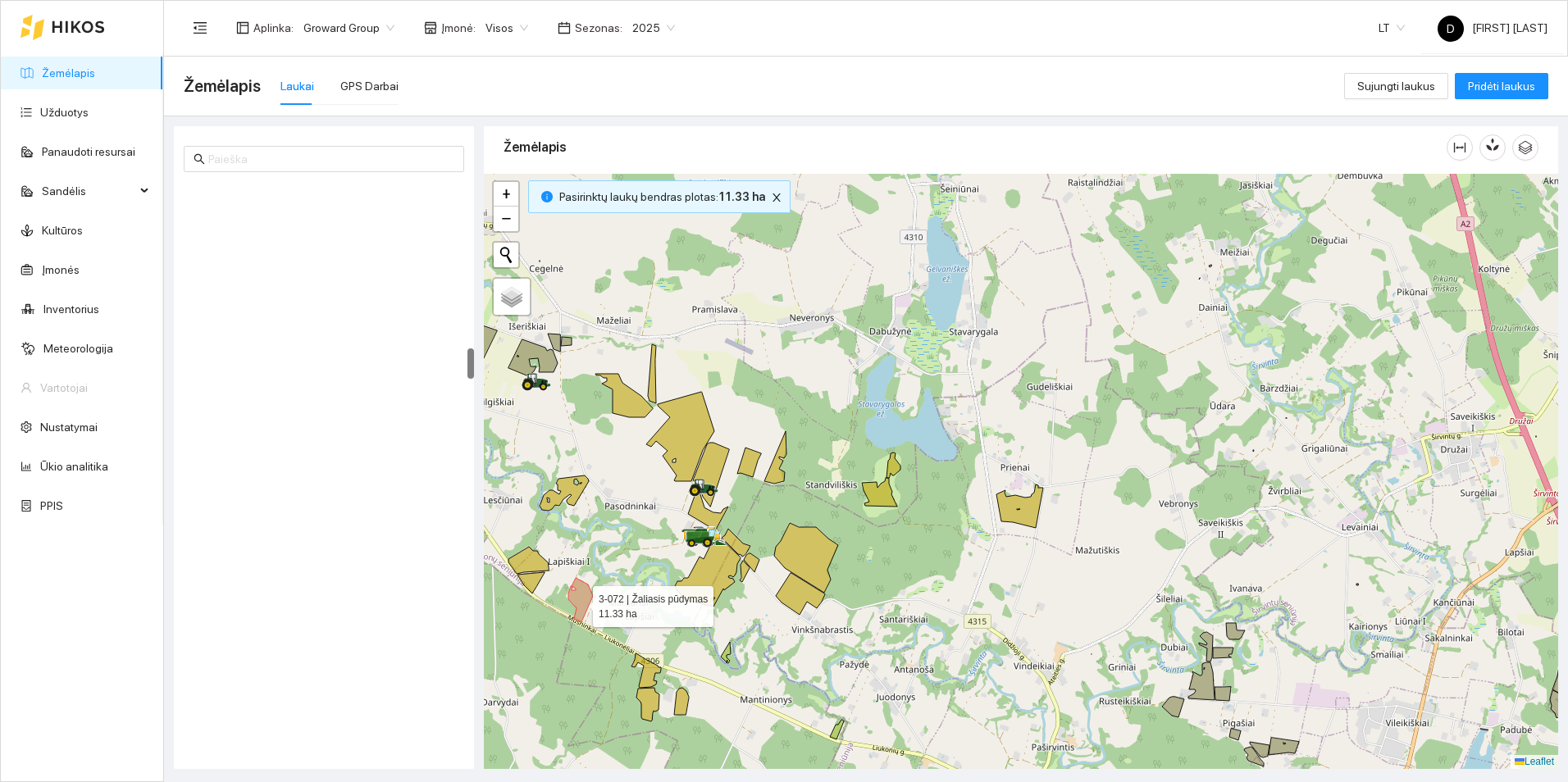 scroll, scrollTop: 3092, scrollLeft: 0, axis: vertical 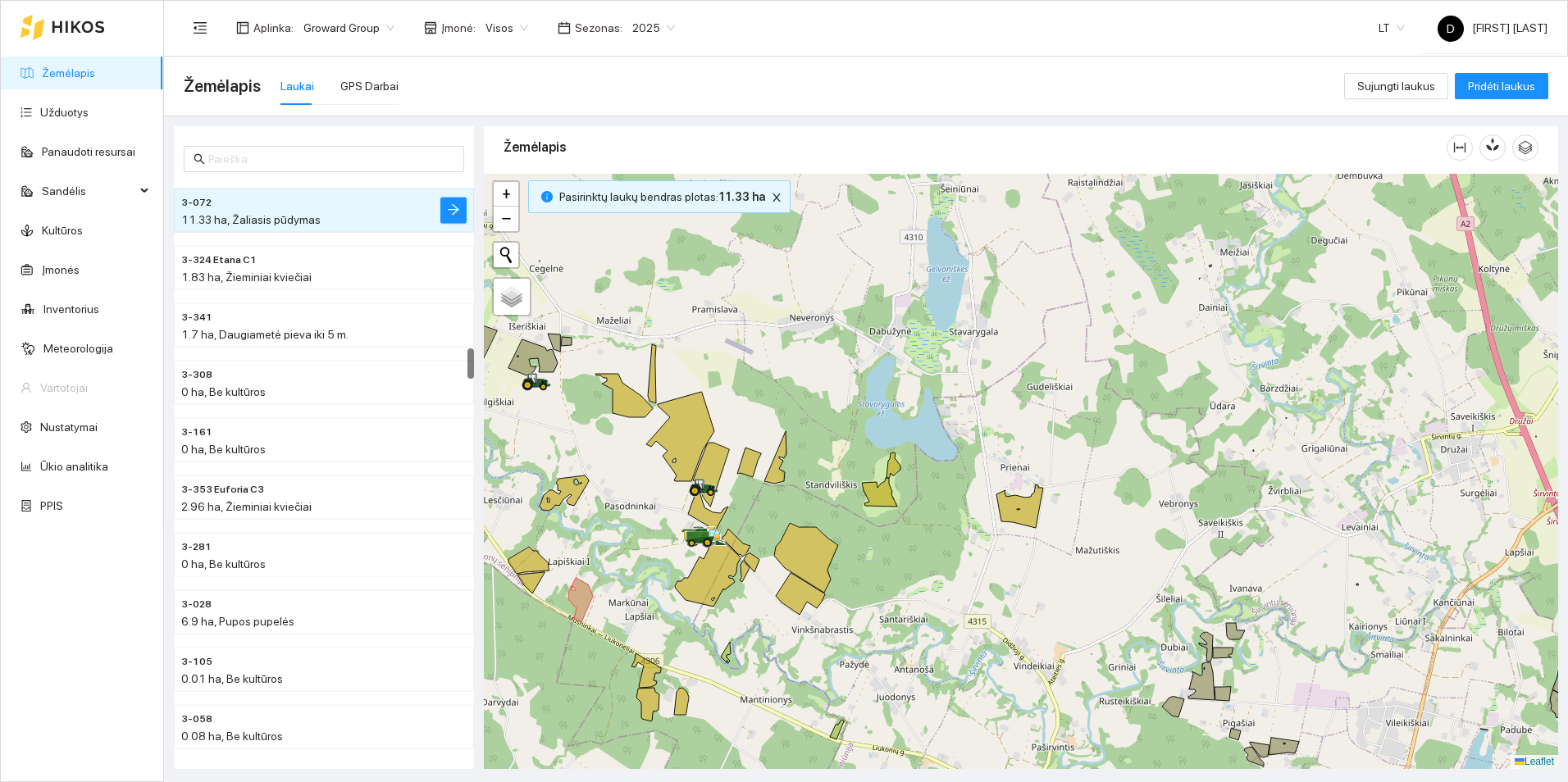 click at bounding box center (1021, 471) 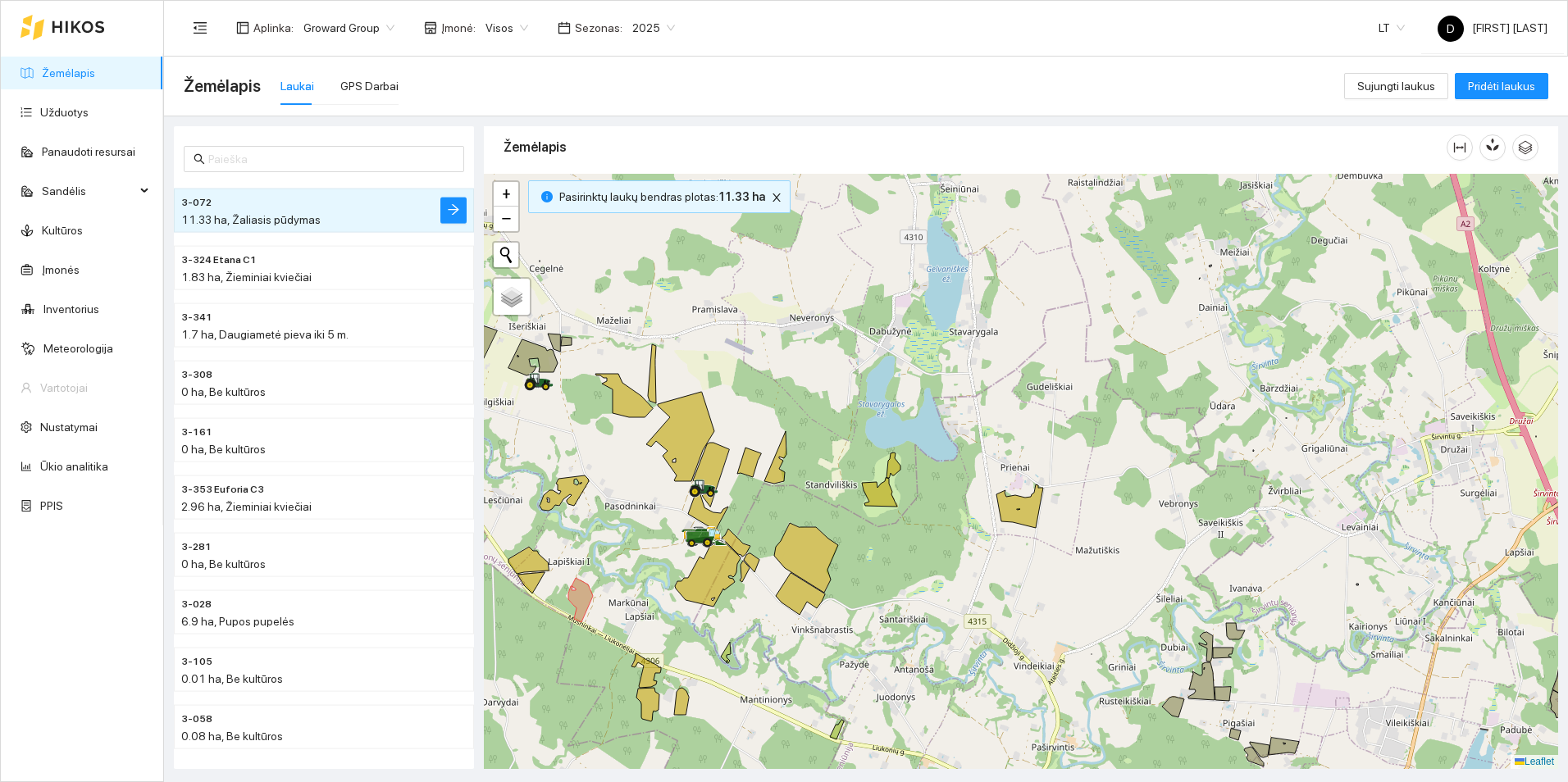 click at bounding box center (1021, 471) 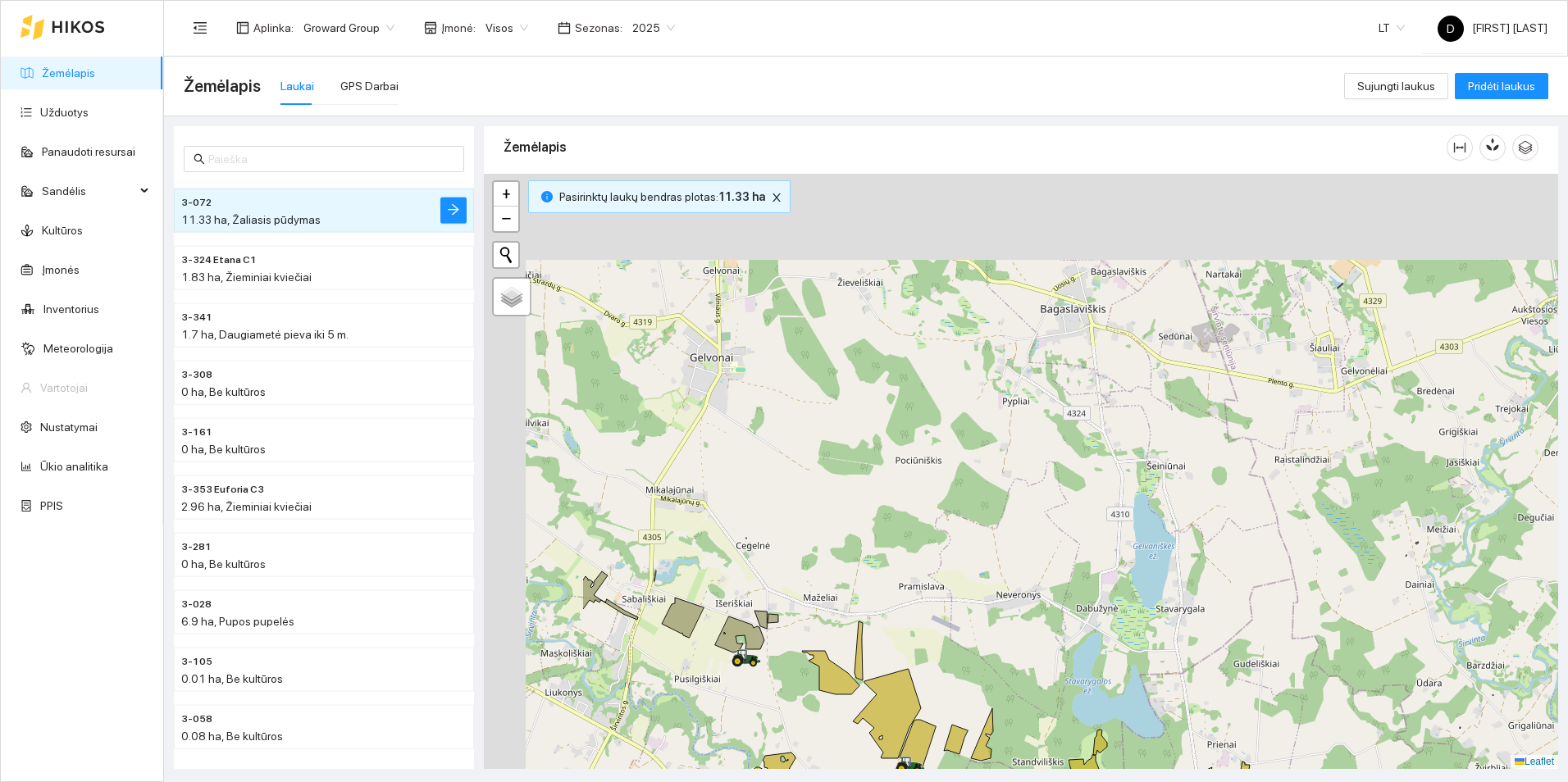 drag, startPoint x: 903, startPoint y: 340, endPoint x: 1124, endPoint y: 643, distance: 375.0333 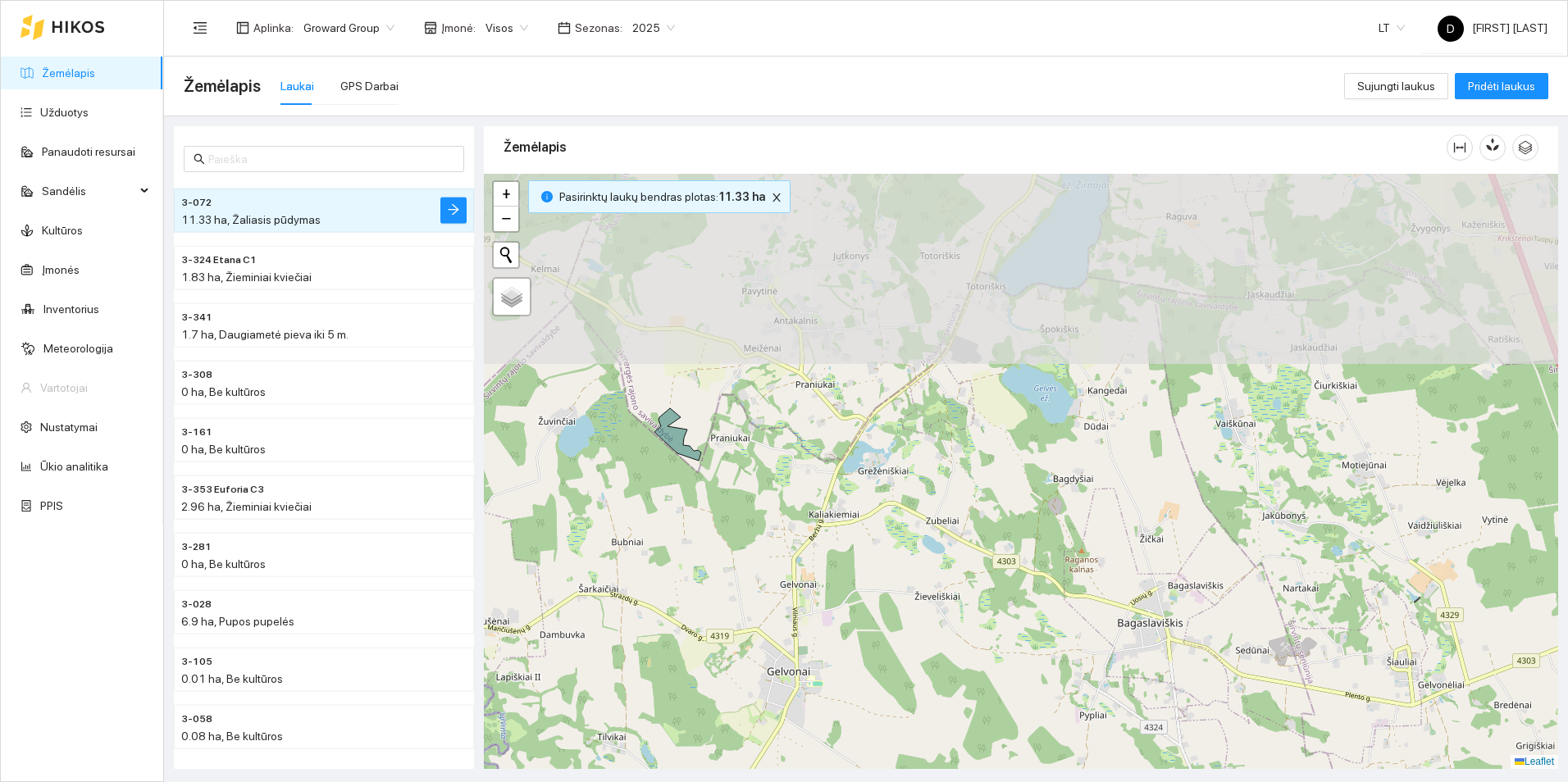 drag, startPoint x: 831, startPoint y: 535, endPoint x: 893, endPoint y: 824, distance: 295.57571 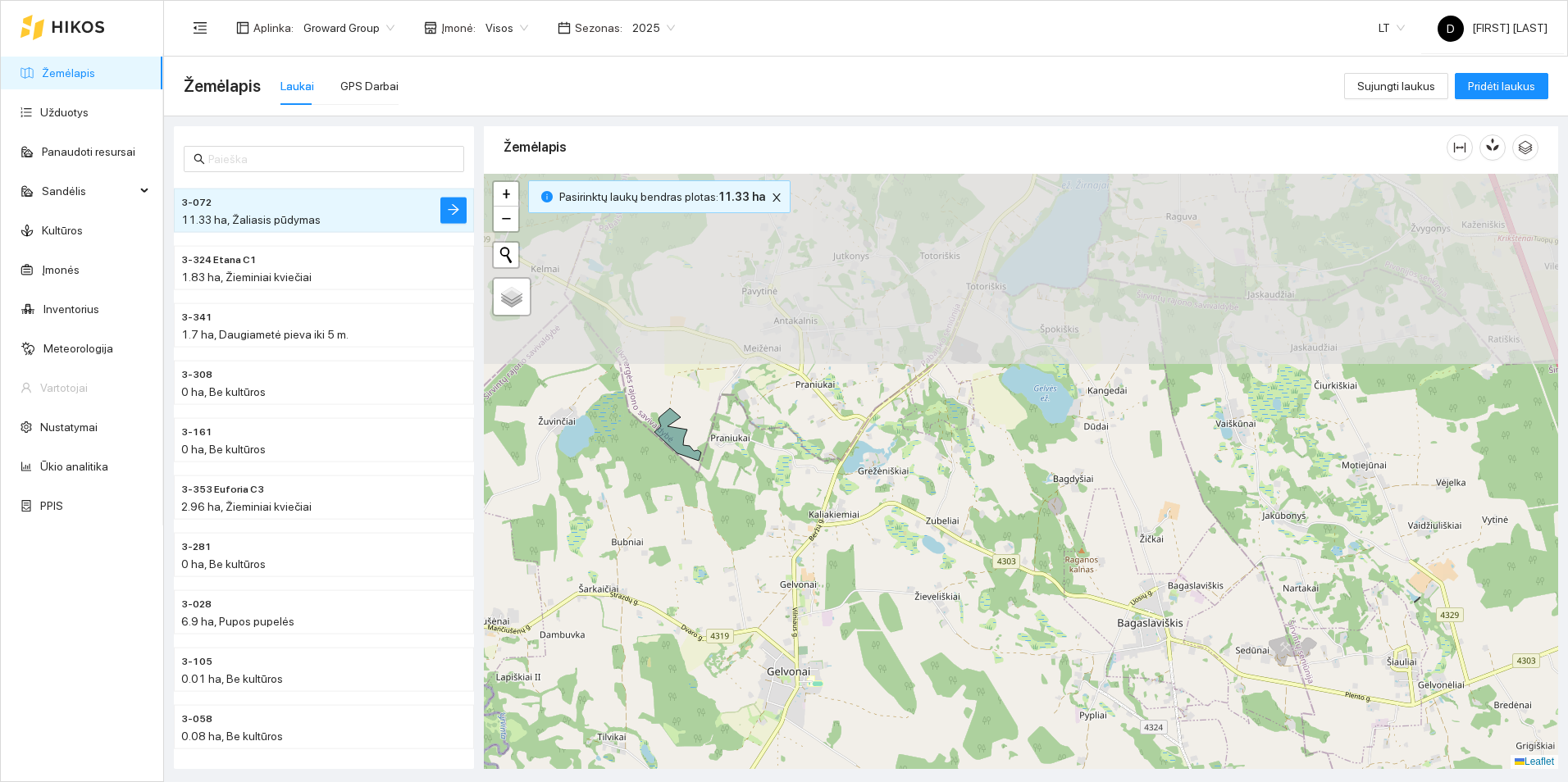 click on "Žemėlapis Užduotys Panaudoti resursai Sandėlis KultūrosĮmonės Inventorius Meteorologija Vartotojai Nustatymai Ūkio analitika PPIS Aplinka : Groward GroupĮmonė : Visos Sezonas : 2025 LT D [FIRST] [LAST] Žemėlapis Laukai GPS Darbai Sujungti laukus Pridėti laukus 3-072 11.33 ha, Žaliasis pūdymas 3-324 Etana C1 1.83 ha, Žieminiai kviečiai 3-341 1.7 ha, Daugiametė pieva iki 5 m. 3-308 0 ha, Be kultūros 3-161 0 ha, Be kultūros 3-353 Euforia C3 2.96 ha, Žieminiai kviečiai 3-281 0 ha, Be kultūros 3-028 6.9 ha, Pupos pupelės 3-105 0.01 ha, Be kultūros 3-058 0.08 ha, Be kultūros 3-159 Euforia C3 4.81 ha, Žieminiai kviečiai Žemėlapis" at bounding box center [784, 391] 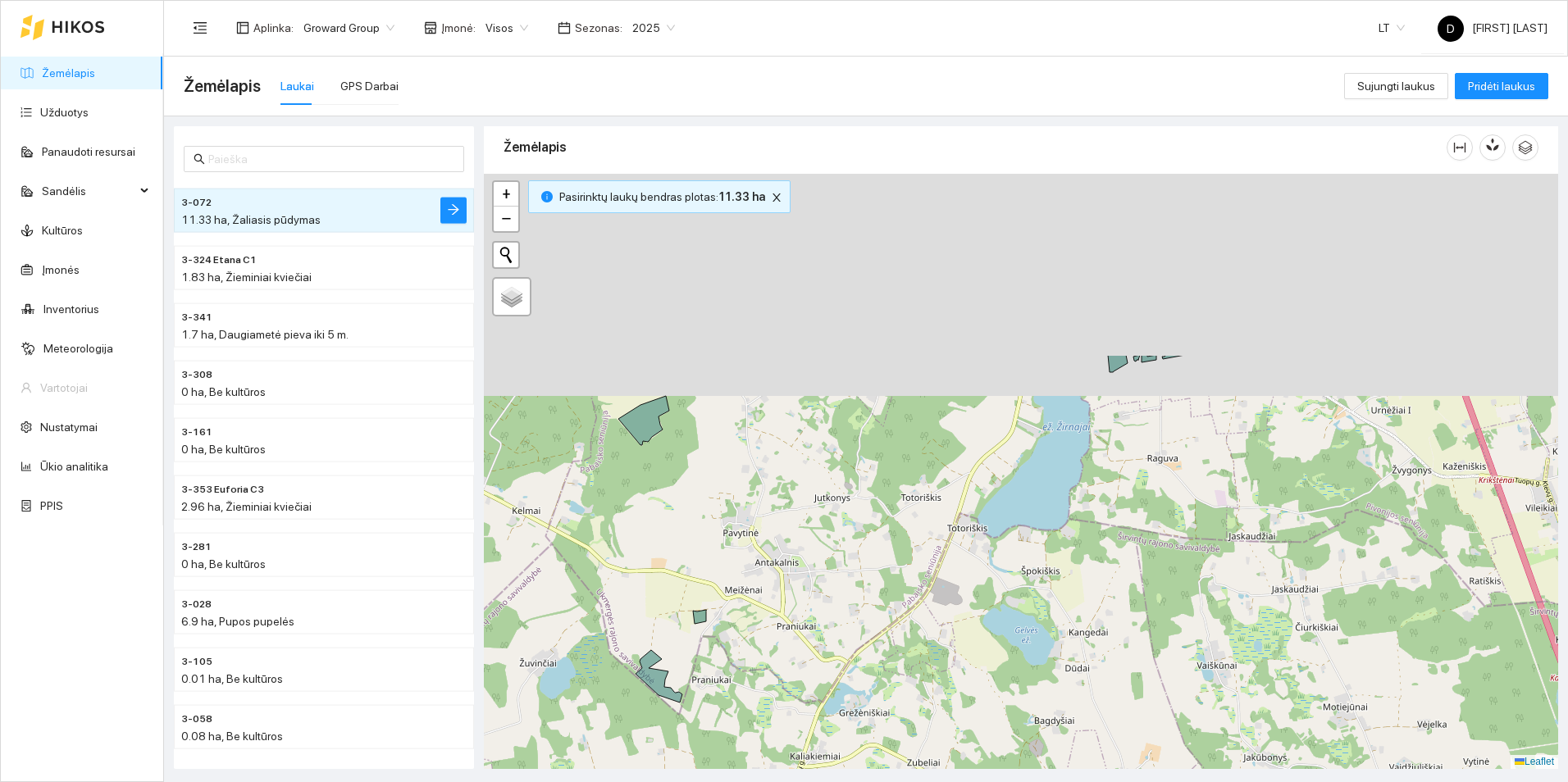 drag, startPoint x: 880, startPoint y: 481, endPoint x: 844, endPoint y: 824, distance: 344.88404 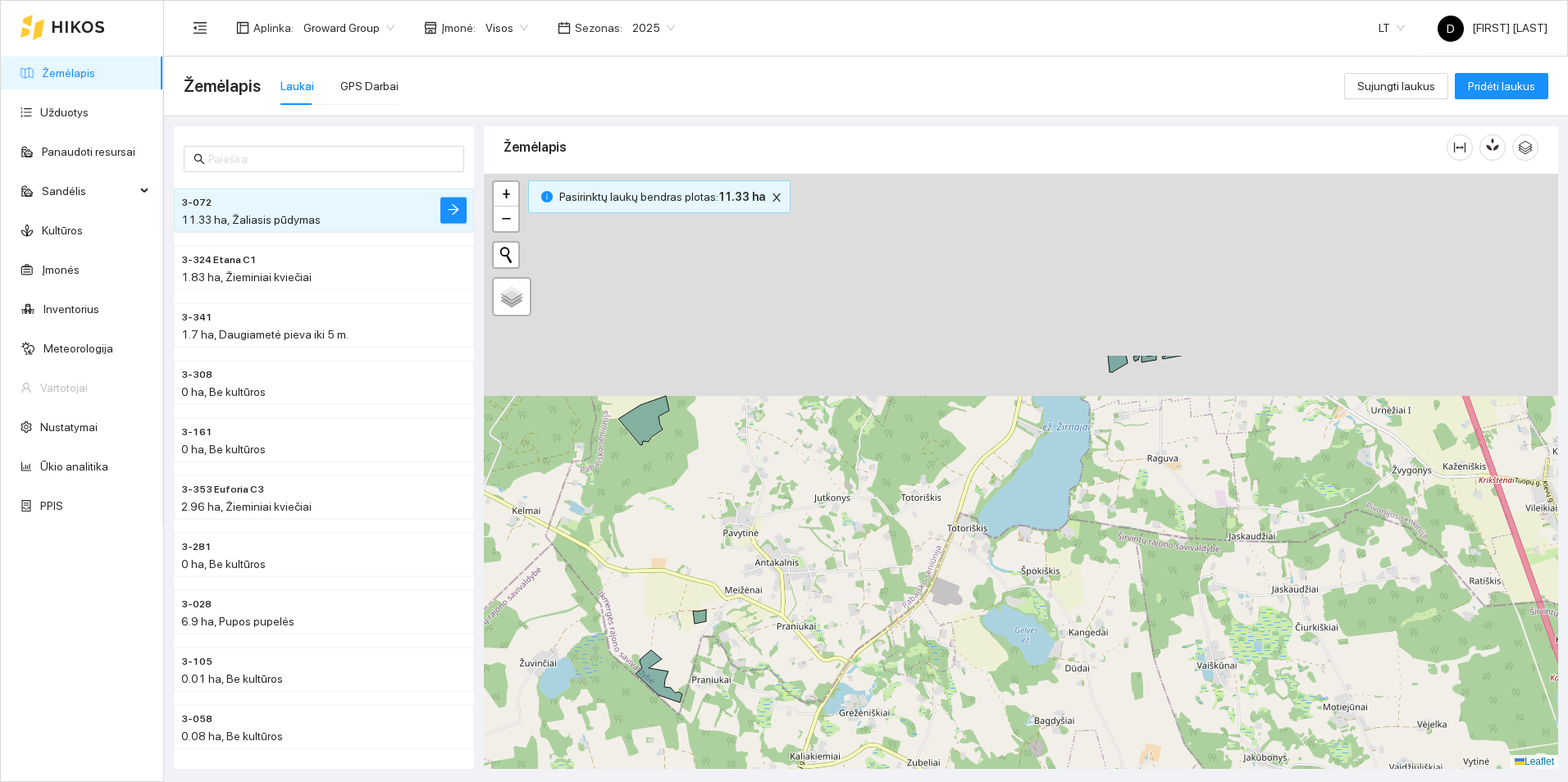 click on "Žemėlapis Užduotys Panaudoti resursai Sandėlis KultūrosĮmonės Inventorius Meteorologija Vartotojai Nustatymai Ūkio analitika PPIS Aplinka : Groward GroupĮmonė : Visos Sezonas : 2025 LT D [FIRST] [LAST] Žemėlapis Laukai GPS Darbai Sujungti laukus Pridėti laukus 3-072 11.33 ha, Žaliasis pūdymas 3-324 Etana C1 1.83 ha, Žieminiai kviečiai 3-341 1.7 ha, Daugiametė pieva iki 5 m. 3-308 0 ha, Be kultūros 3-161 0 ha, Be kultūros 3-353 Euforia C3 2.96 ha, Žieminiai kviečiai 3-281 0 ha, Be kultūros 3-028 6.9 ha, Pupos pupelės 3-105 0.01 ha, Be kultūros 3-058 0.08 ha, Be kultūros 3-159 Euforia C3 4.81 ha, Žieminiai kviečiai Žemėlapis" at bounding box center [784, 391] 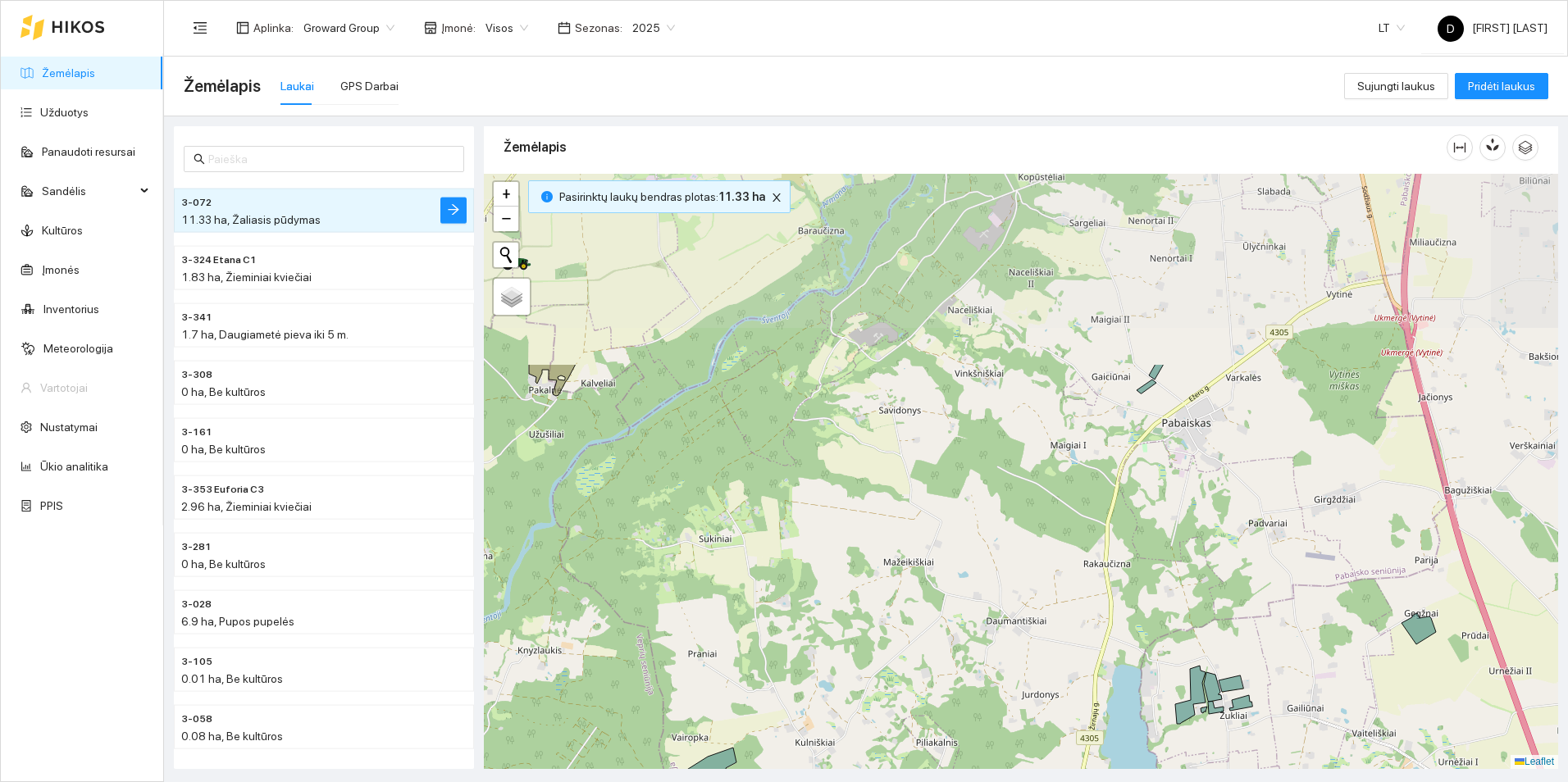 drag, startPoint x: 787, startPoint y: 573, endPoint x: 887, endPoint y: 824, distance: 270.18697 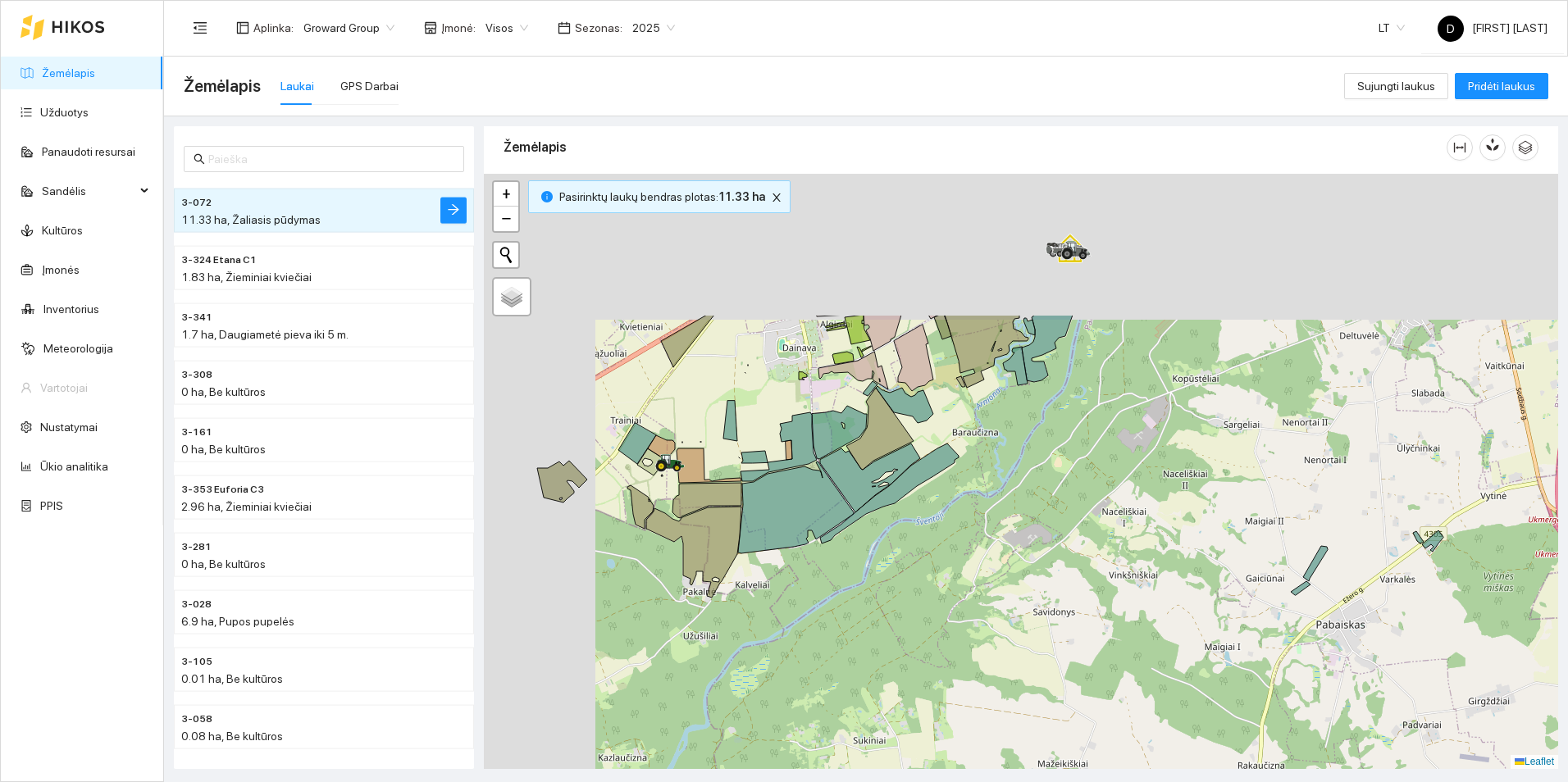 drag, startPoint x: 831, startPoint y: 527, endPoint x: 983, endPoint y: 759, distance: 277.35897 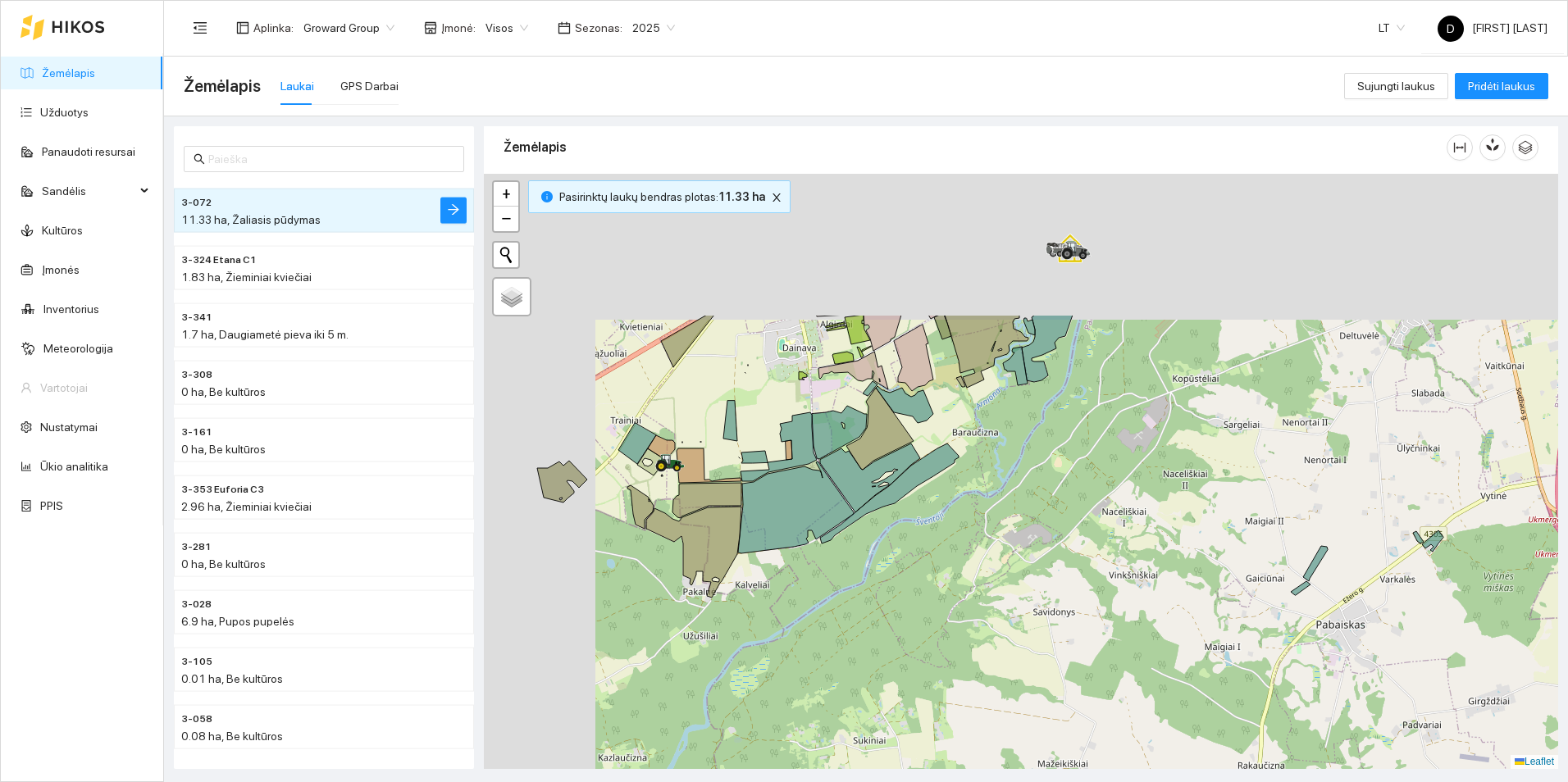 click at bounding box center [1021, 471] 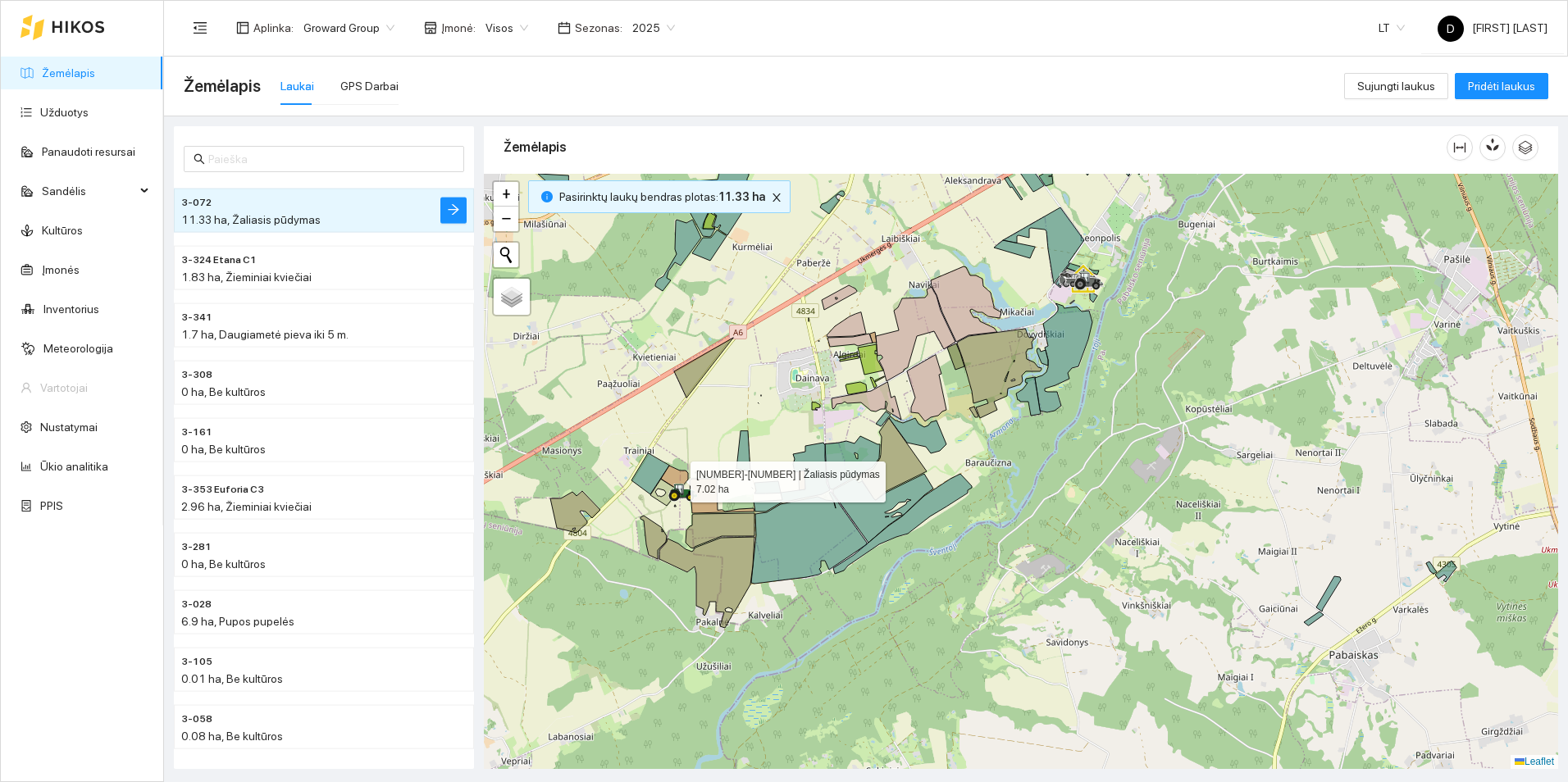 click 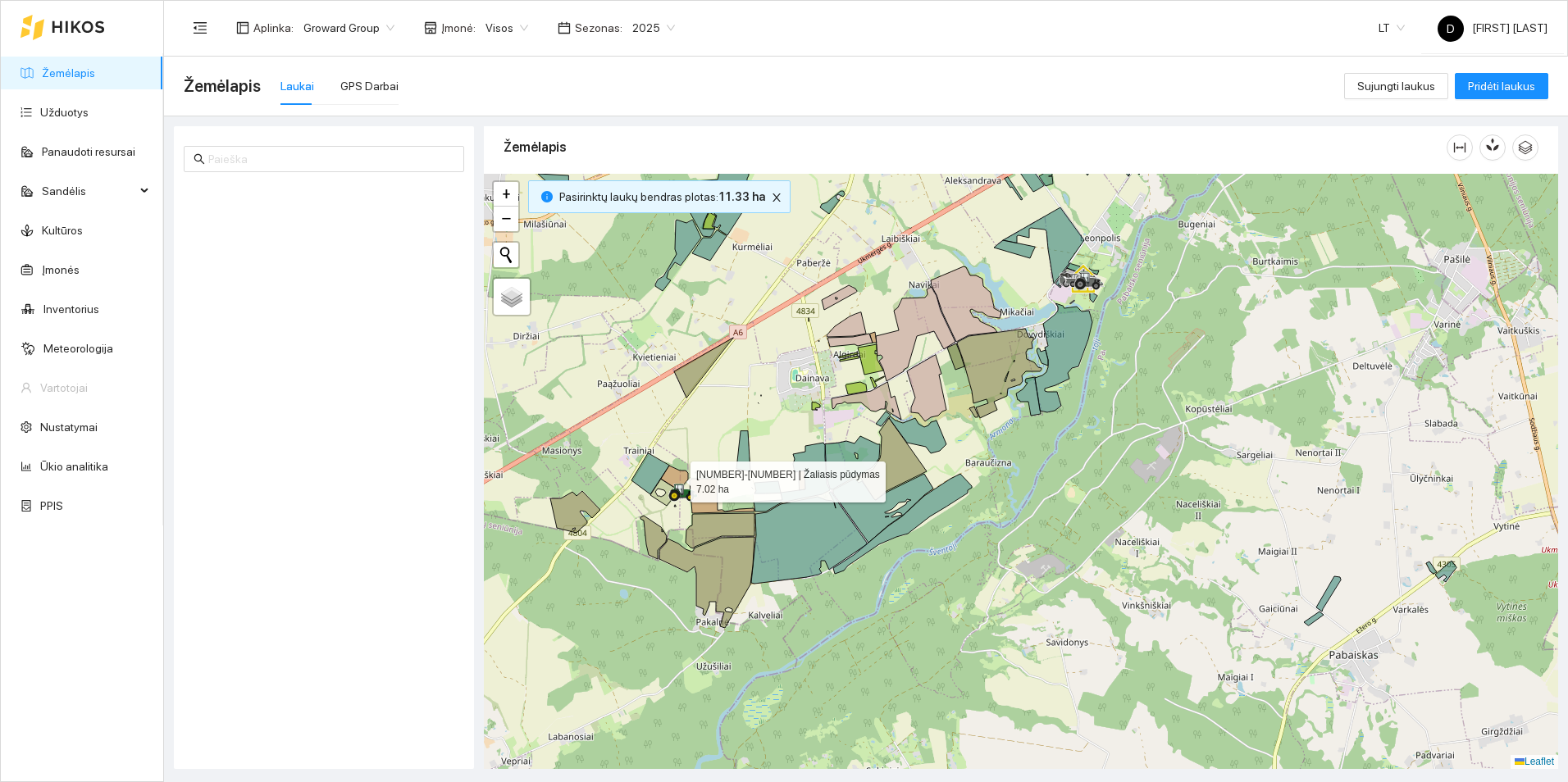 click 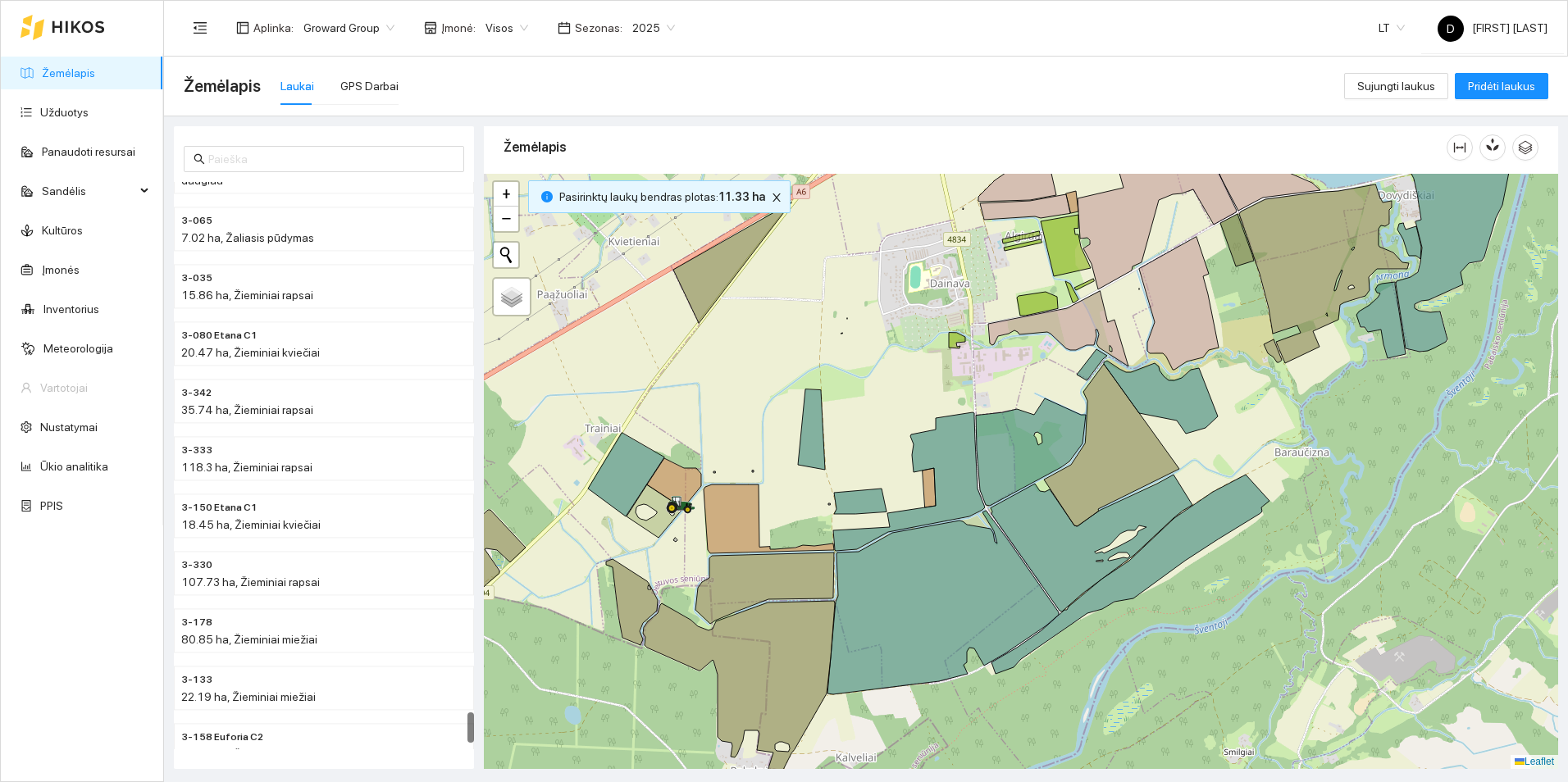 click at bounding box center [1021, 471] 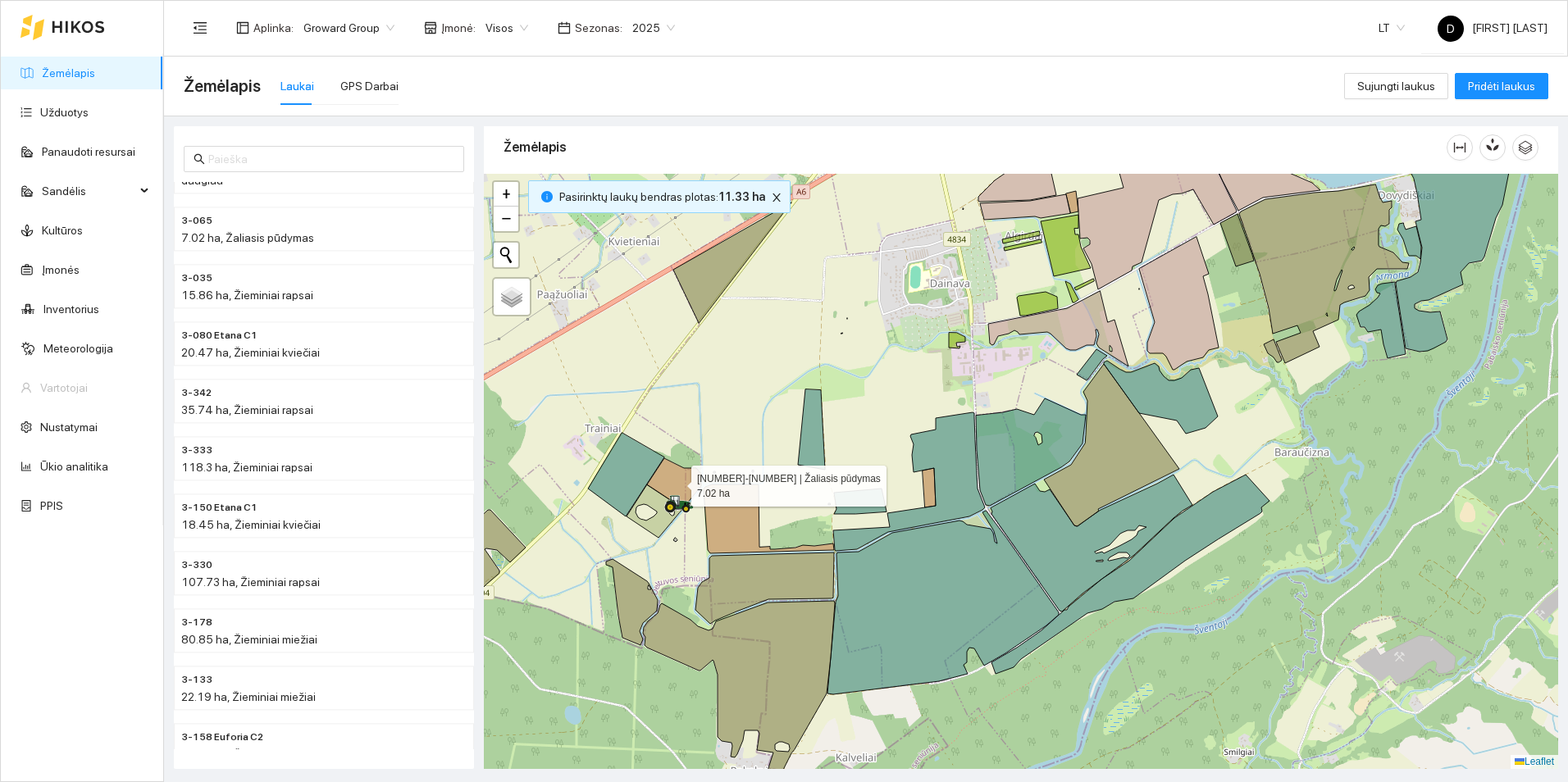 click 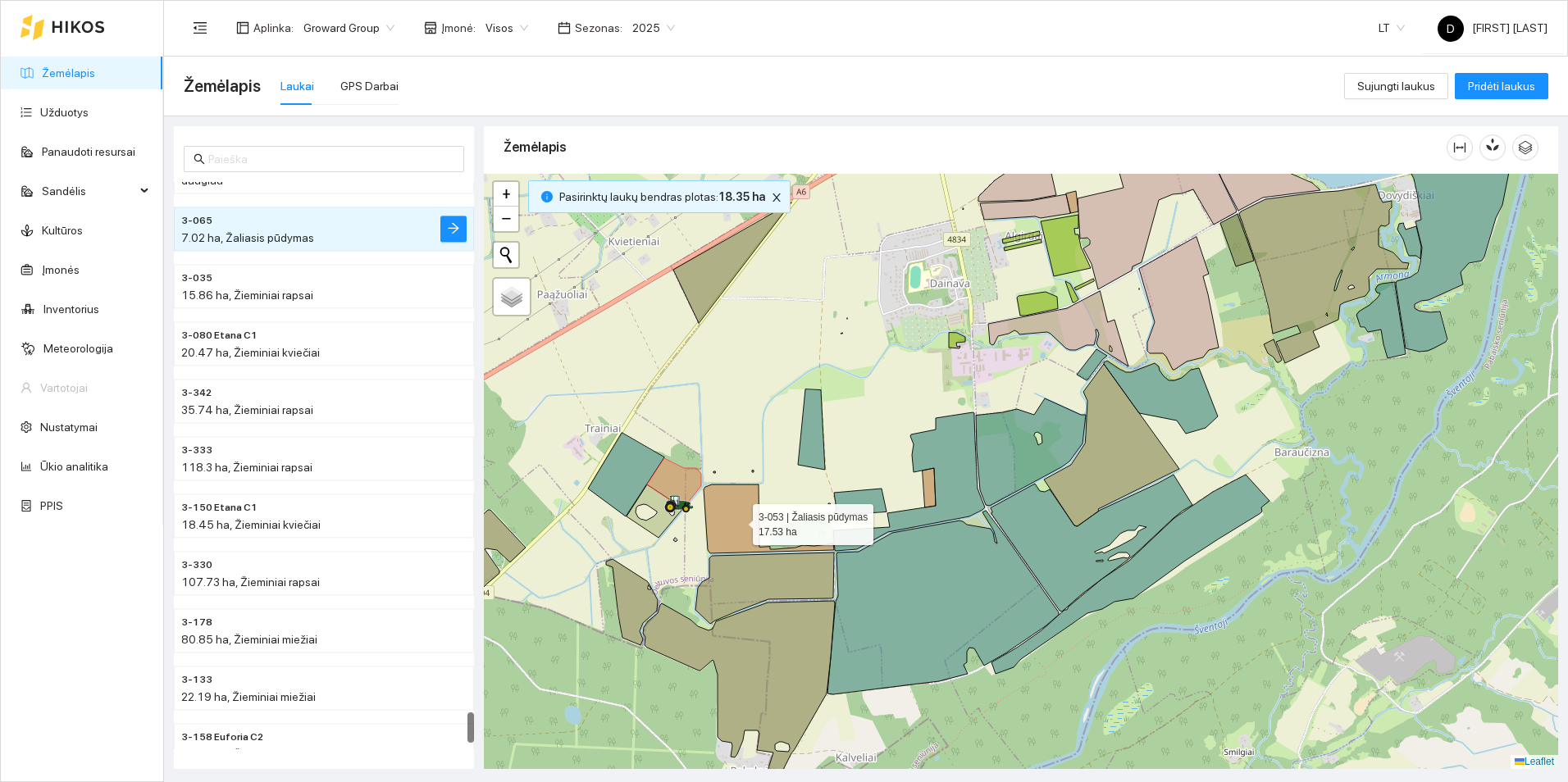 click 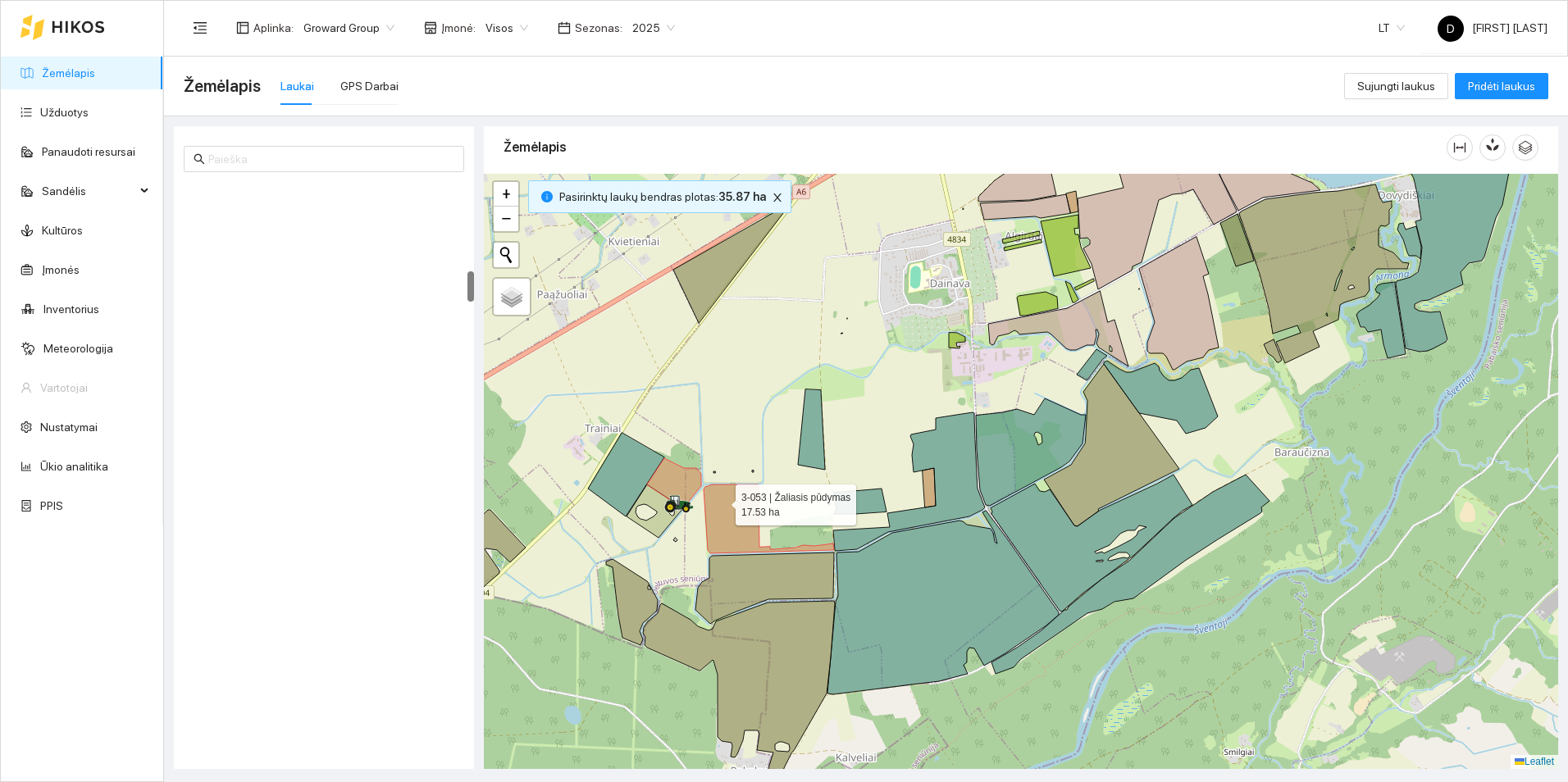 scroll, scrollTop: 1662, scrollLeft: 0, axis: vertical 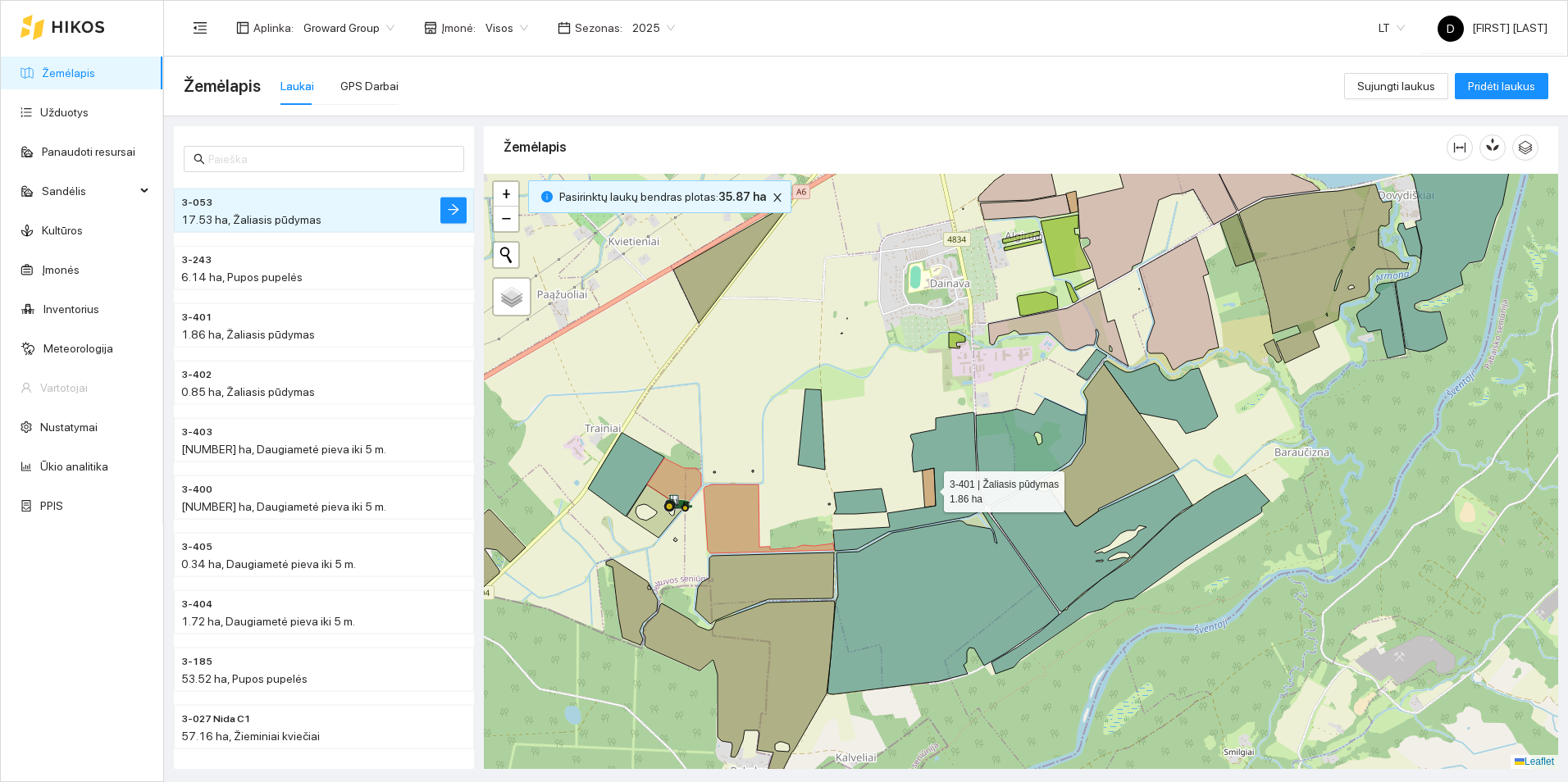 click 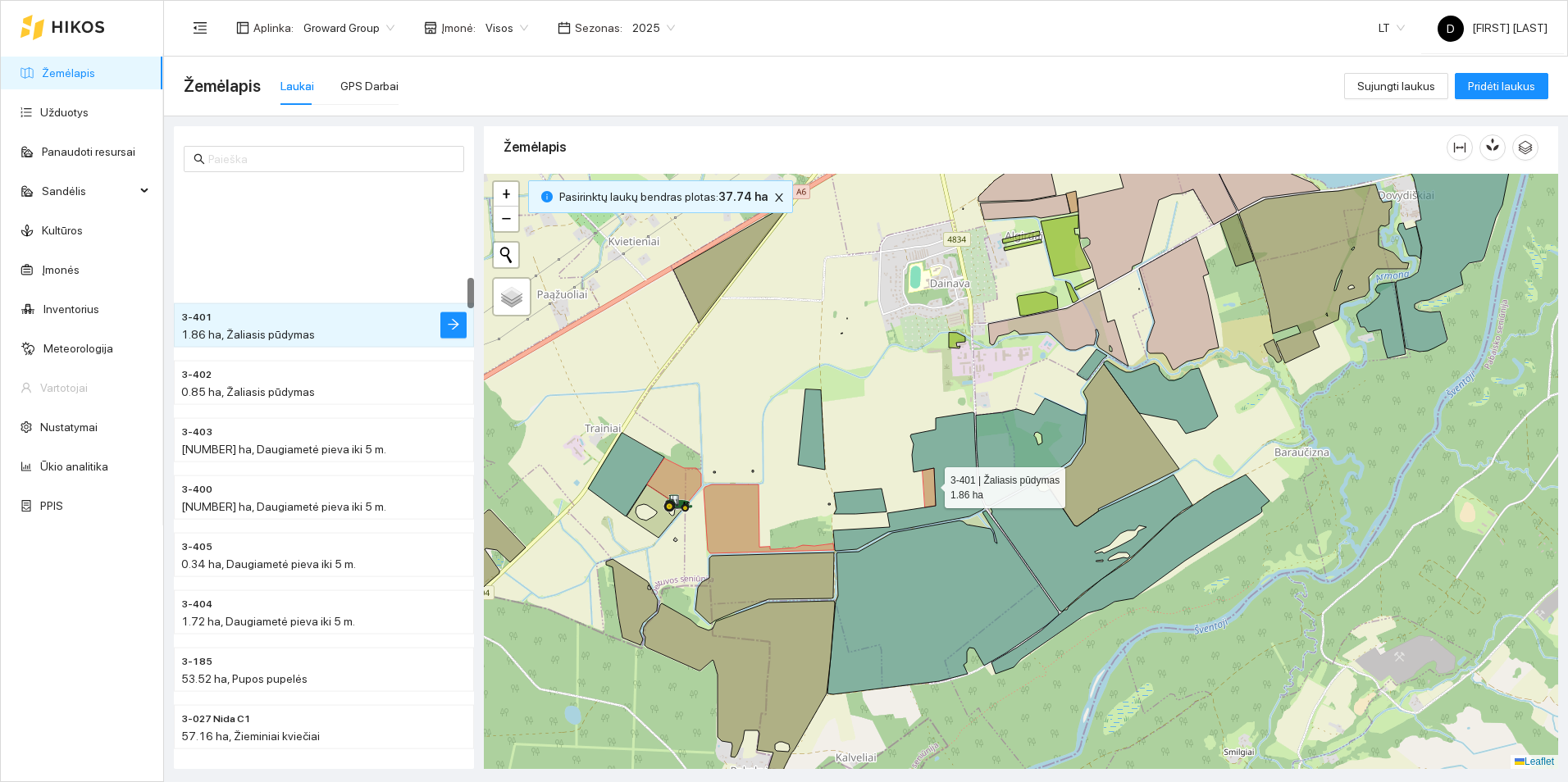 scroll, scrollTop: 1776, scrollLeft: 0, axis: vertical 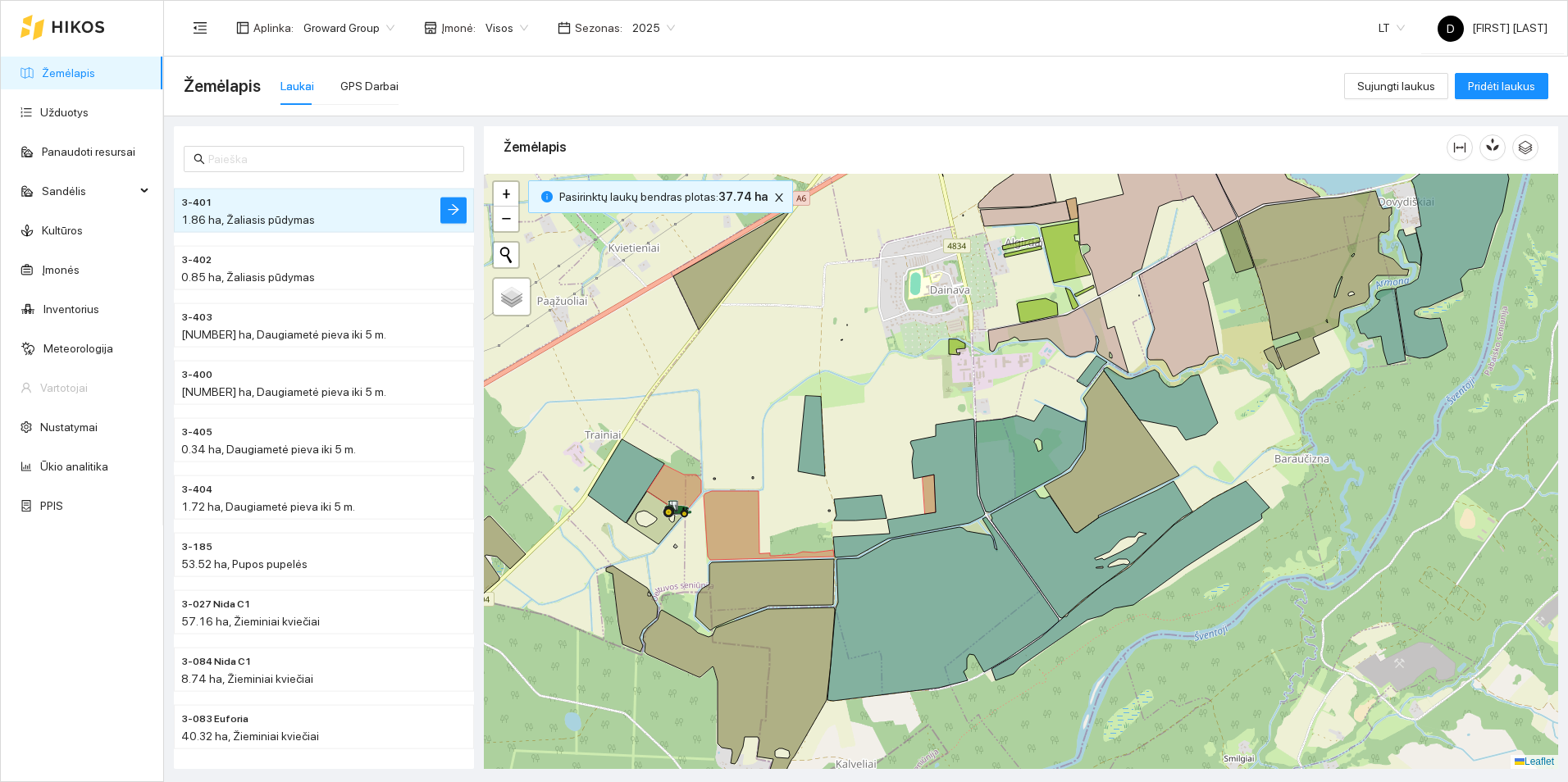 drag, startPoint x: 1259, startPoint y: 341, endPoint x: 1223, endPoint y: 488, distance: 151.344 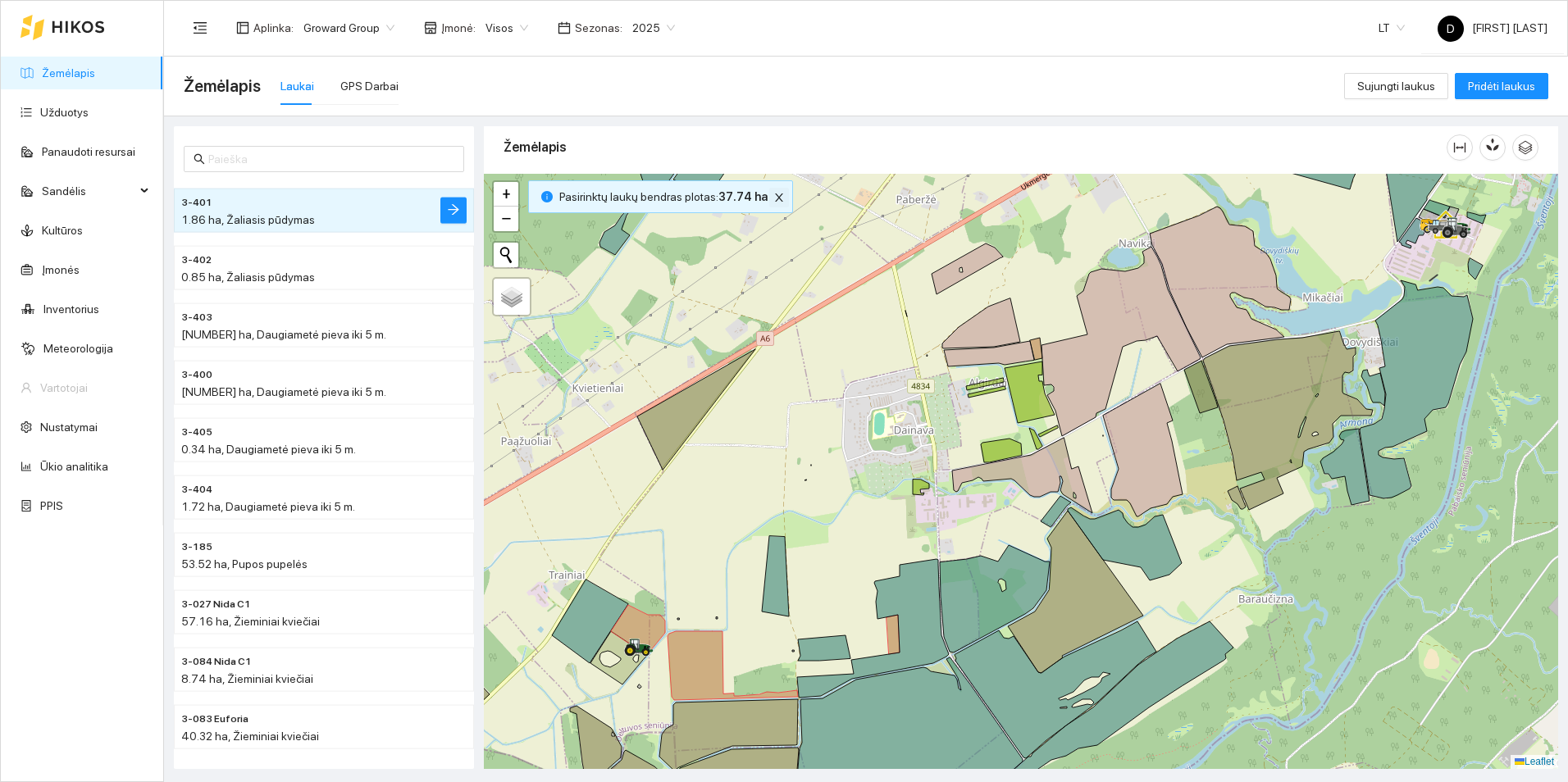 click at bounding box center (779, 198) 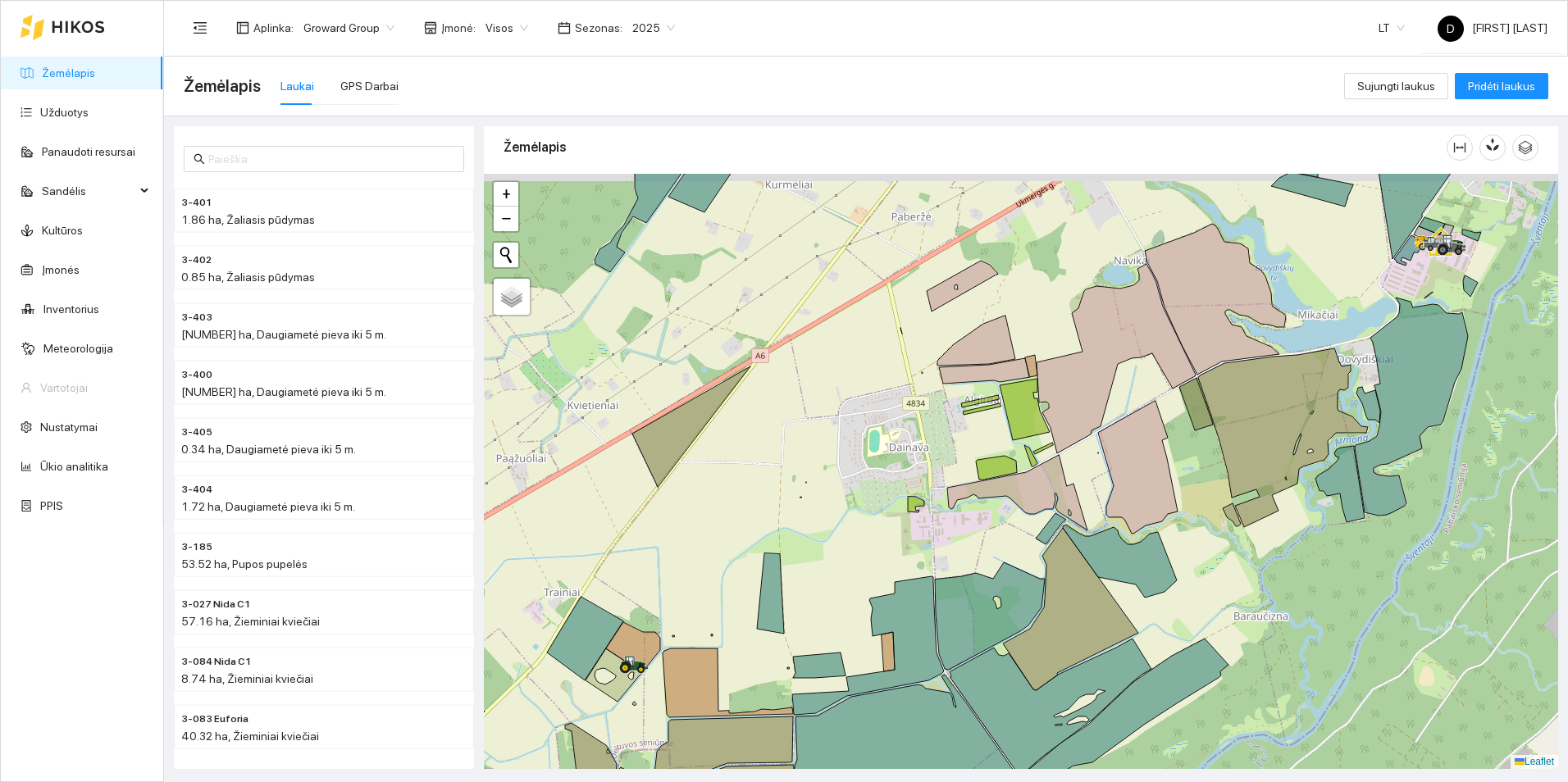 drag, startPoint x: 813, startPoint y: 436, endPoint x: 738, endPoint y: 696, distance: 270.60118 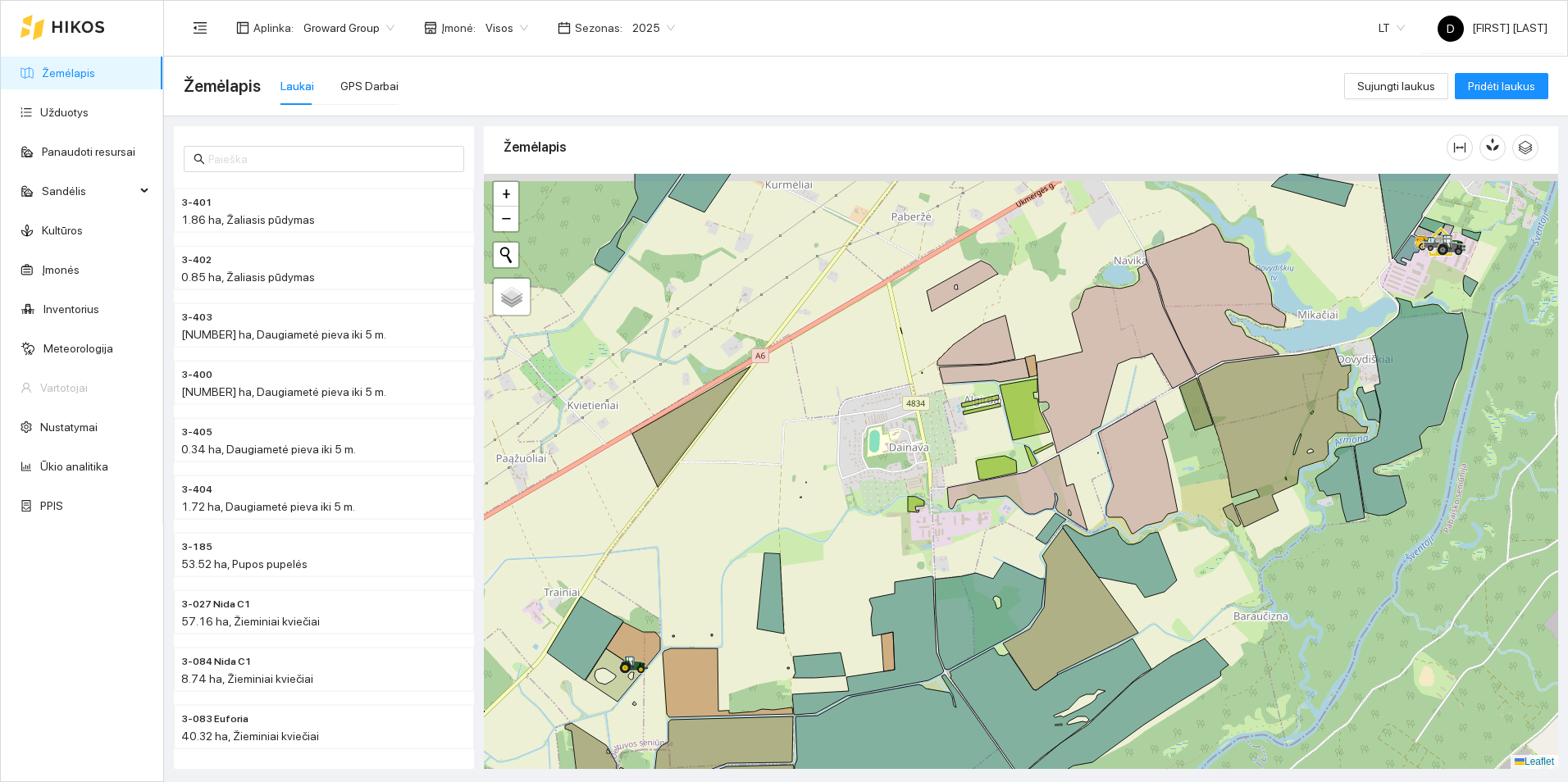 click at bounding box center [1021, 471] 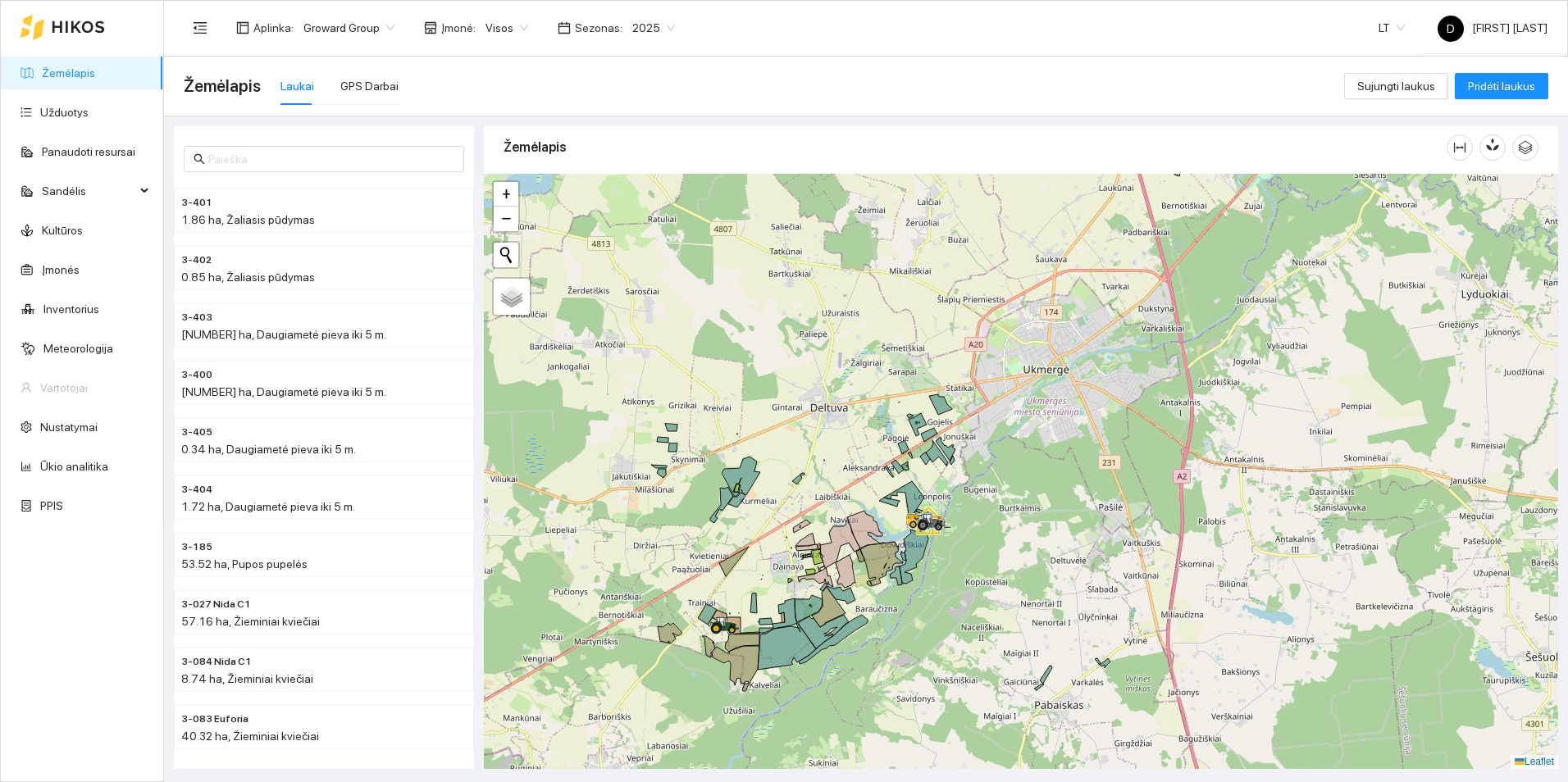 click at bounding box center (1021, 471) 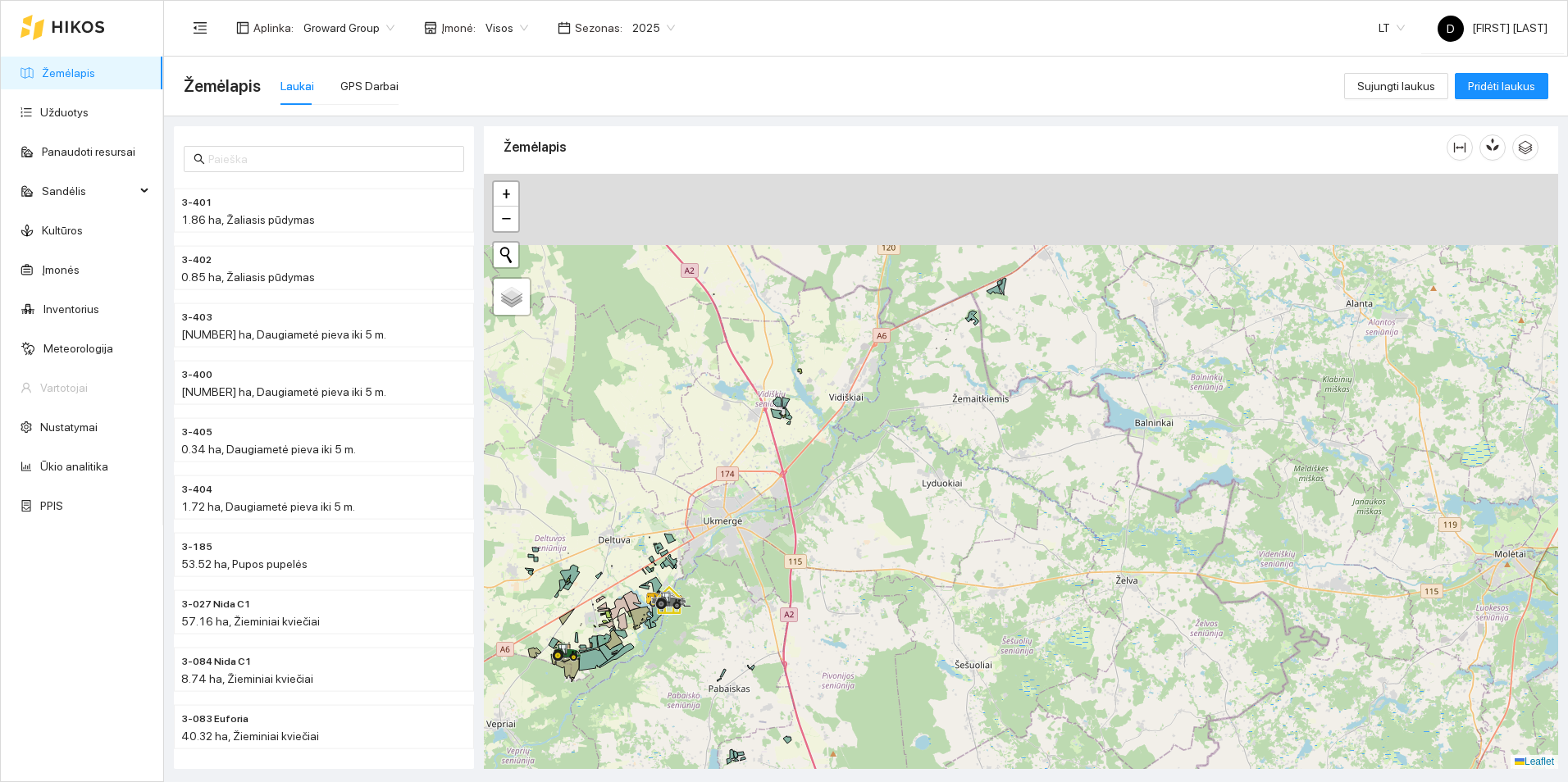 drag, startPoint x: 818, startPoint y: 420, endPoint x: 727, endPoint y: 551, distance: 159.50549 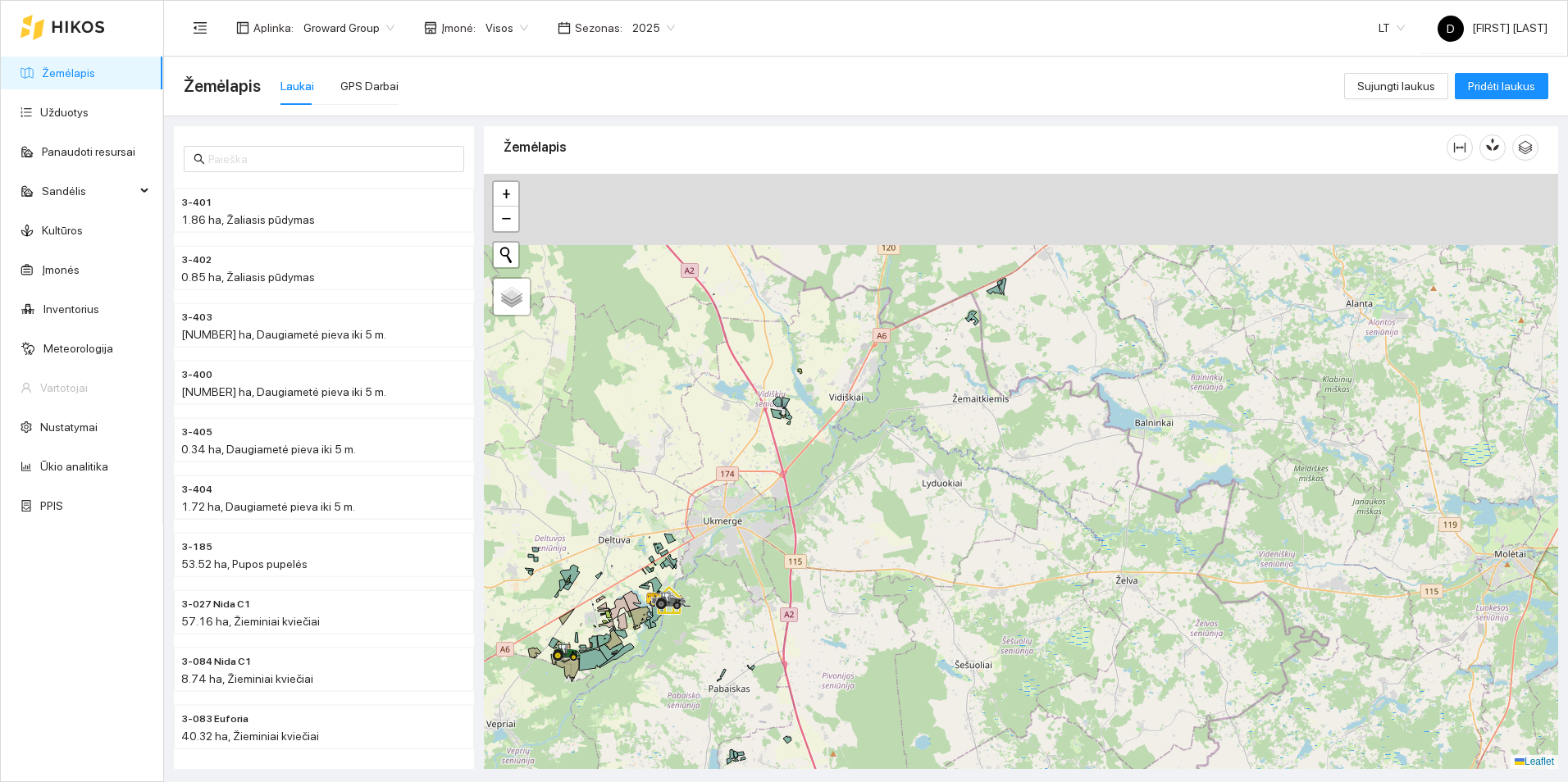 click at bounding box center [1021, 471] 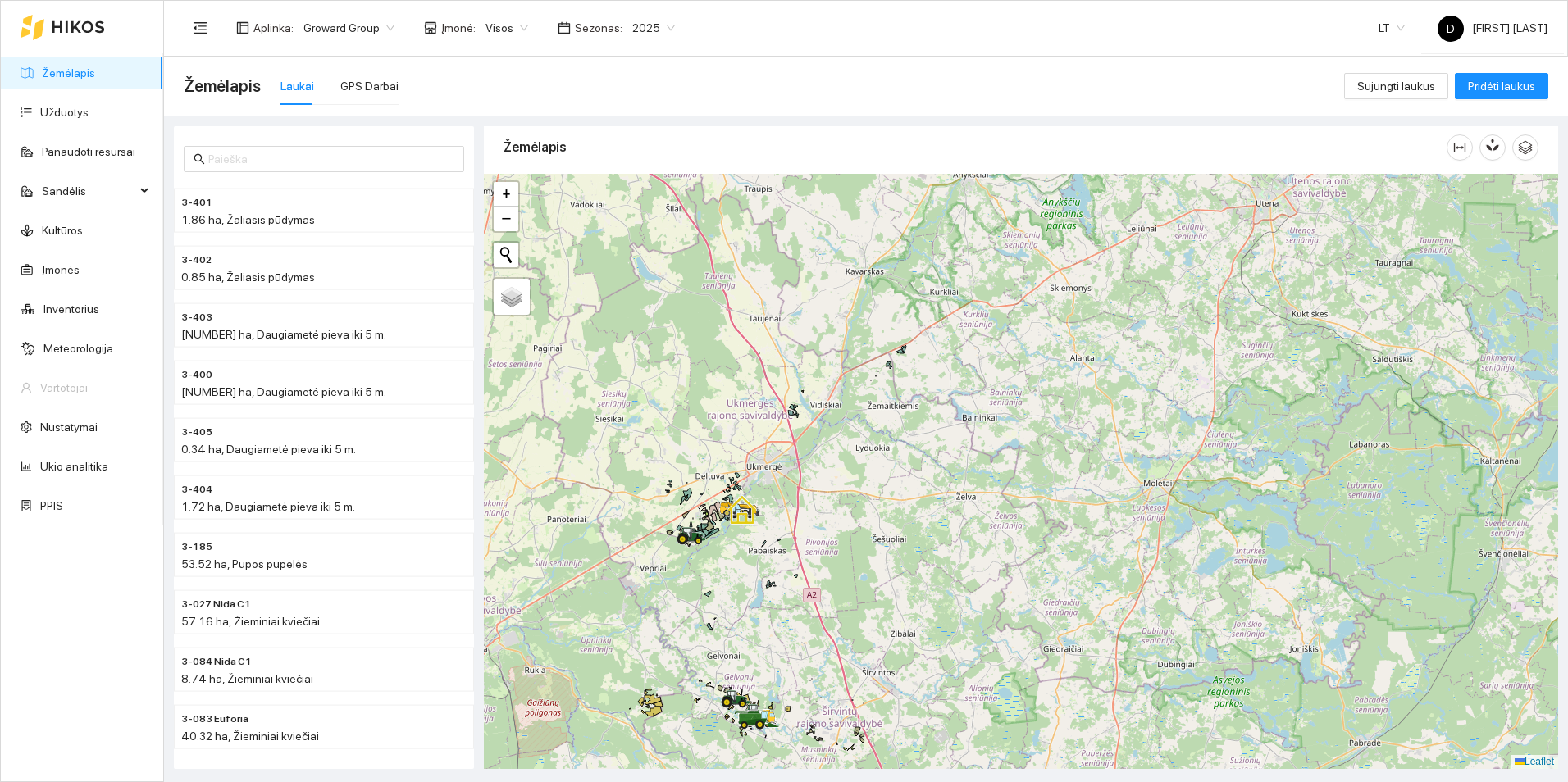click at bounding box center (1021, 471) 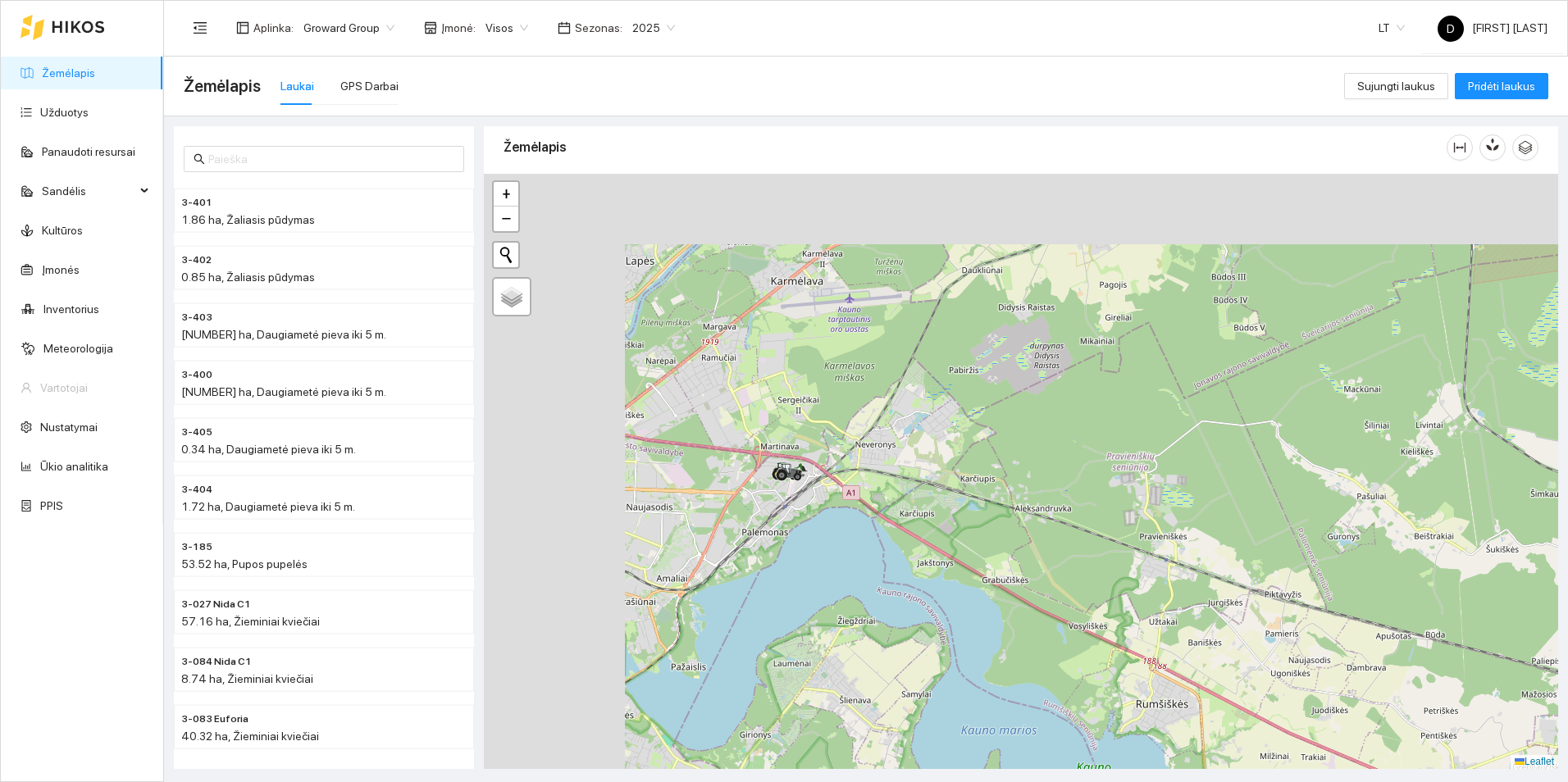drag, startPoint x: 598, startPoint y: 315, endPoint x: 914, endPoint y: 639, distance: 452.58369 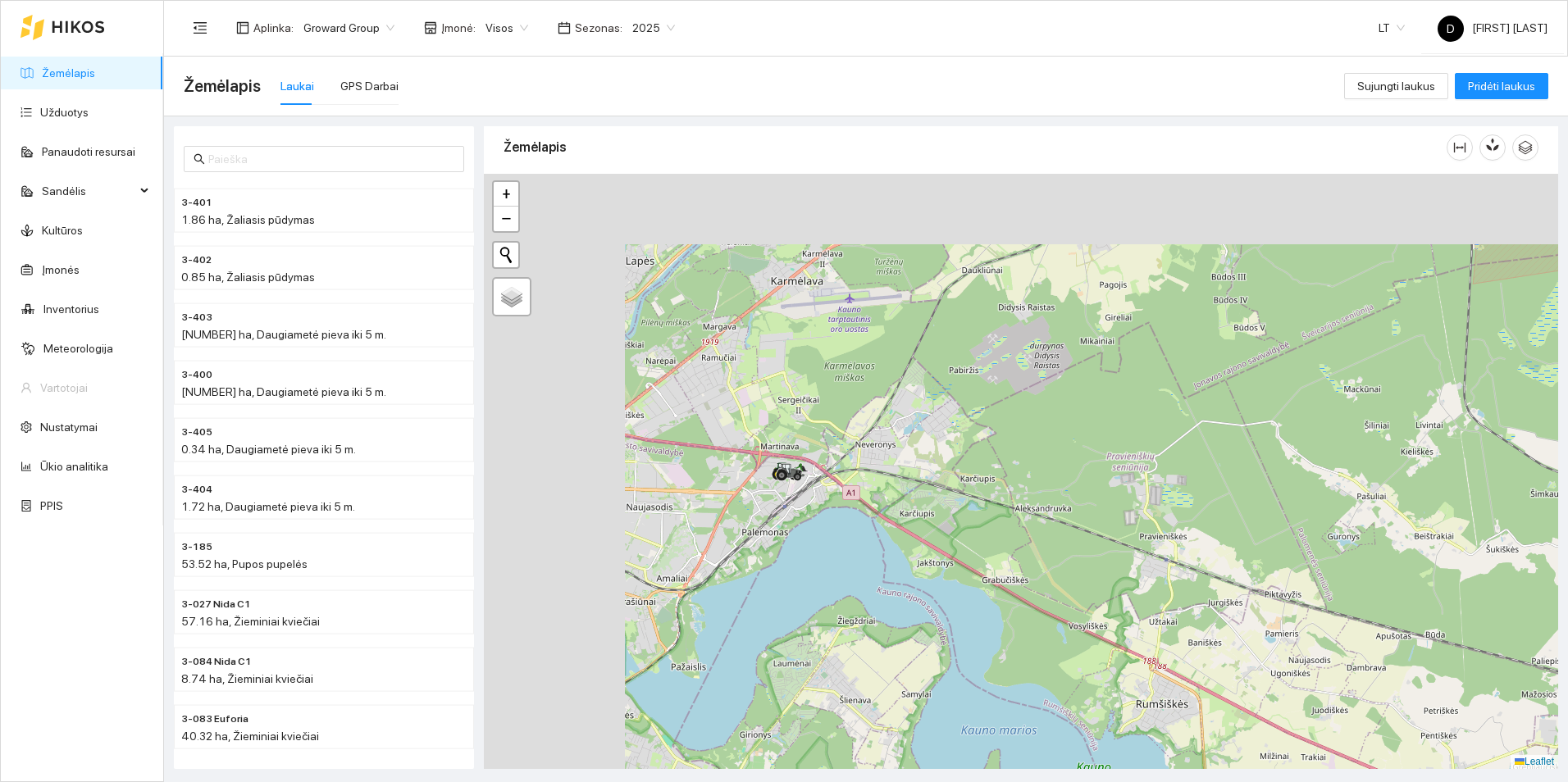 click at bounding box center [1021, 471] 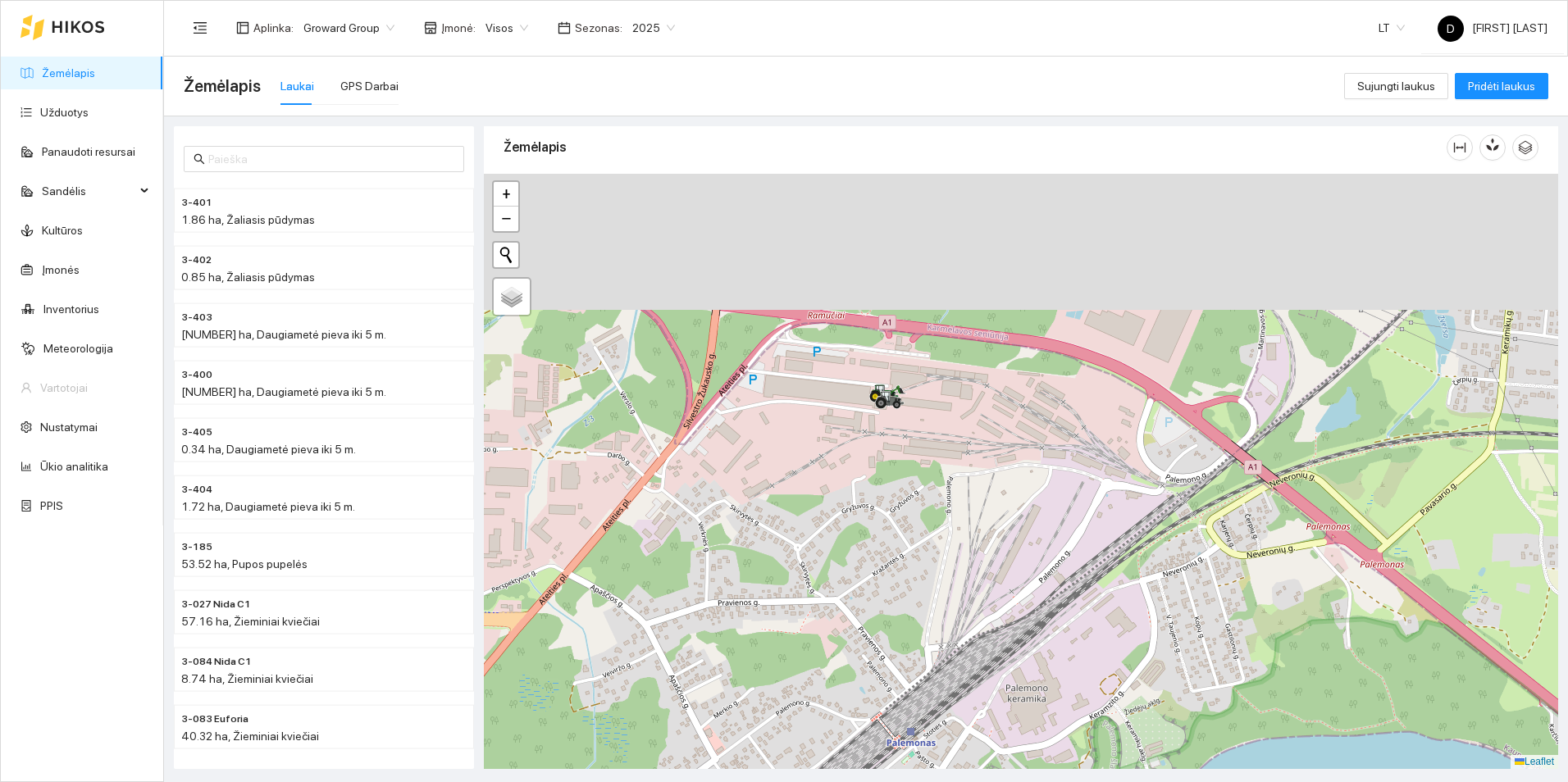 drag, startPoint x: 806, startPoint y: 404, endPoint x: 960, endPoint y: 688, distance: 323.06656 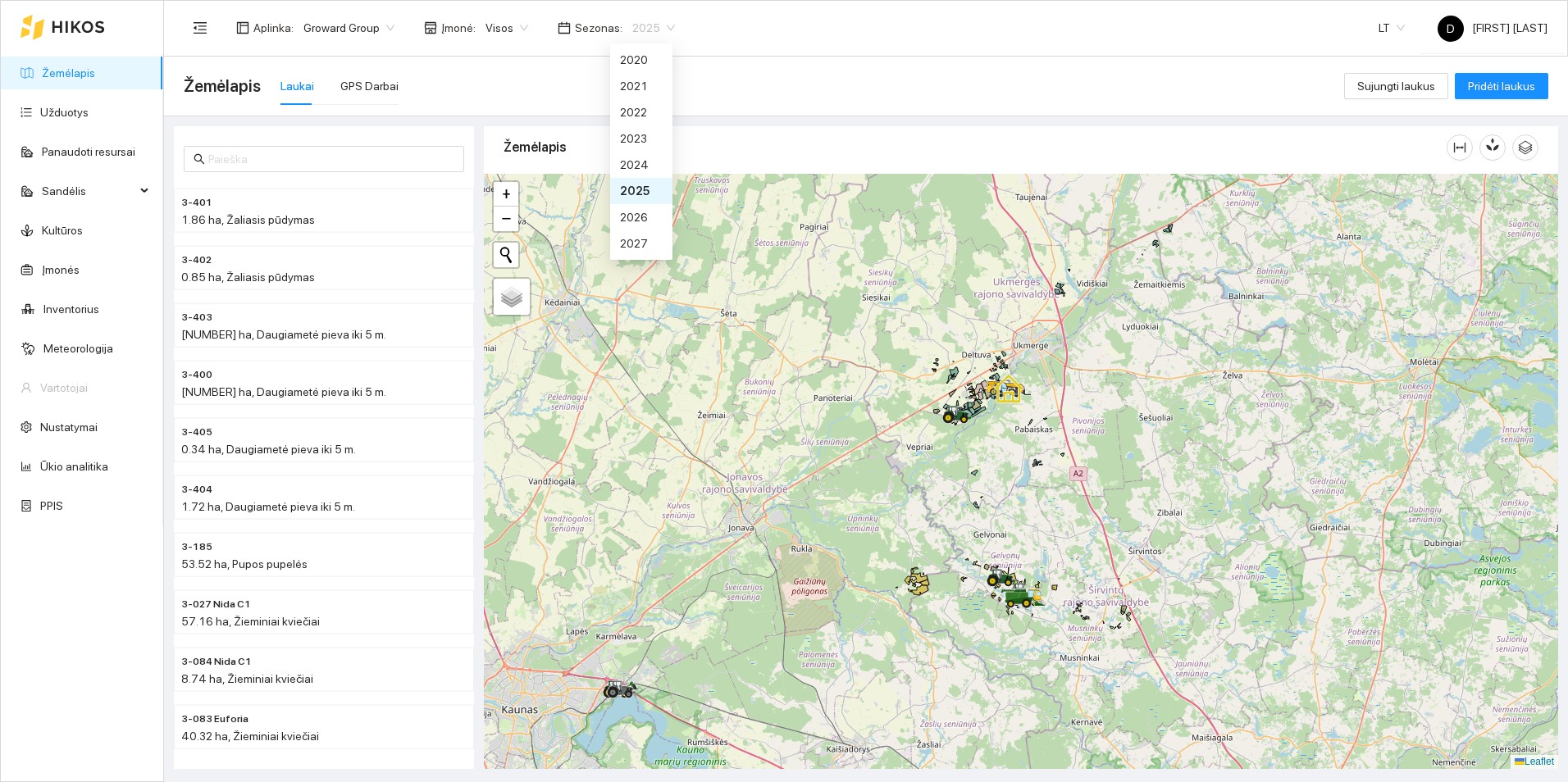 click on "2025" at bounding box center [654, 28] 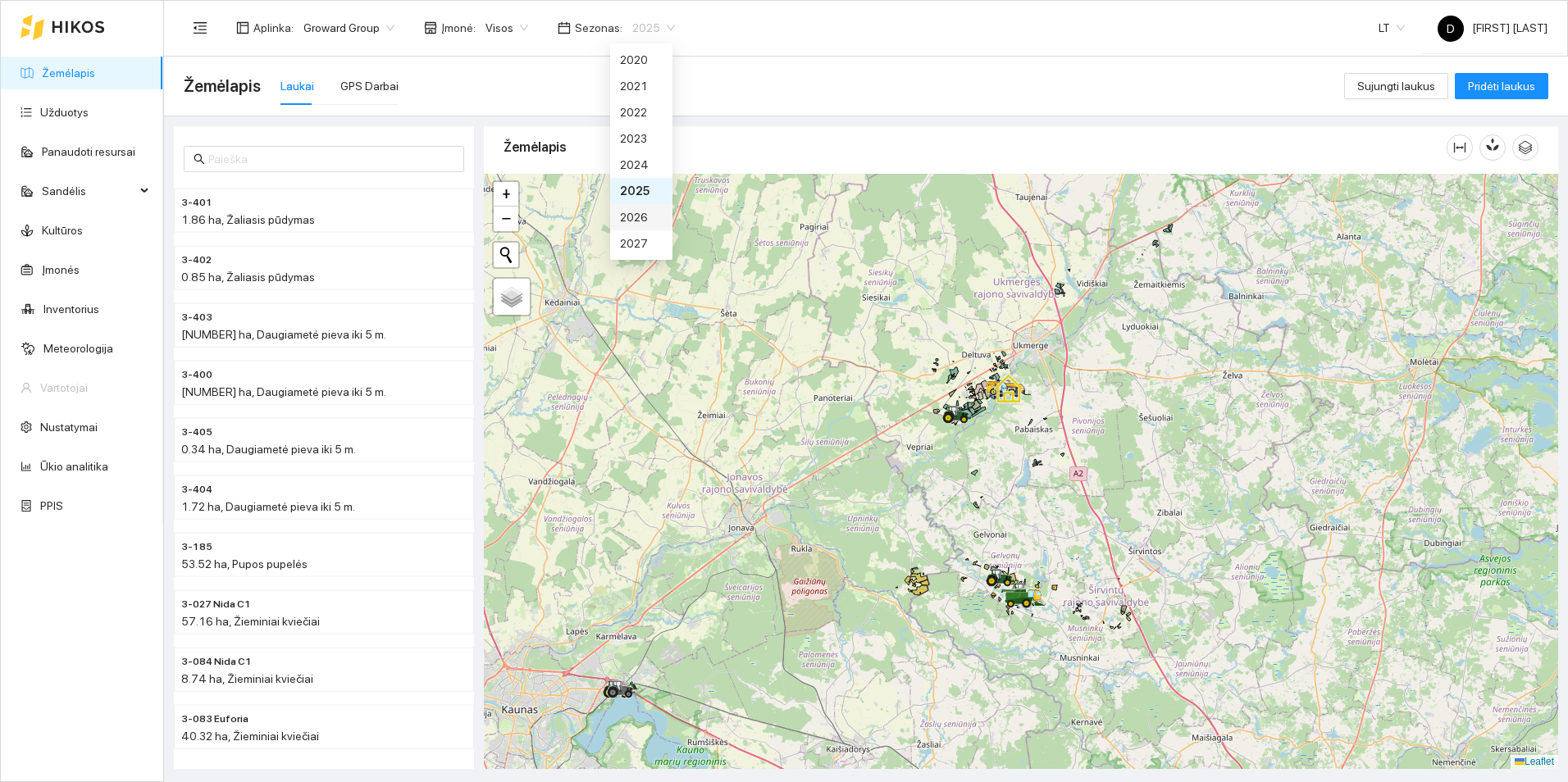 click on "2026" at bounding box center [641, 217] 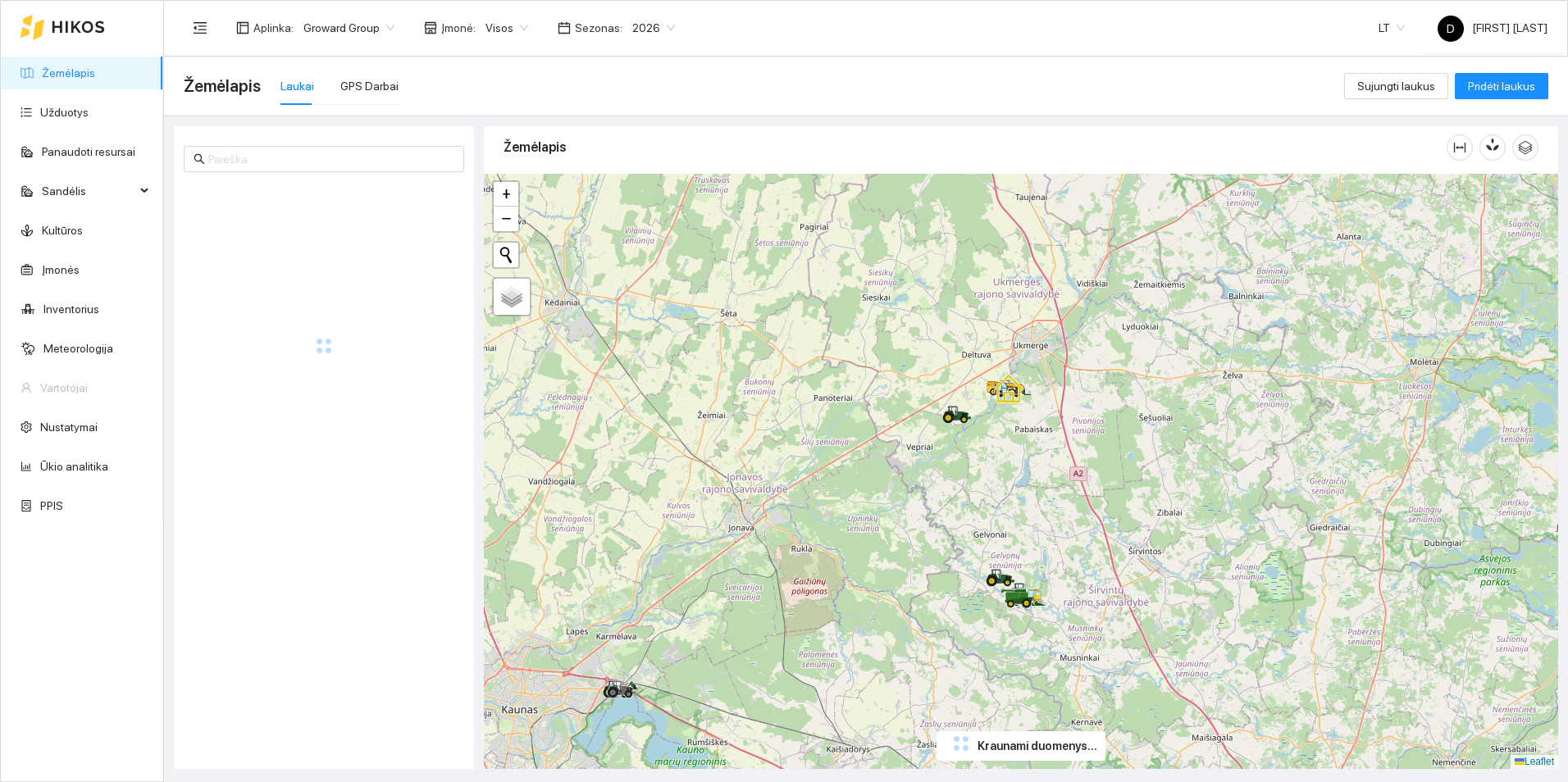 scroll, scrollTop: 0, scrollLeft: 0, axis: both 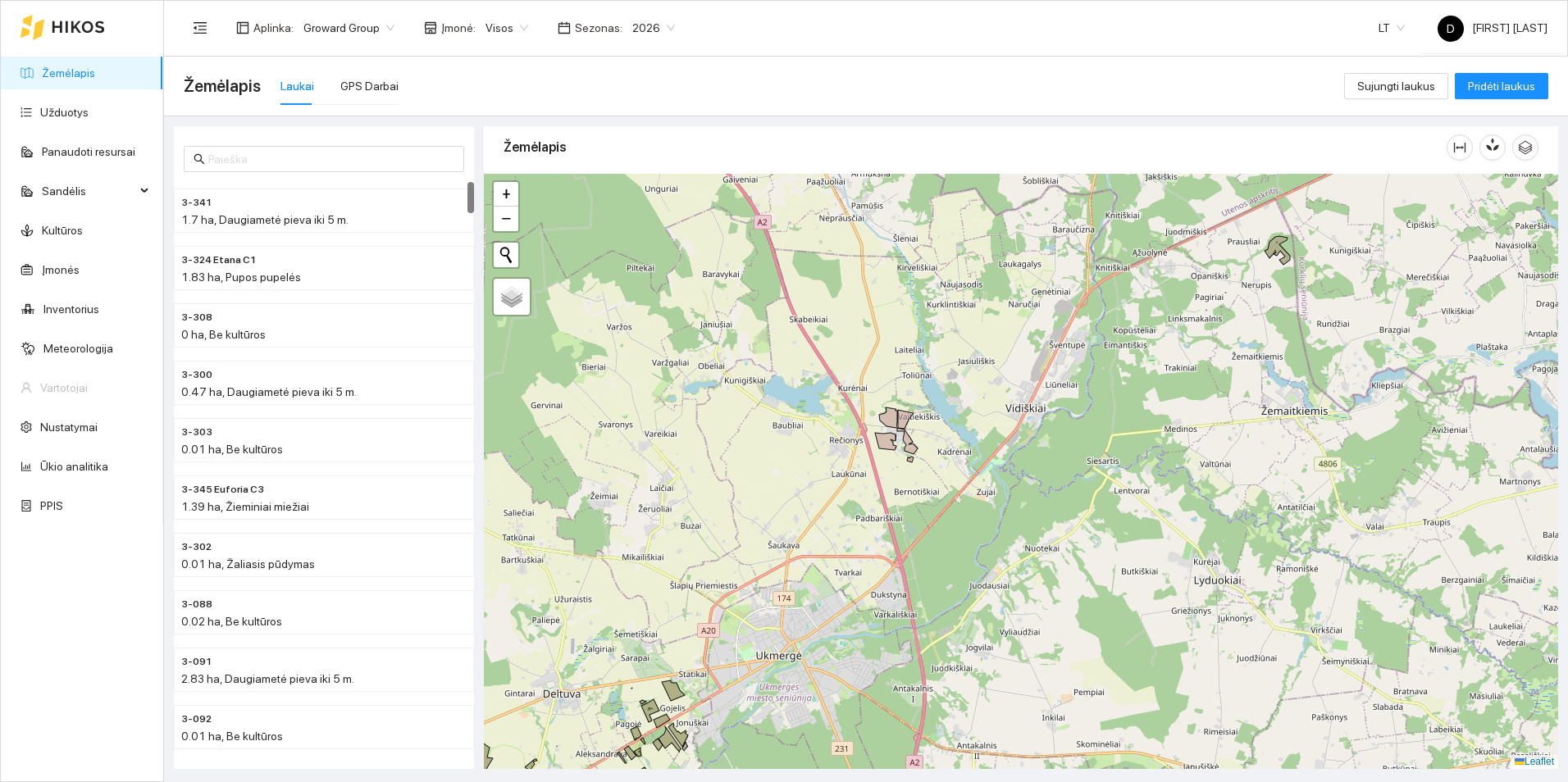 drag, startPoint x: 1096, startPoint y: 280, endPoint x: 945, endPoint y: 528, distance: 290.35323 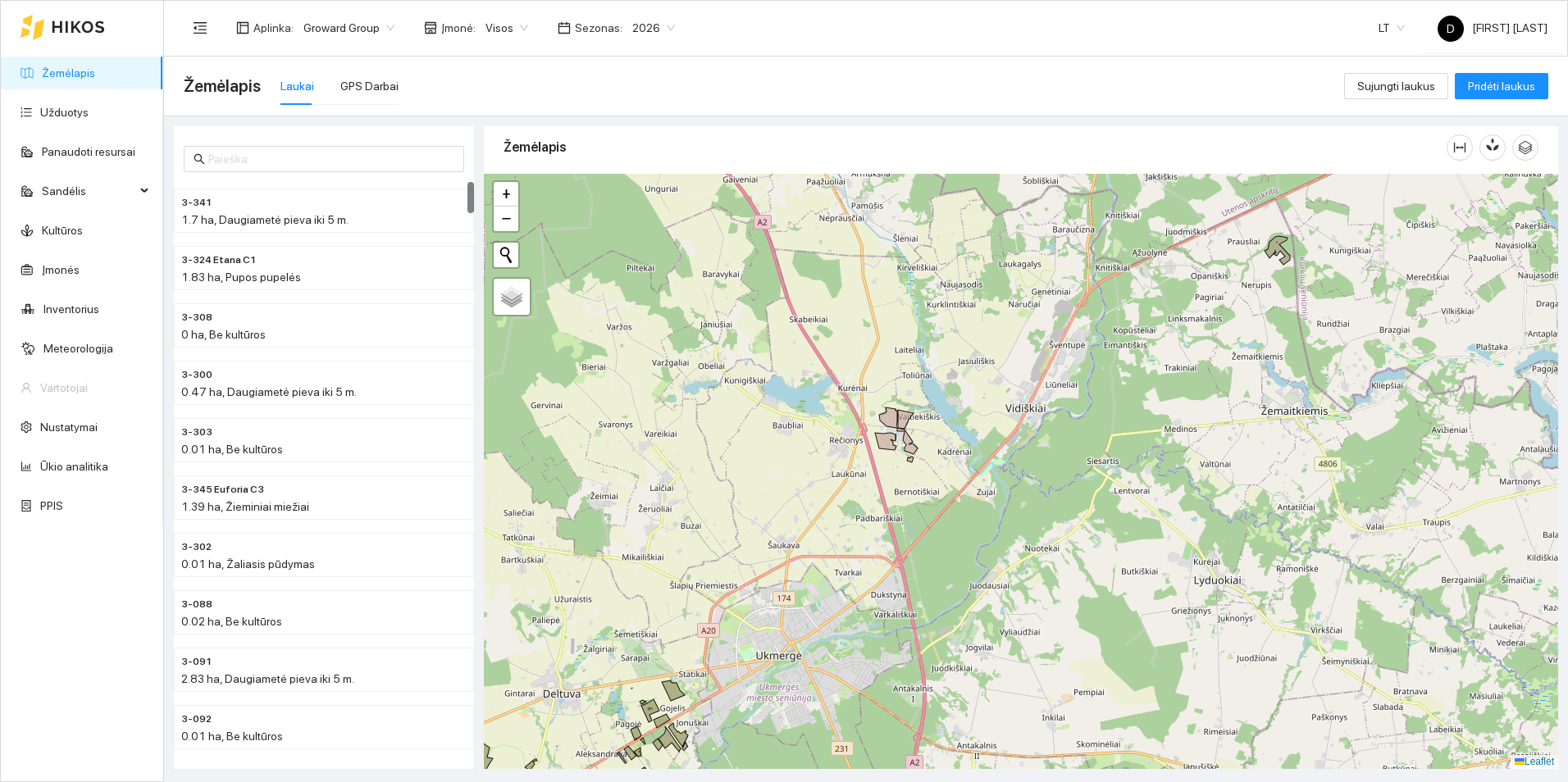 click at bounding box center [1021, 471] 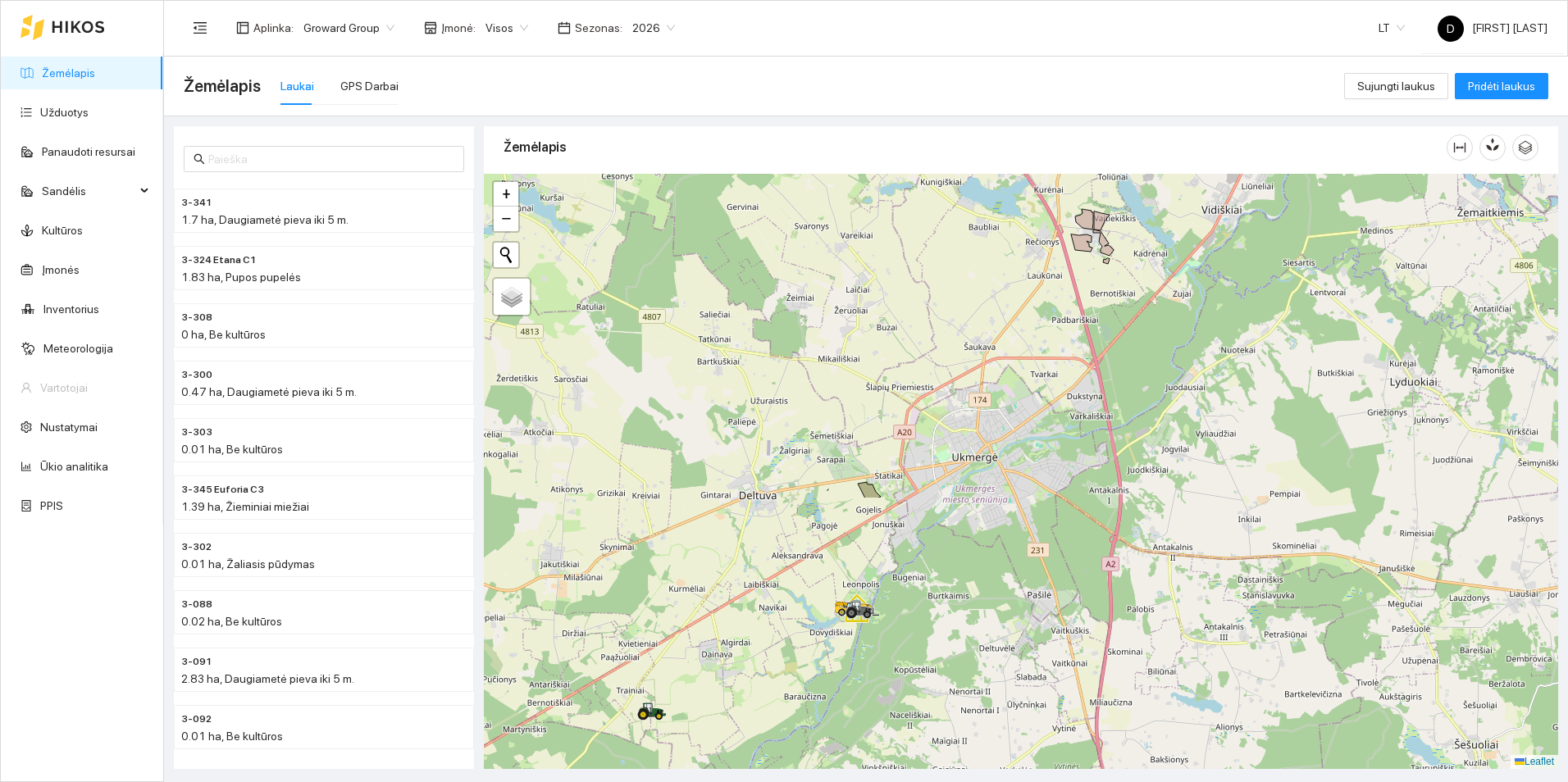 drag, startPoint x: 723, startPoint y: 658, endPoint x: 1017, endPoint y: 328, distance: 441.9683 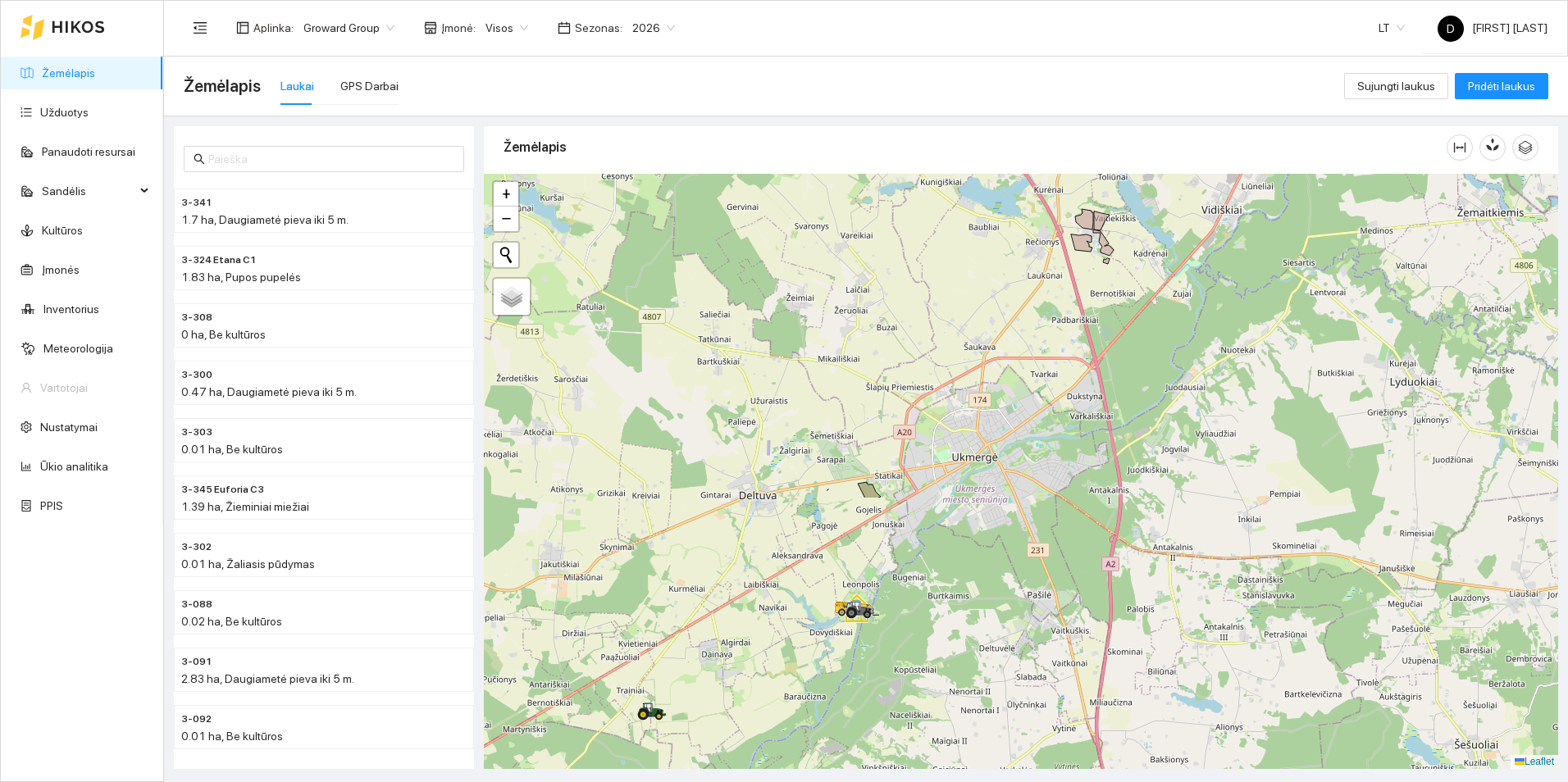 click at bounding box center [1021, 471] 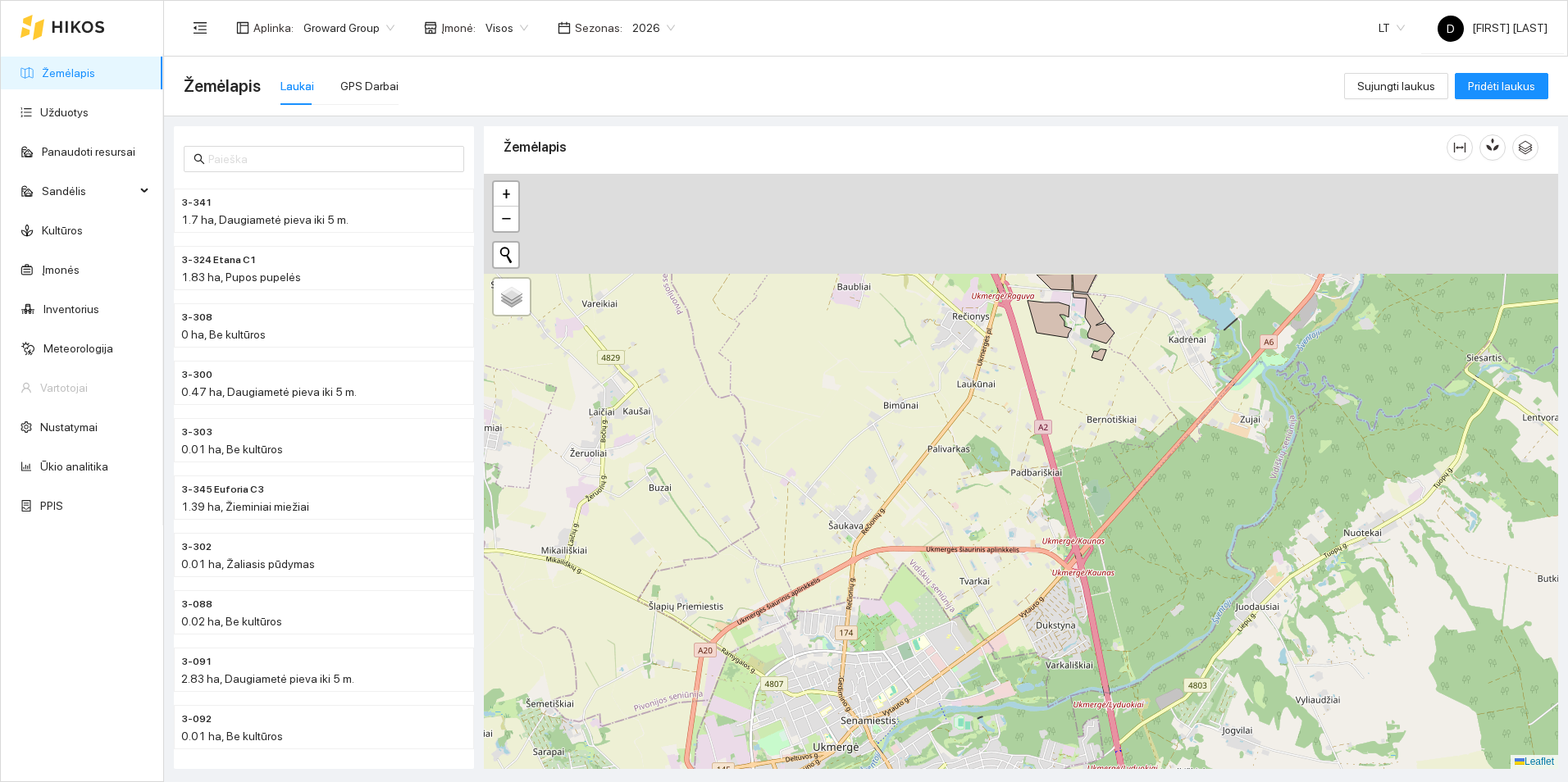 drag, startPoint x: 1017, startPoint y: 328, endPoint x: 919, endPoint y: 489, distance: 188.48077 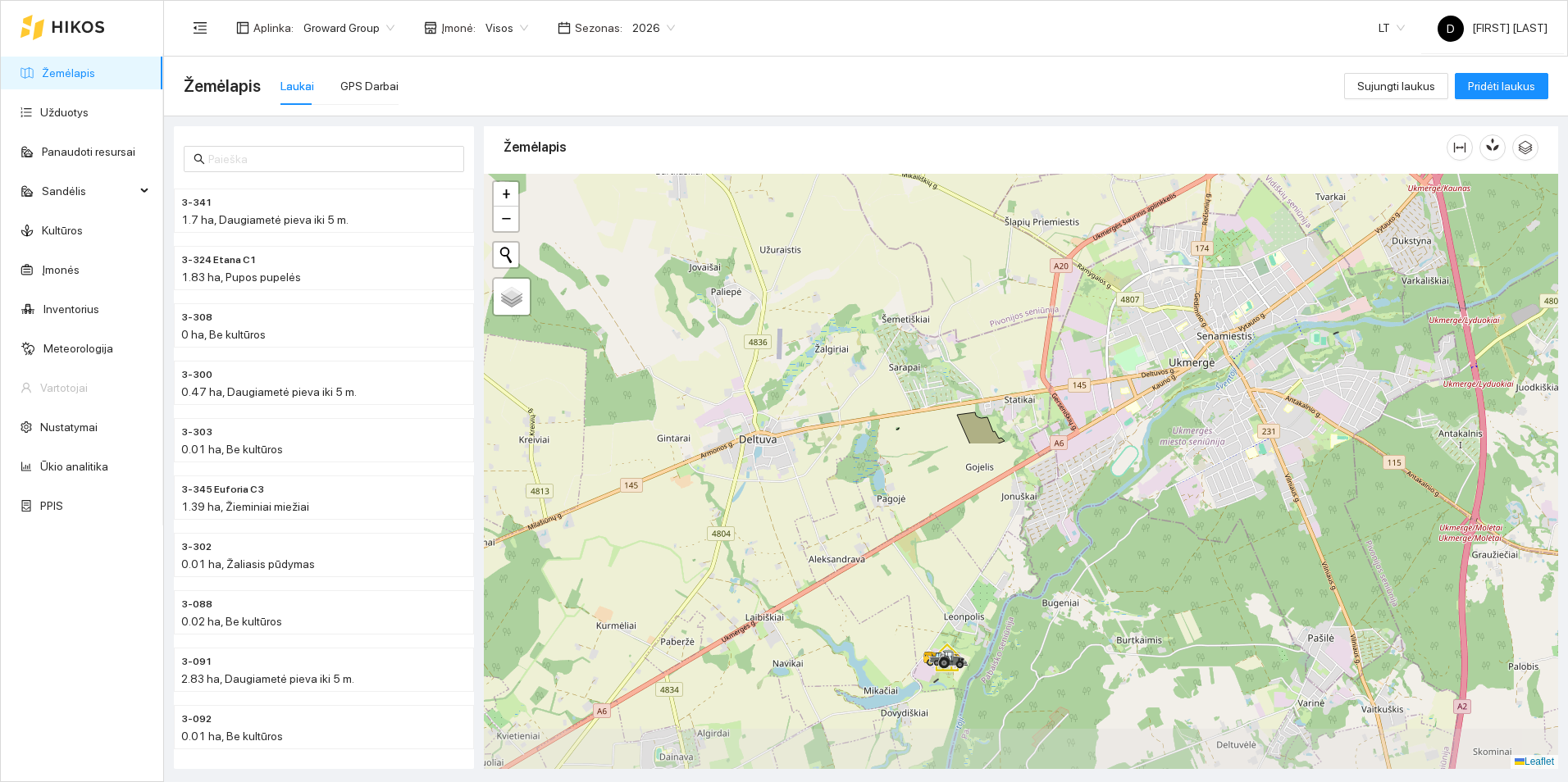 drag, startPoint x: 731, startPoint y: 637, endPoint x: 1100, endPoint y: 224, distance: 553.8321 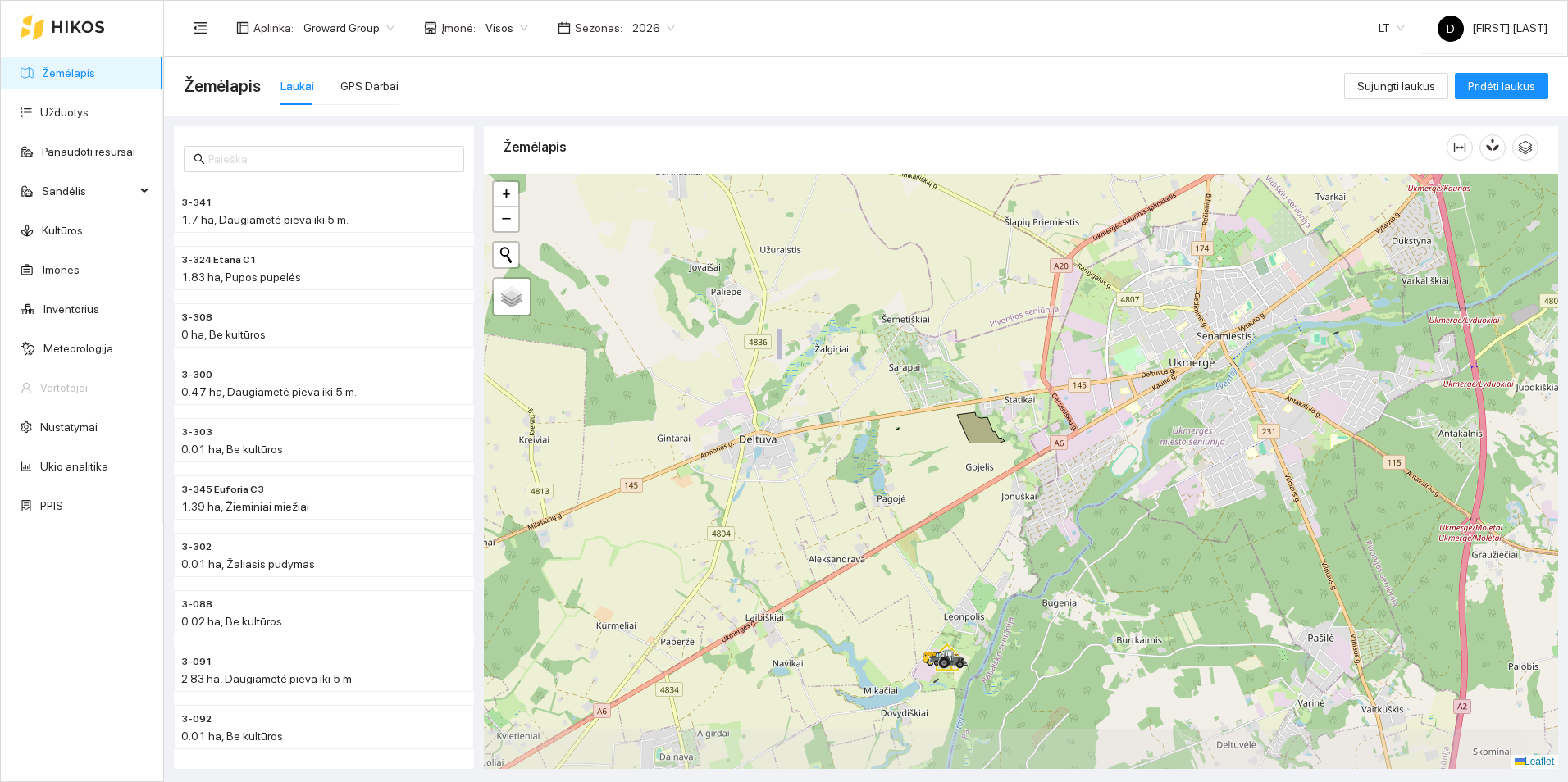 click at bounding box center (1021, 471) 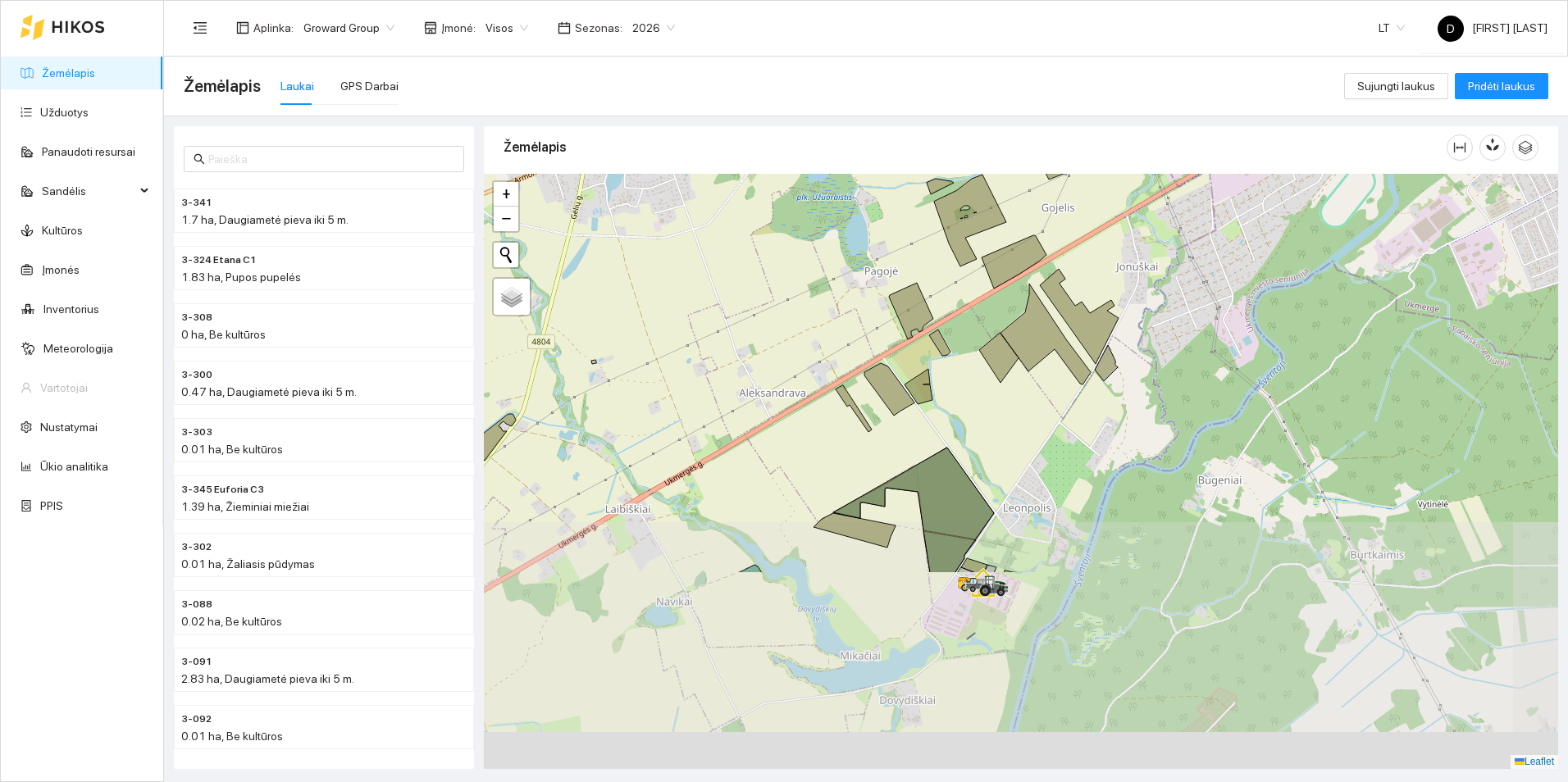 drag, startPoint x: 910, startPoint y: 657, endPoint x: 1005, endPoint y: 387, distance: 286.22544 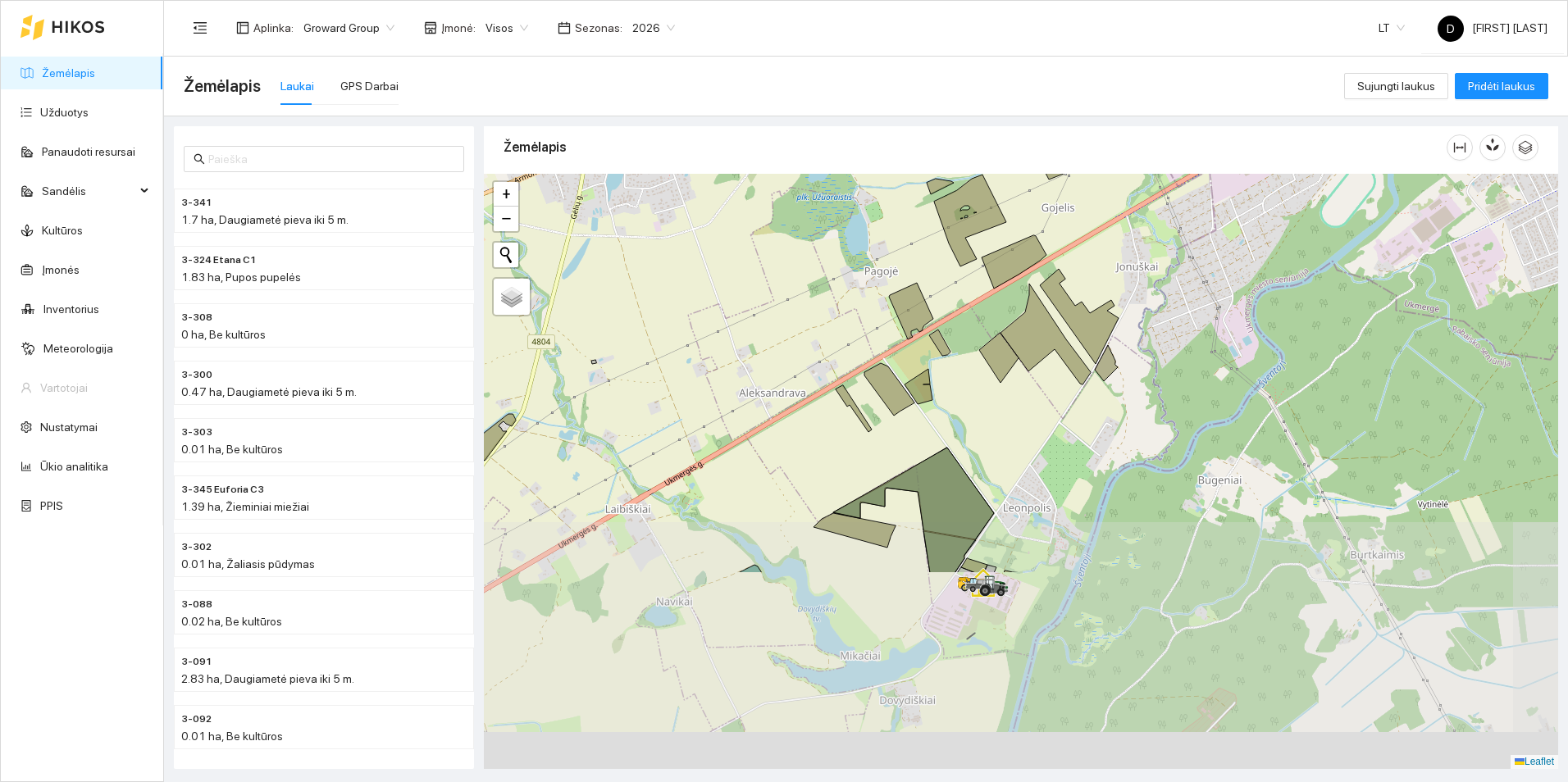 click at bounding box center (1021, 471) 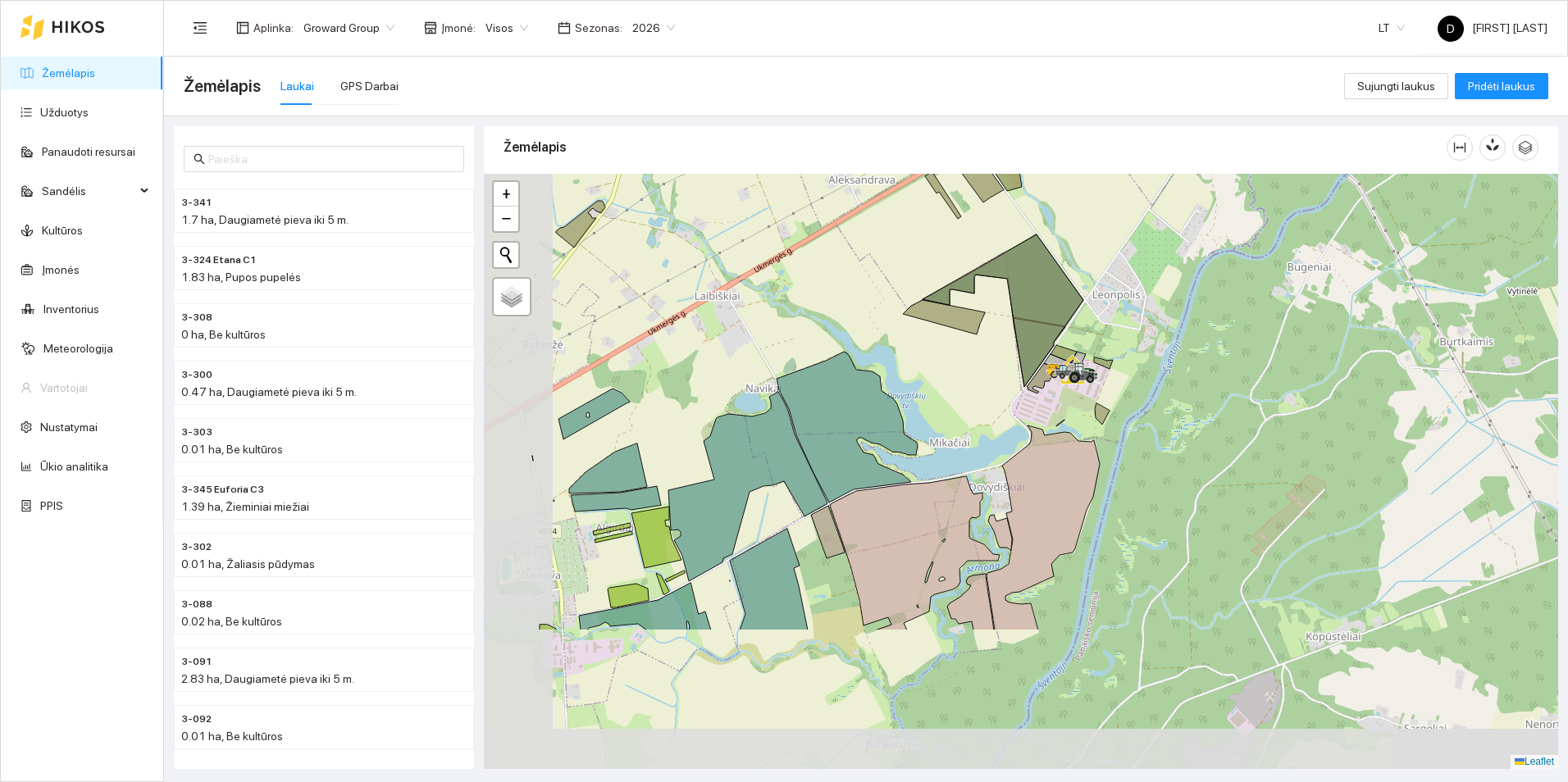 drag, startPoint x: 873, startPoint y: 565, endPoint x: 956, endPoint y: 362, distance: 219.31256 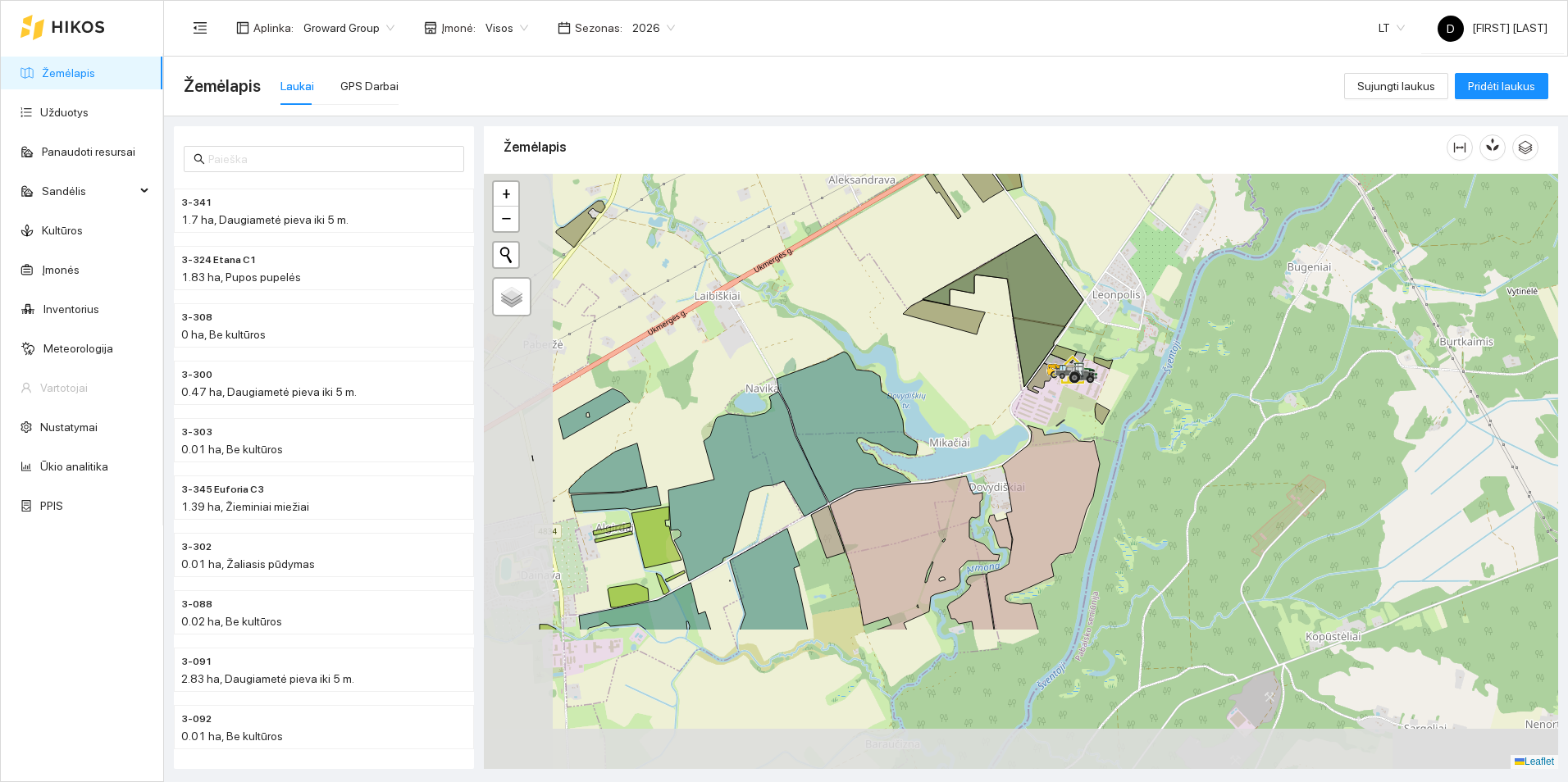 click at bounding box center [1021, 471] 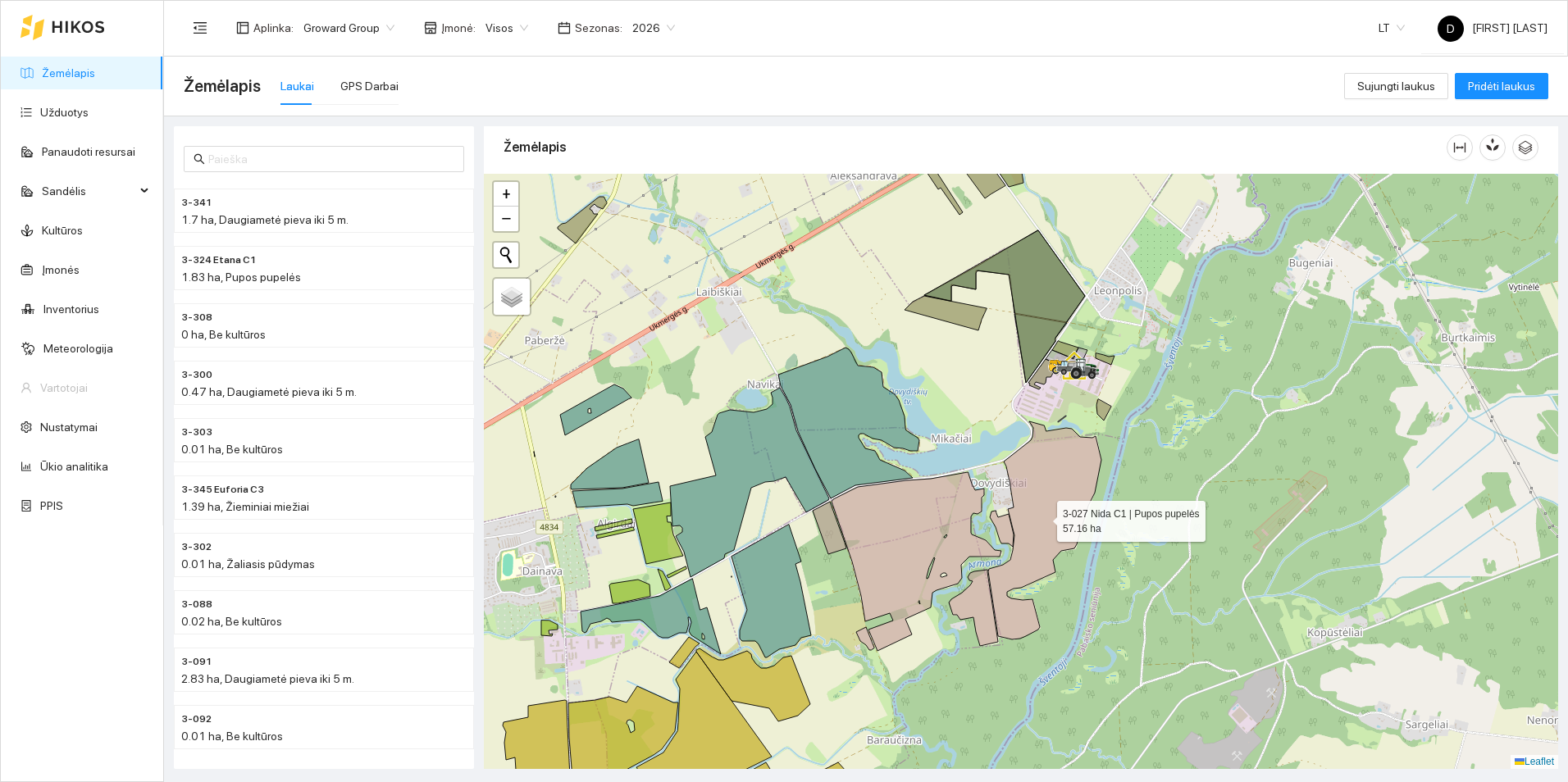 click 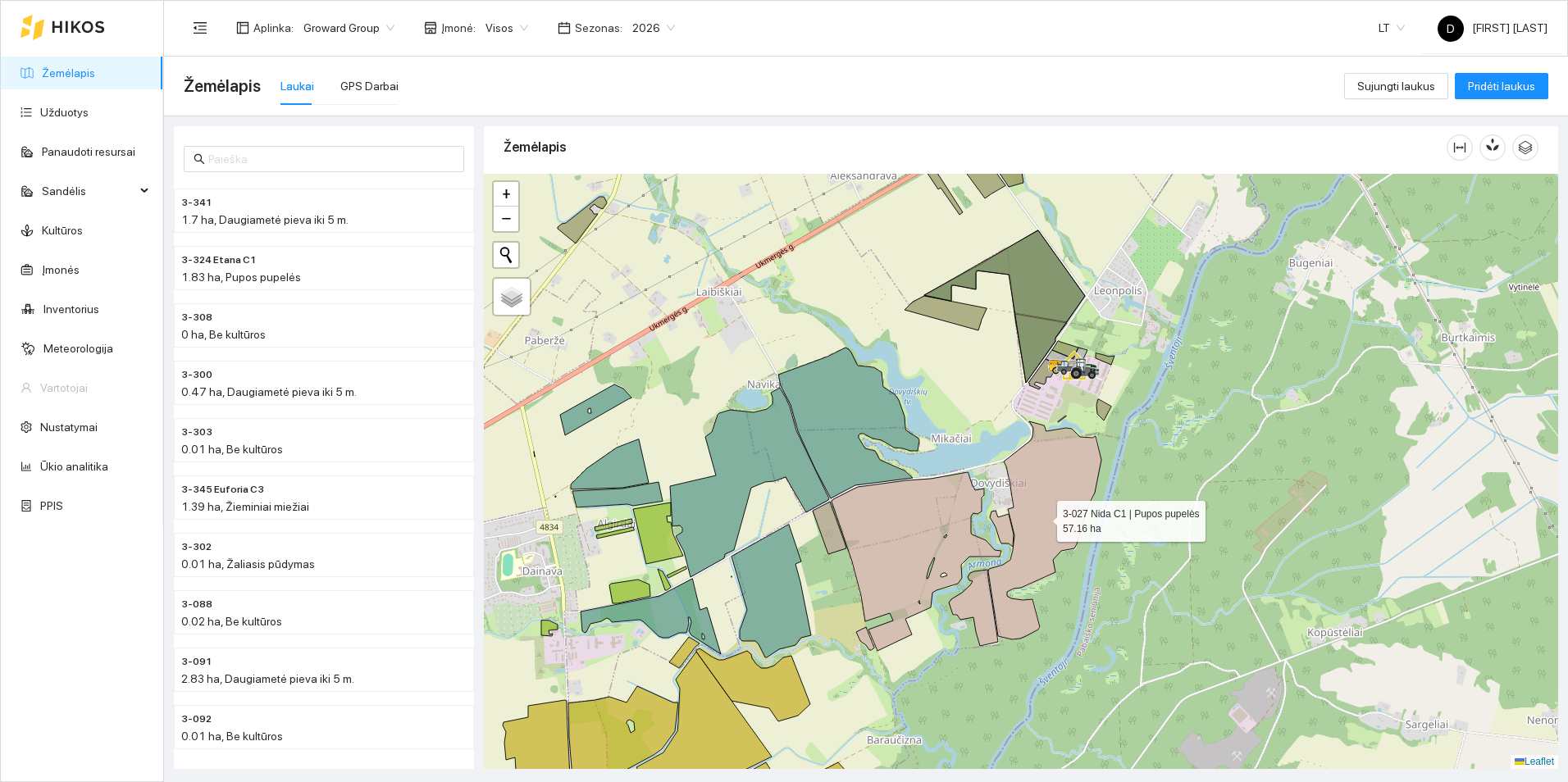 scroll, scrollTop: 9042, scrollLeft: 0, axis: vertical 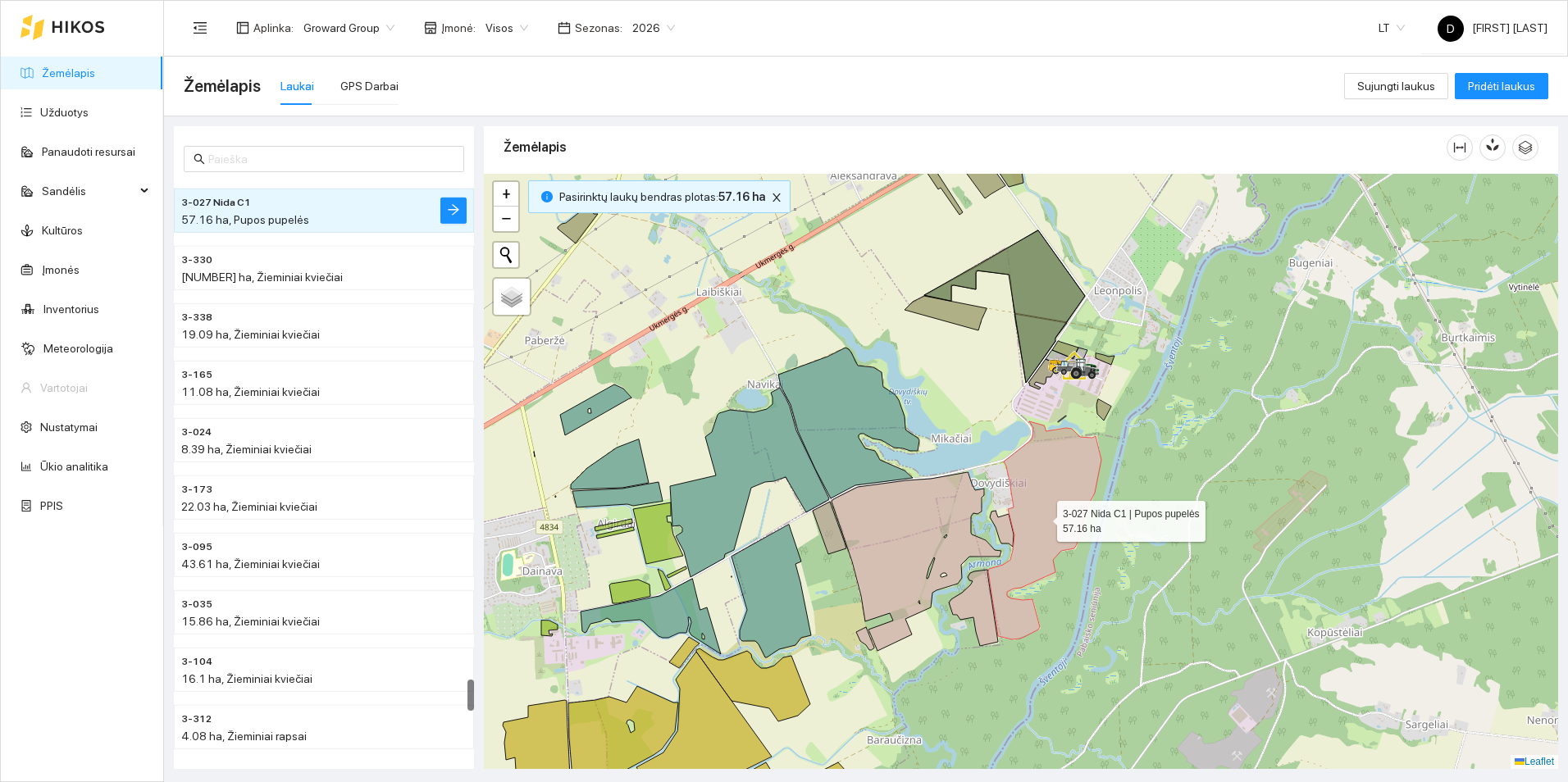 click 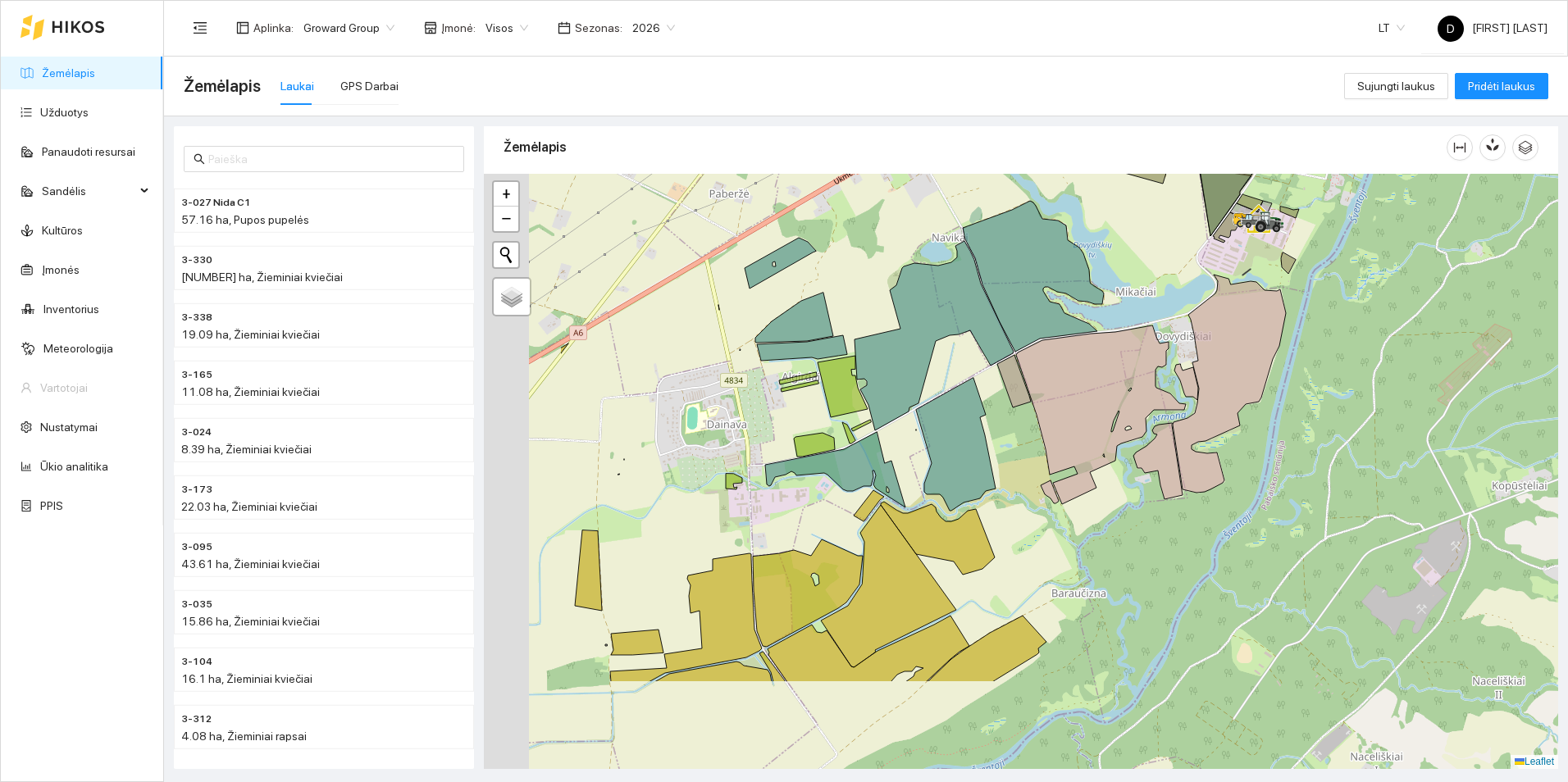 drag, startPoint x: 678, startPoint y: 416, endPoint x: 867, endPoint y: 266, distance: 241.29028 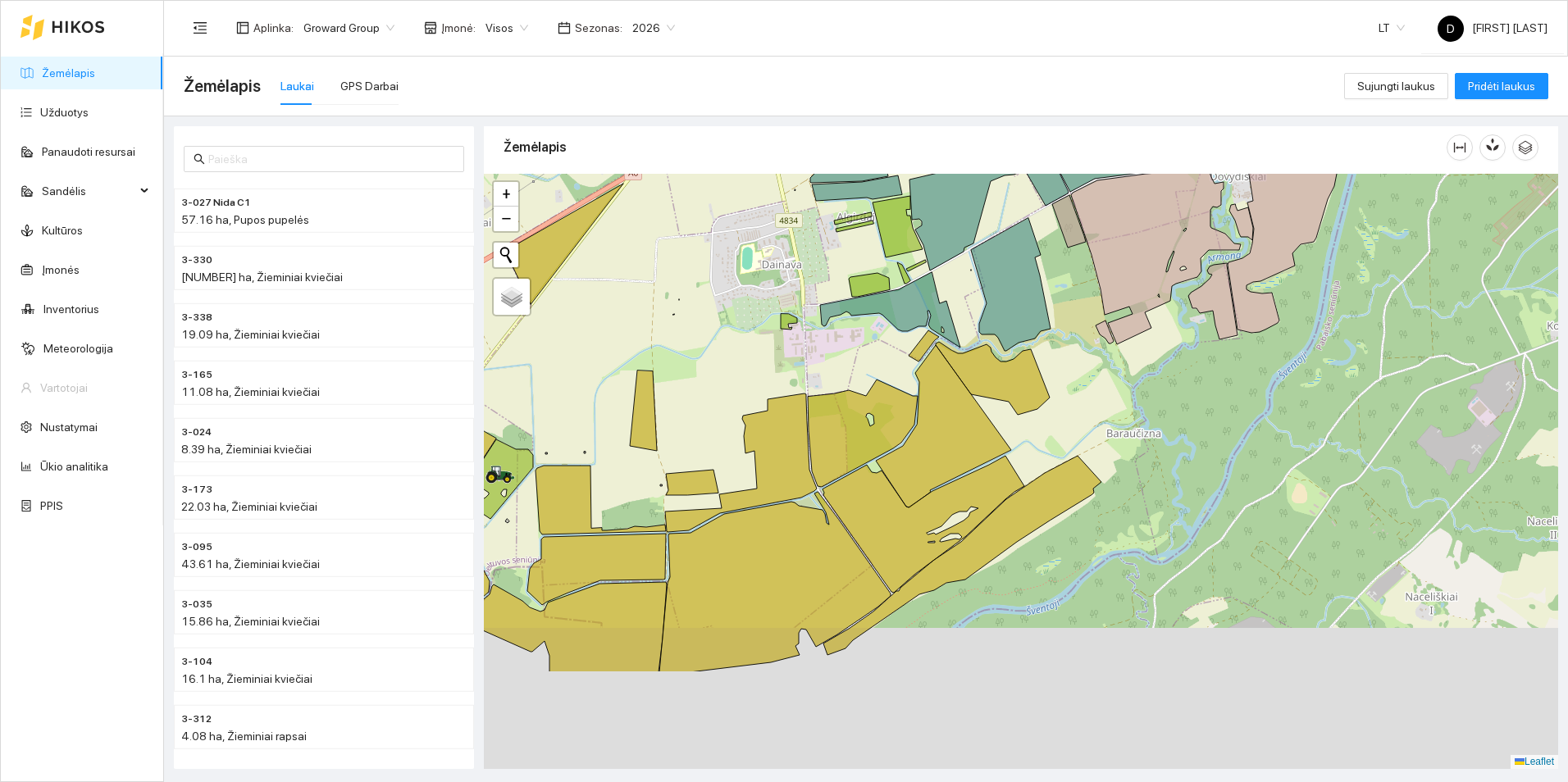 drag, startPoint x: 810, startPoint y: 492, endPoint x: 864, endPoint y: 328, distance: 172.66152 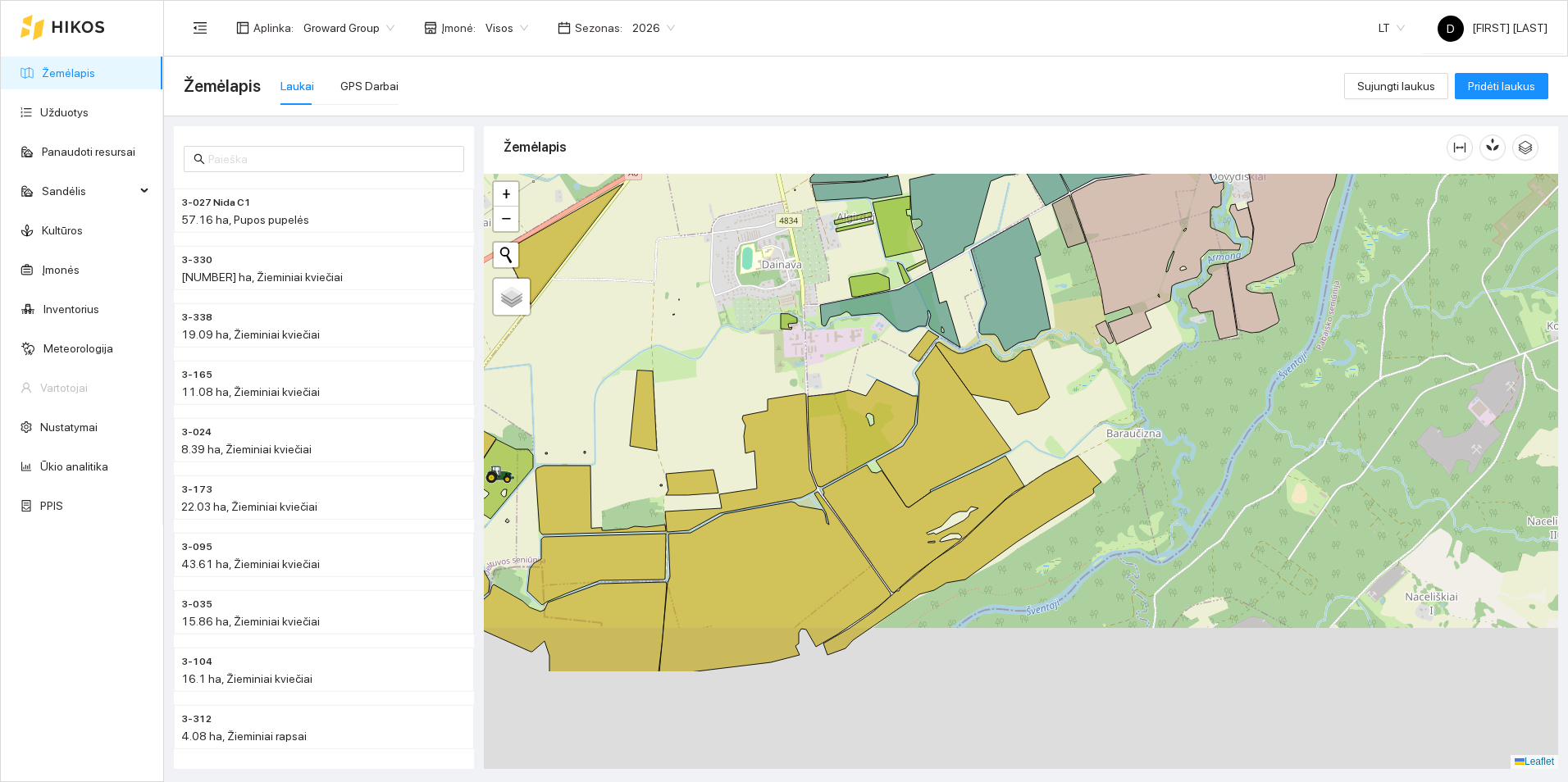 click at bounding box center (1021, 471) 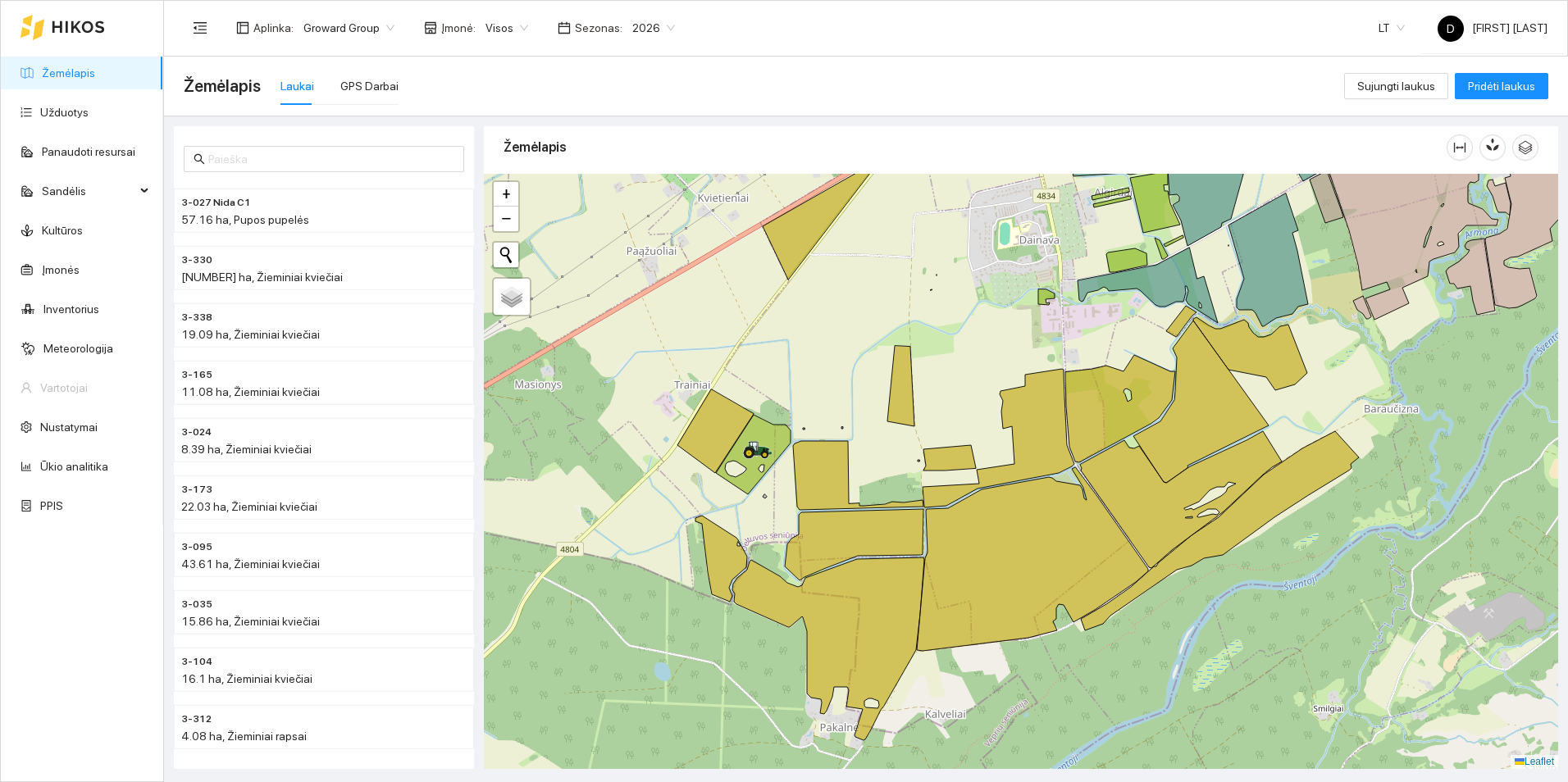 drag, startPoint x: 694, startPoint y: 384, endPoint x: 948, endPoint y: 367, distance: 254.56826 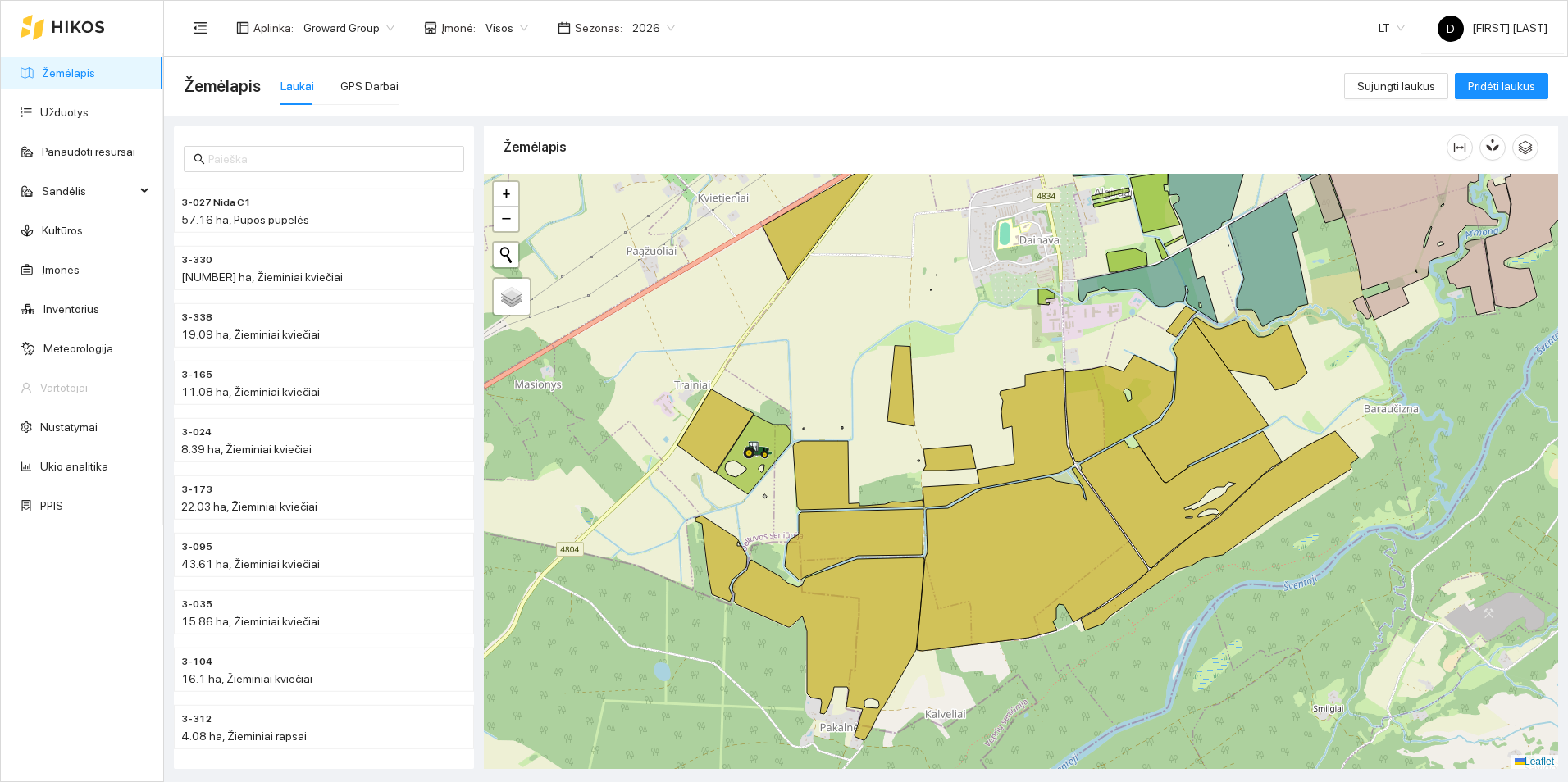 click at bounding box center (1021, 471) 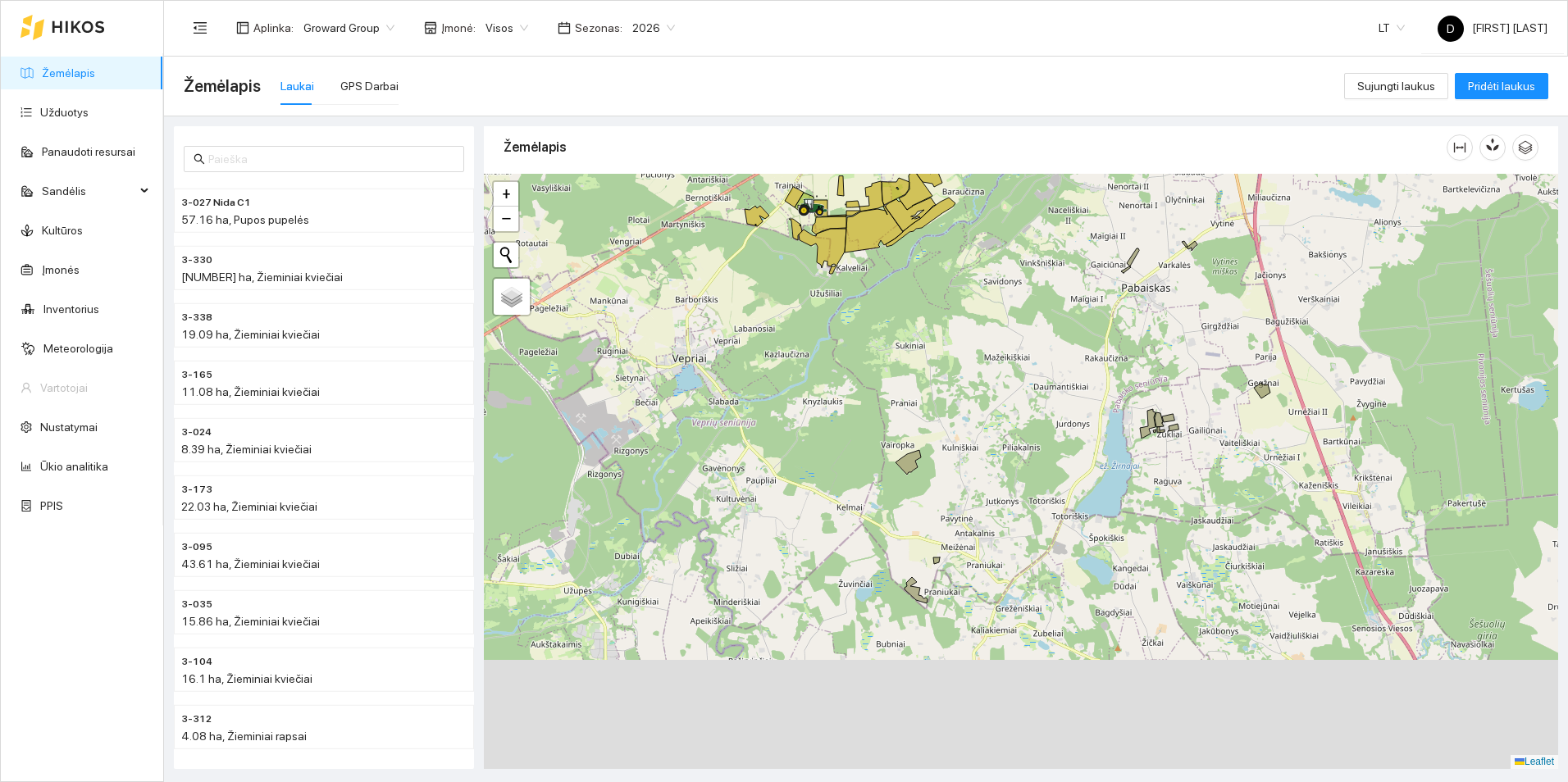 drag, startPoint x: 910, startPoint y: 534, endPoint x: 803, endPoint y: 284, distance: 271.93565 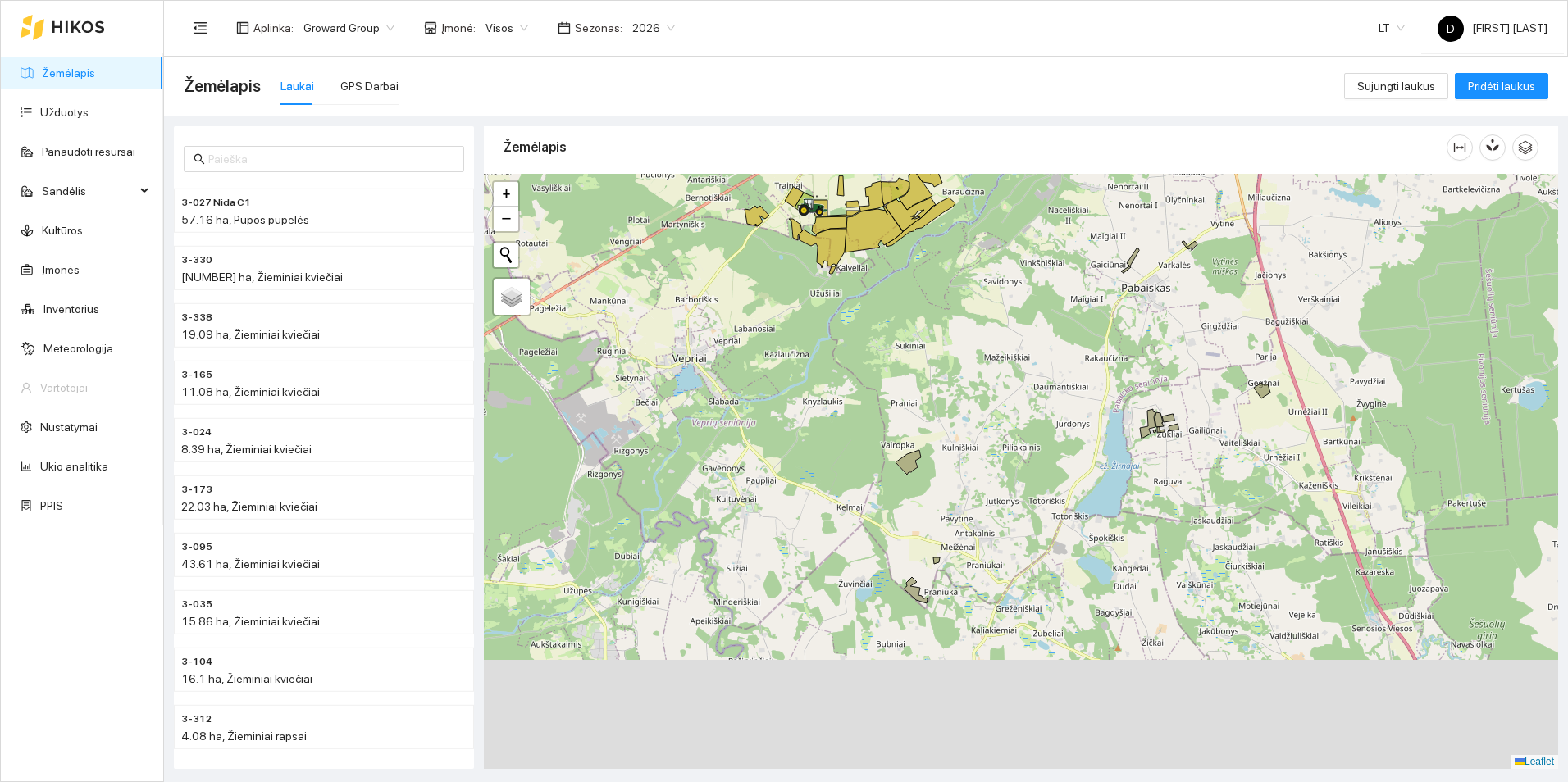 click at bounding box center [1021, 471] 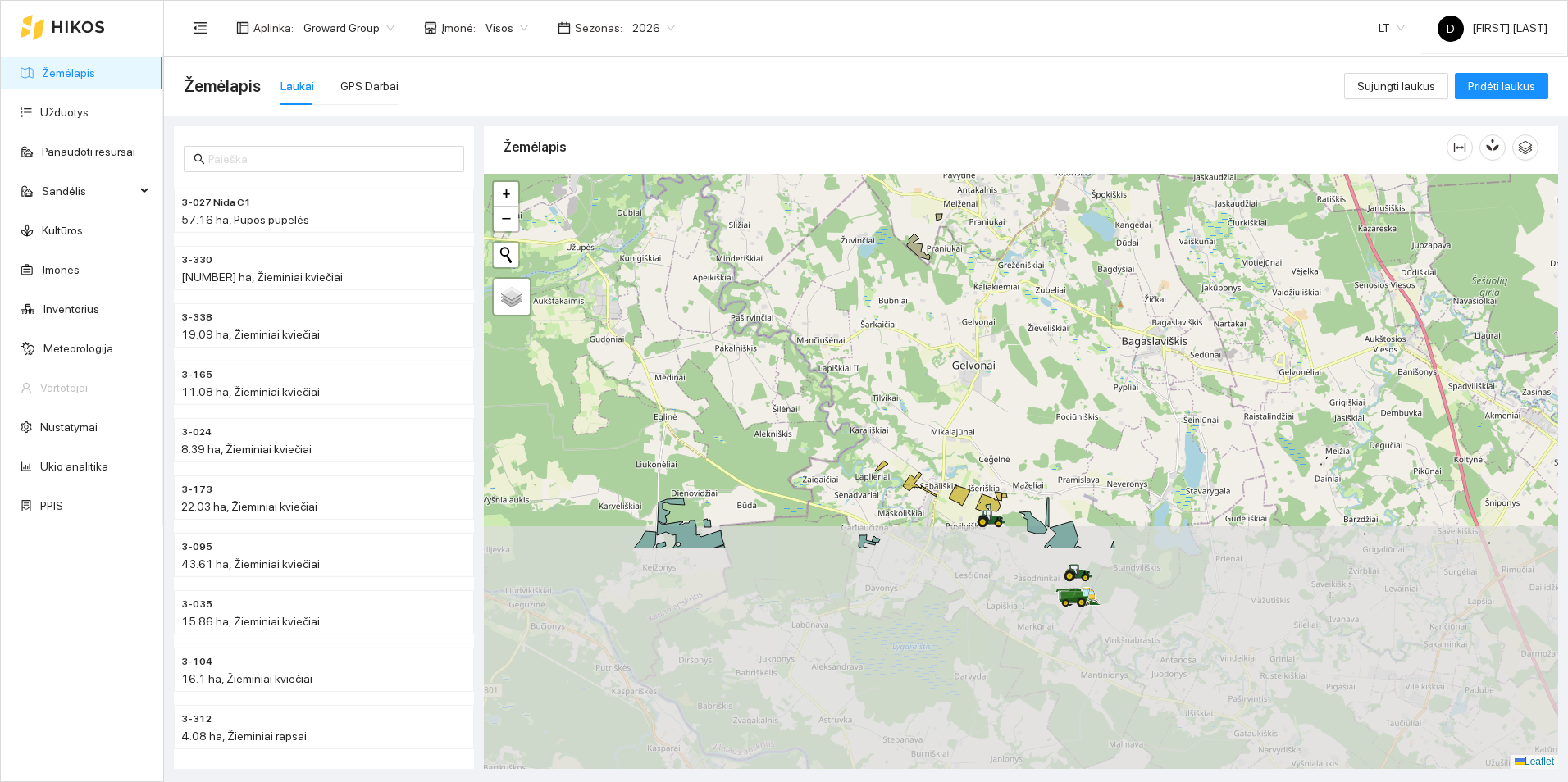drag, startPoint x: 843, startPoint y: 628, endPoint x: 861, endPoint y: 342, distance: 286.56587 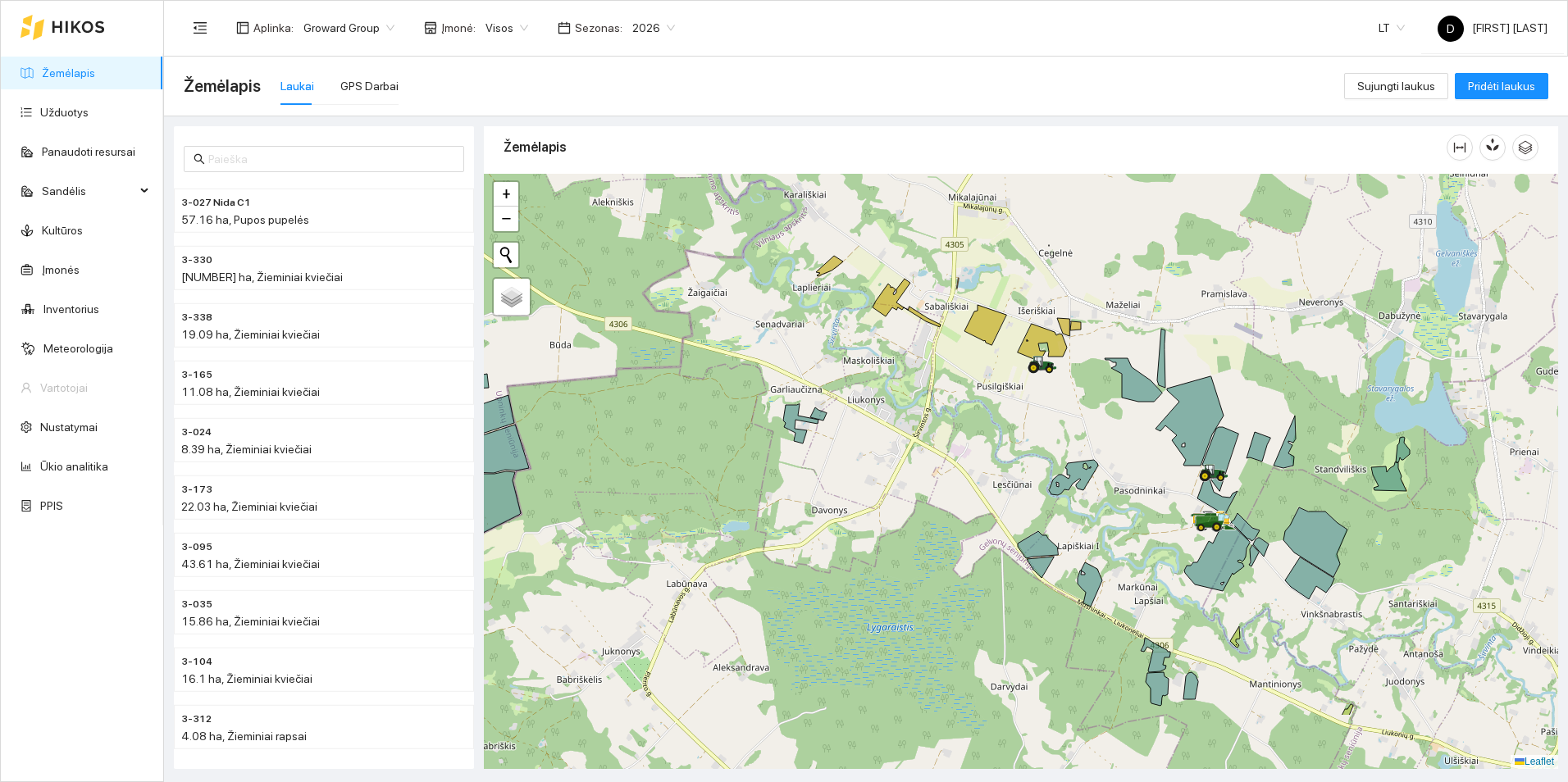 drag, startPoint x: 1134, startPoint y: 561, endPoint x: 905, endPoint y: 448, distance: 255.36249 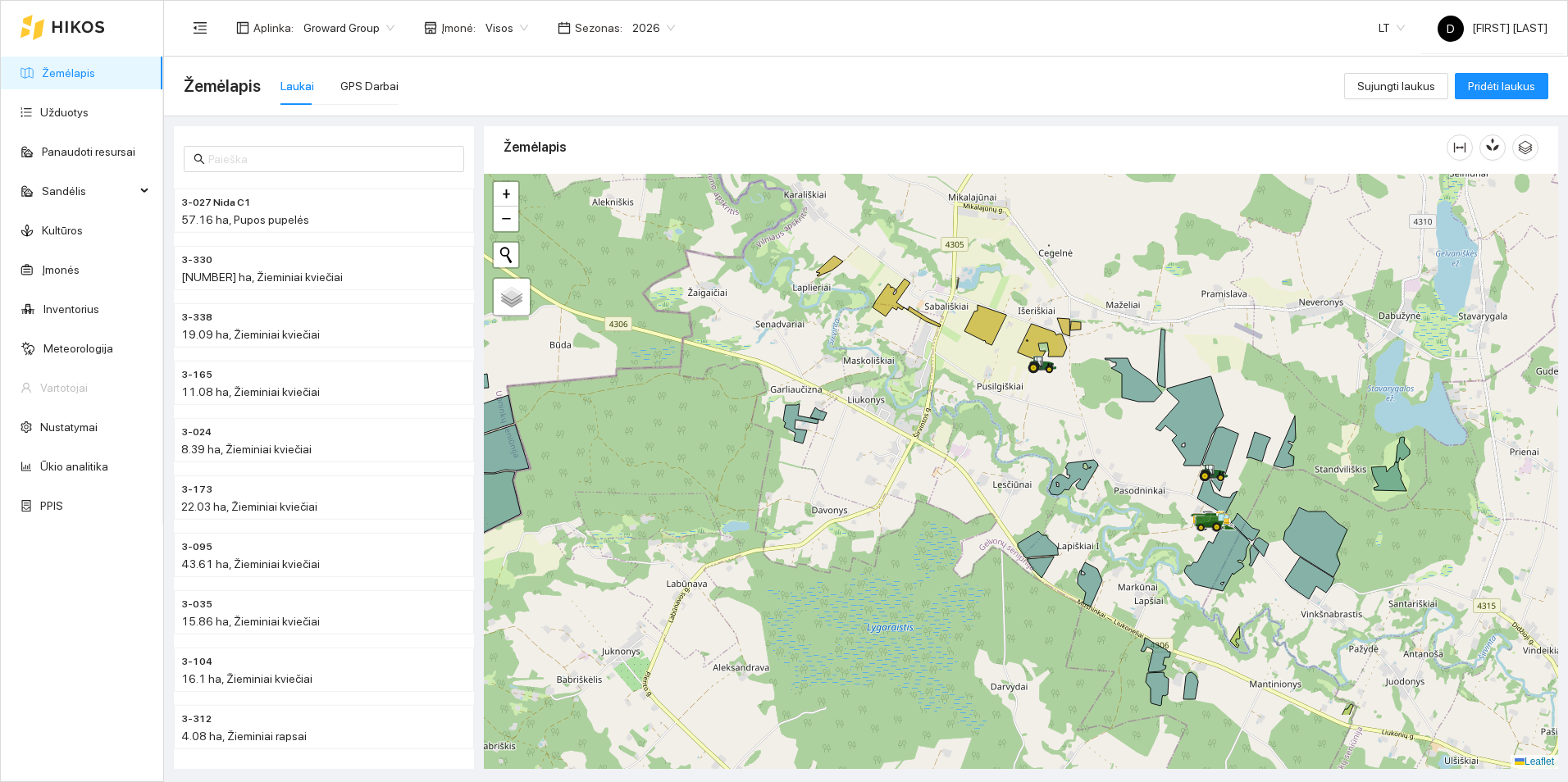 click at bounding box center (1021, 471) 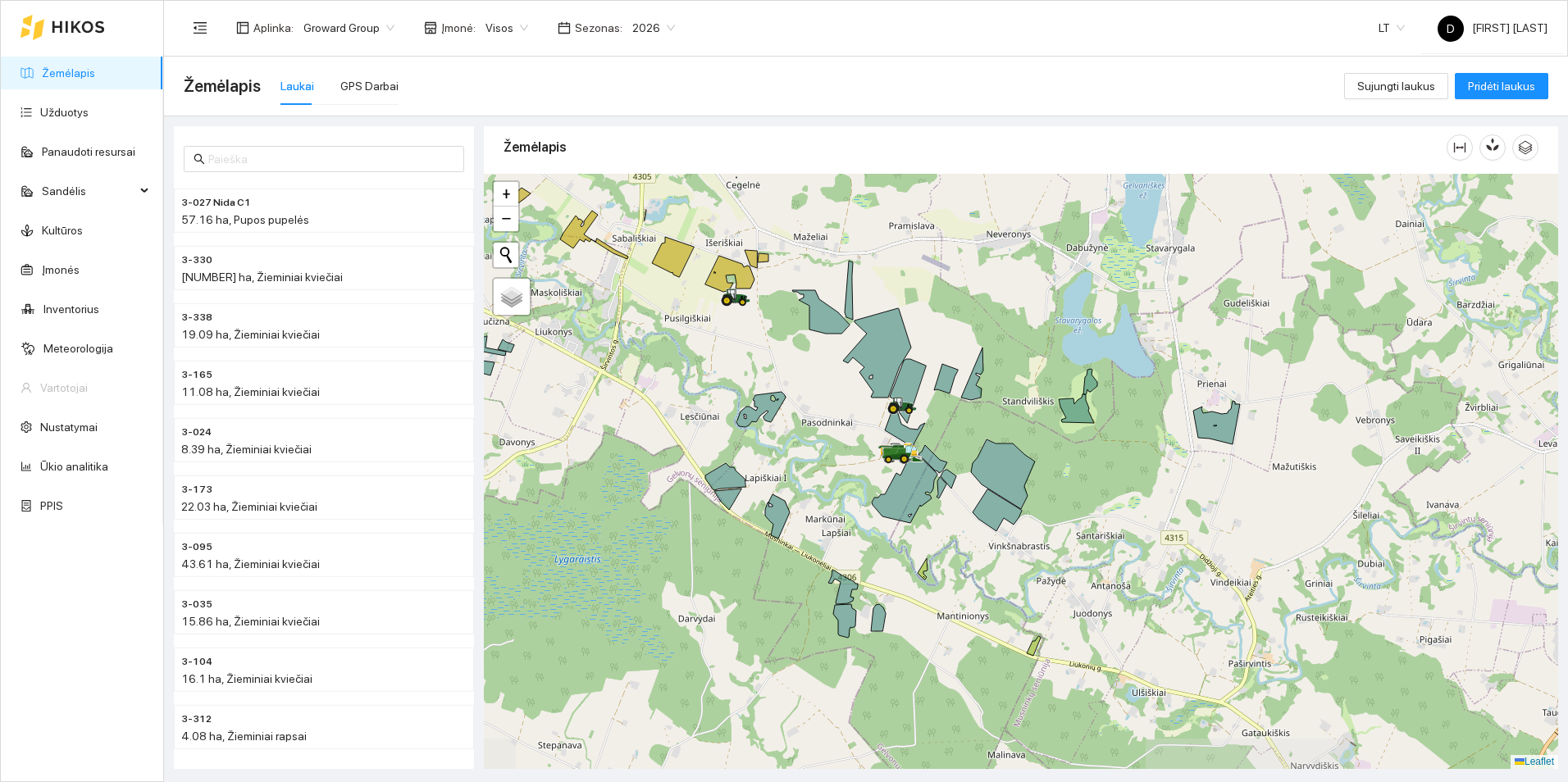 drag, startPoint x: 1121, startPoint y: 459, endPoint x: 808, endPoint y: 391, distance: 320.30142 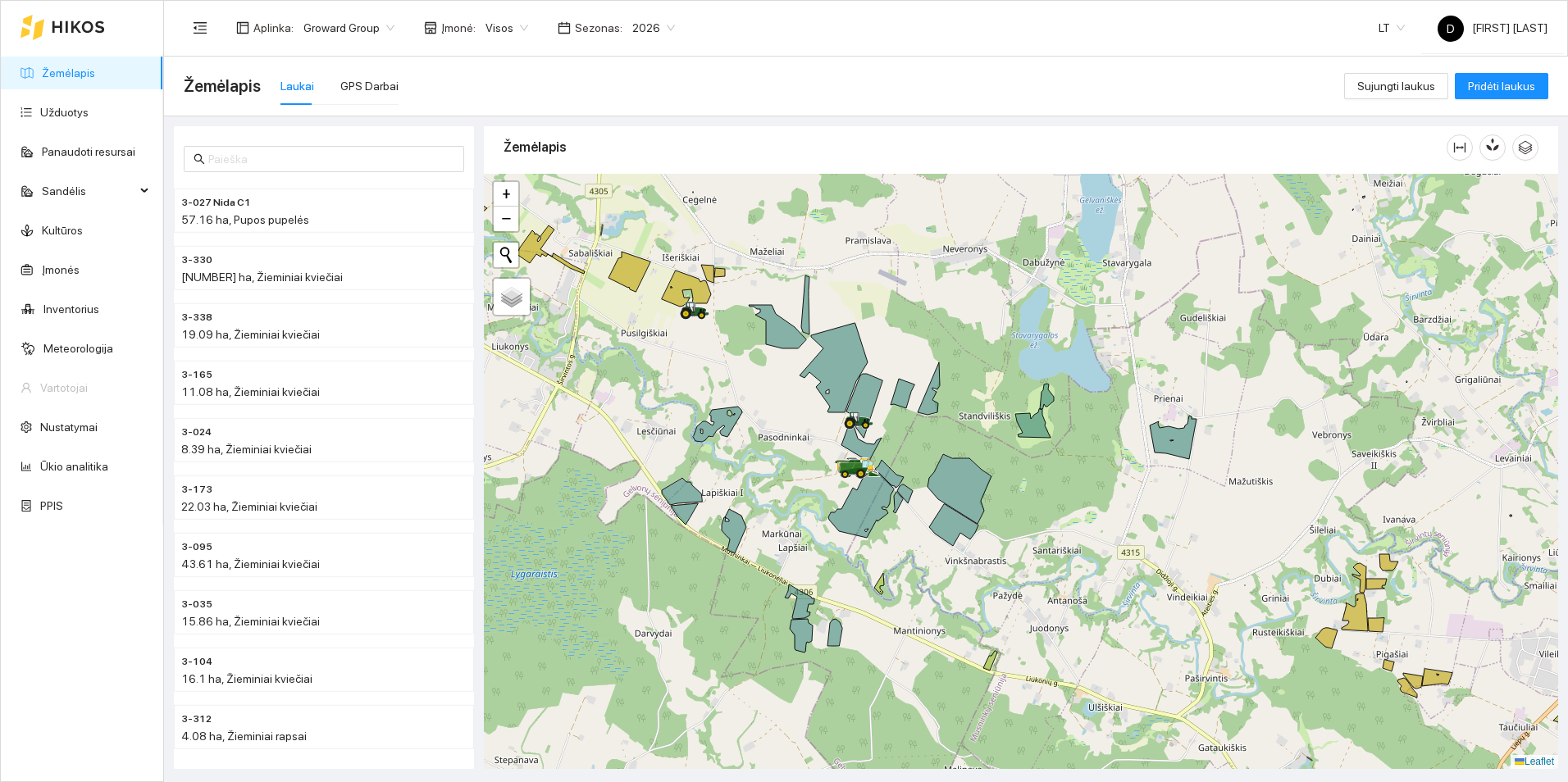 drag, startPoint x: 1238, startPoint y: 525, endPoint x: 1195, endPoint y: 539, distance: 45.221676 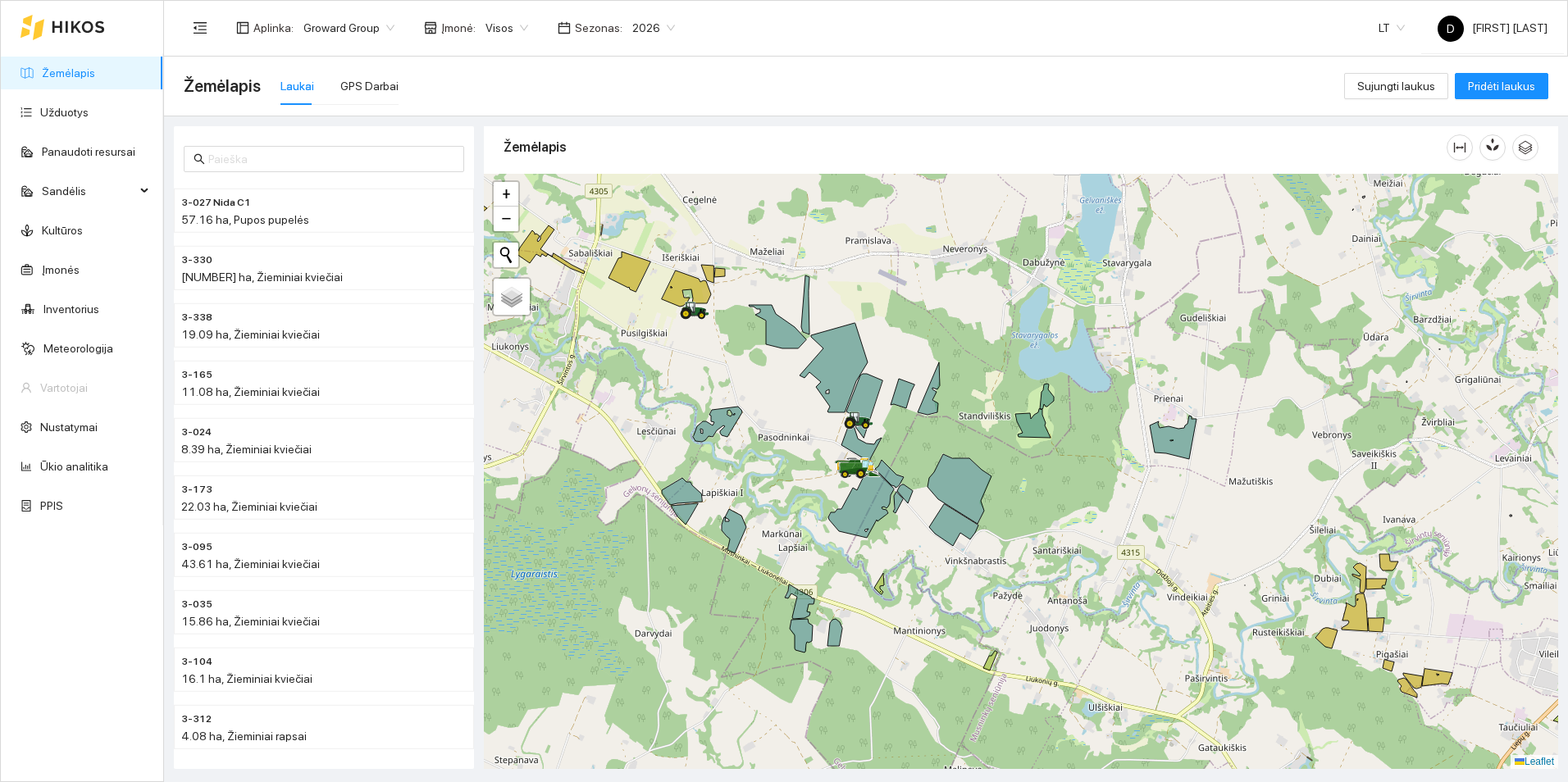 click at bounding box center [1021, 471] 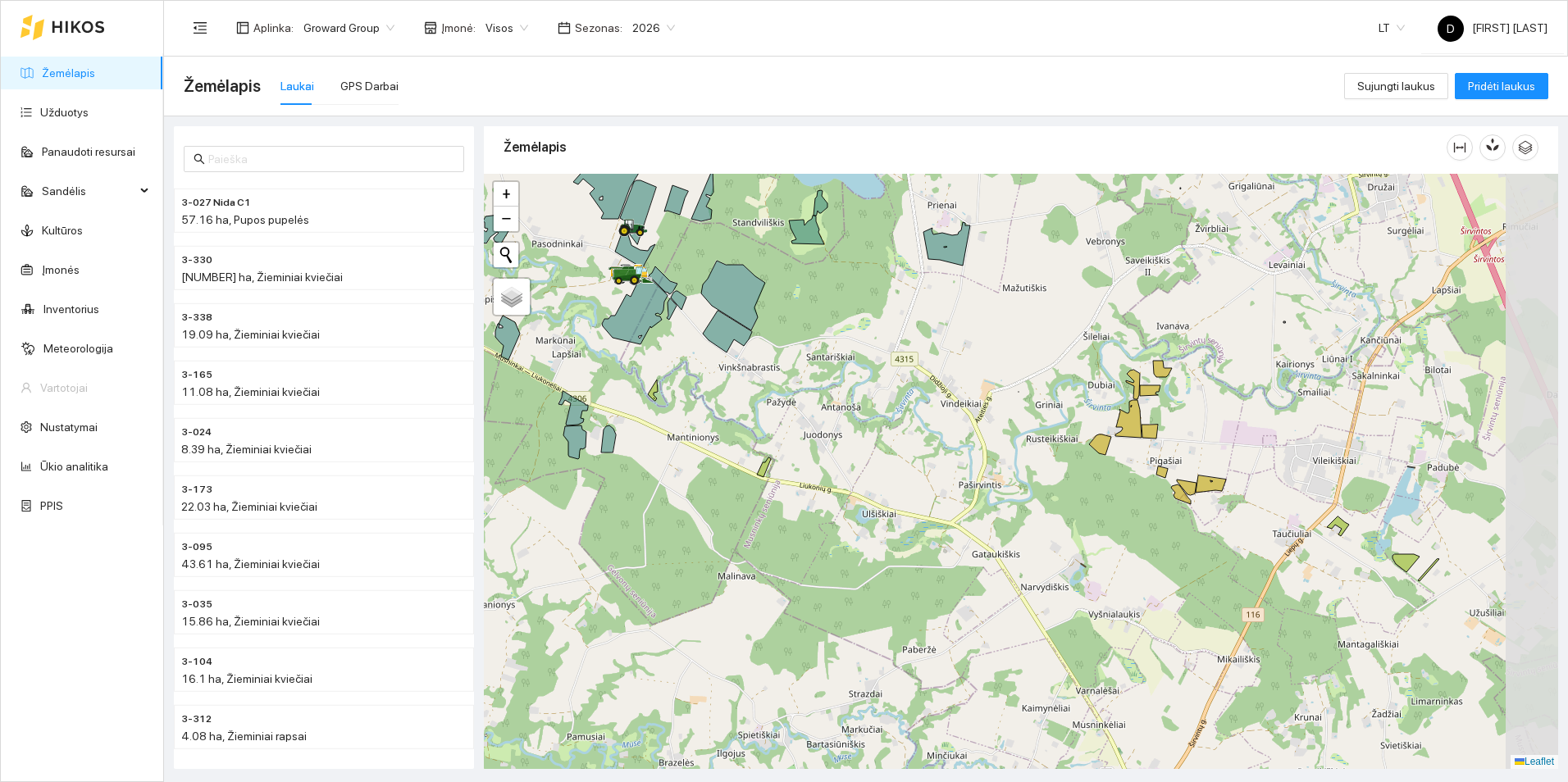 drag, startPoint x: 1135, startPoint y: 630, endPoint x: 907, endPoint y: 434, distance: 300.66593 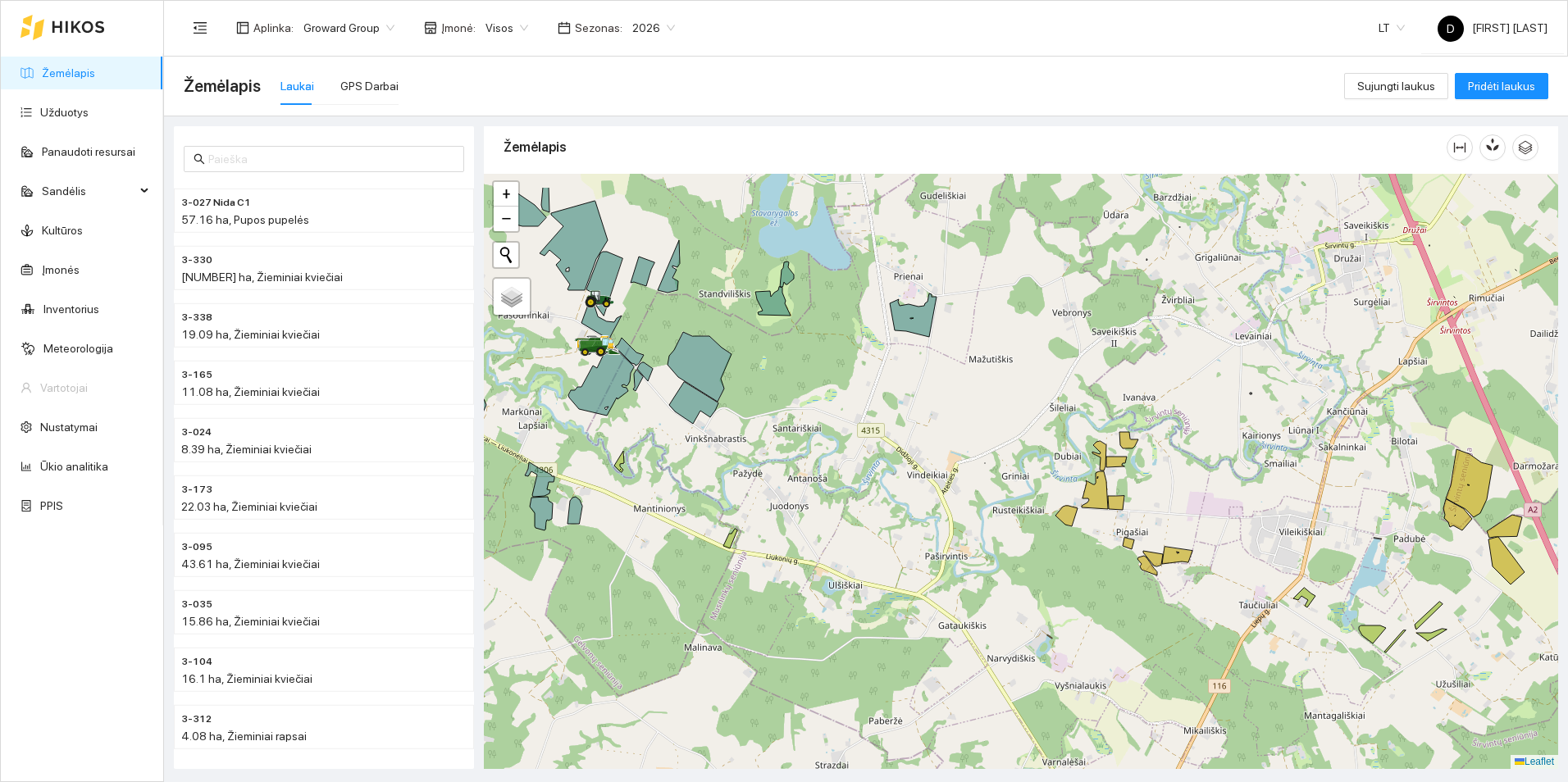 drag, startPoint x: 1136, startPoint y: 580, endPoint x: 1310, endPoint y: 694, distance: 208.01923 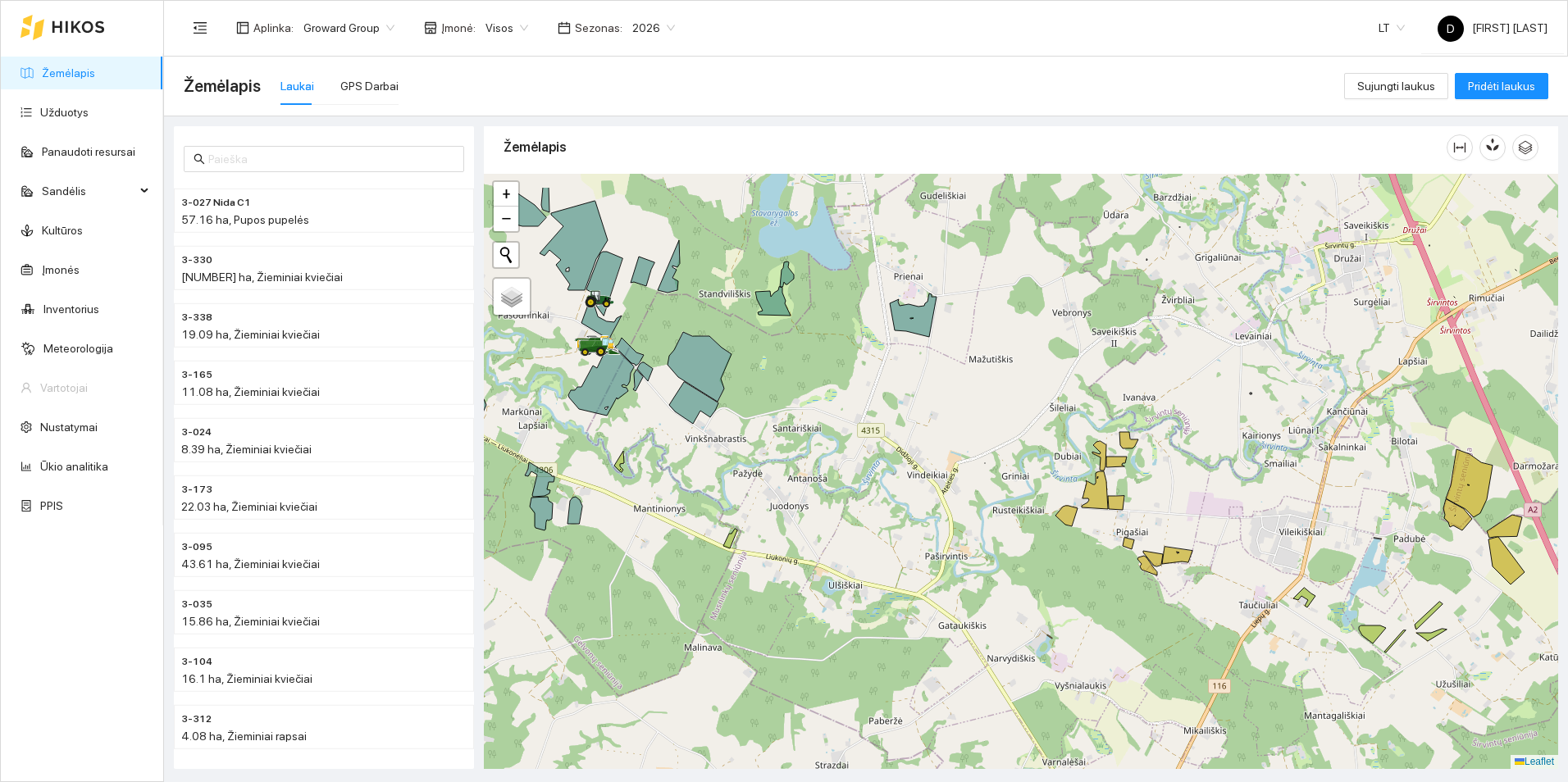 click at bounding box center [1021, 471] 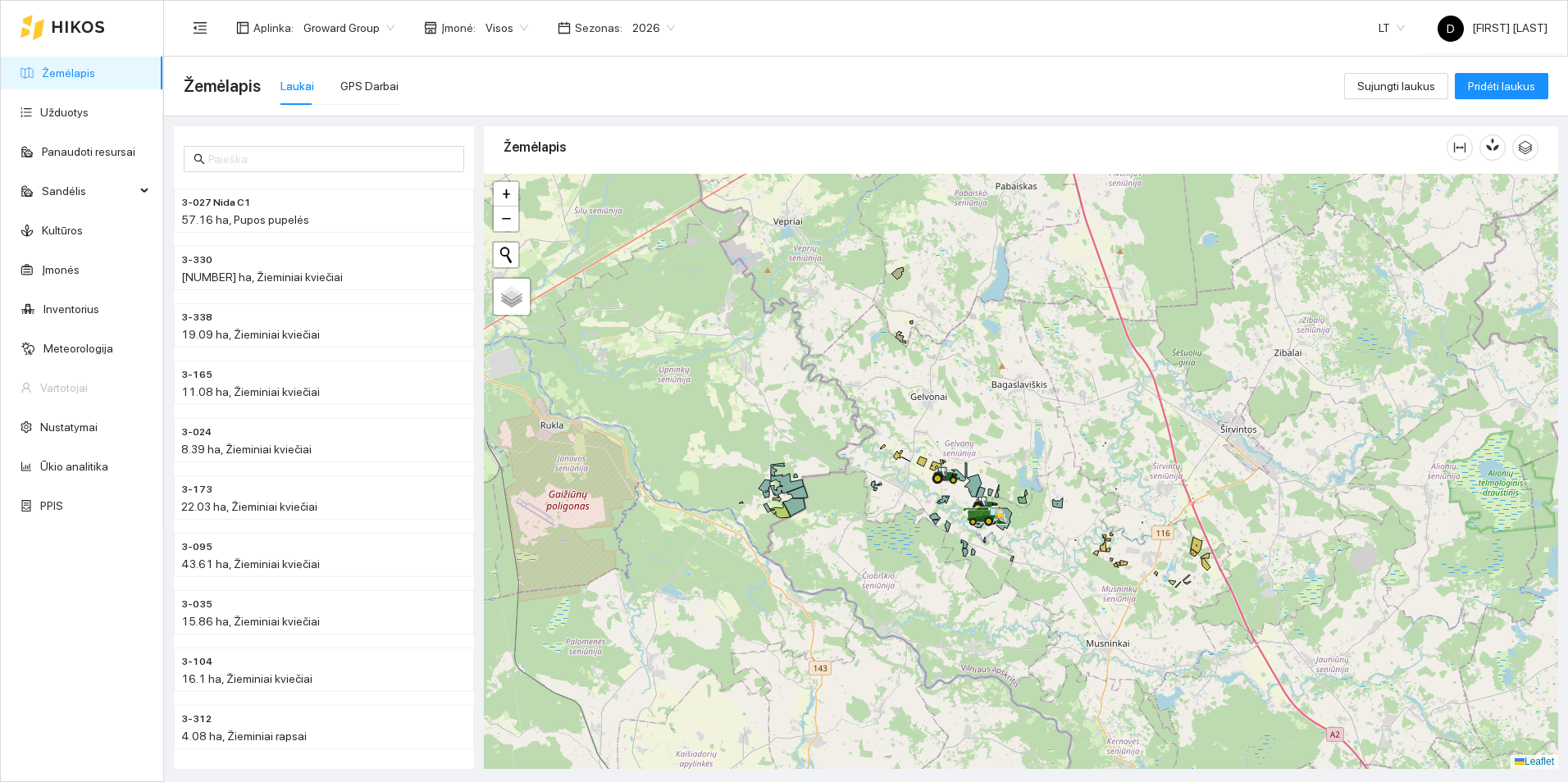 drag, startPoint x: 863, startPoint y: 407, endPoint x: 896, endPoint y: 558, distance: 154.5639 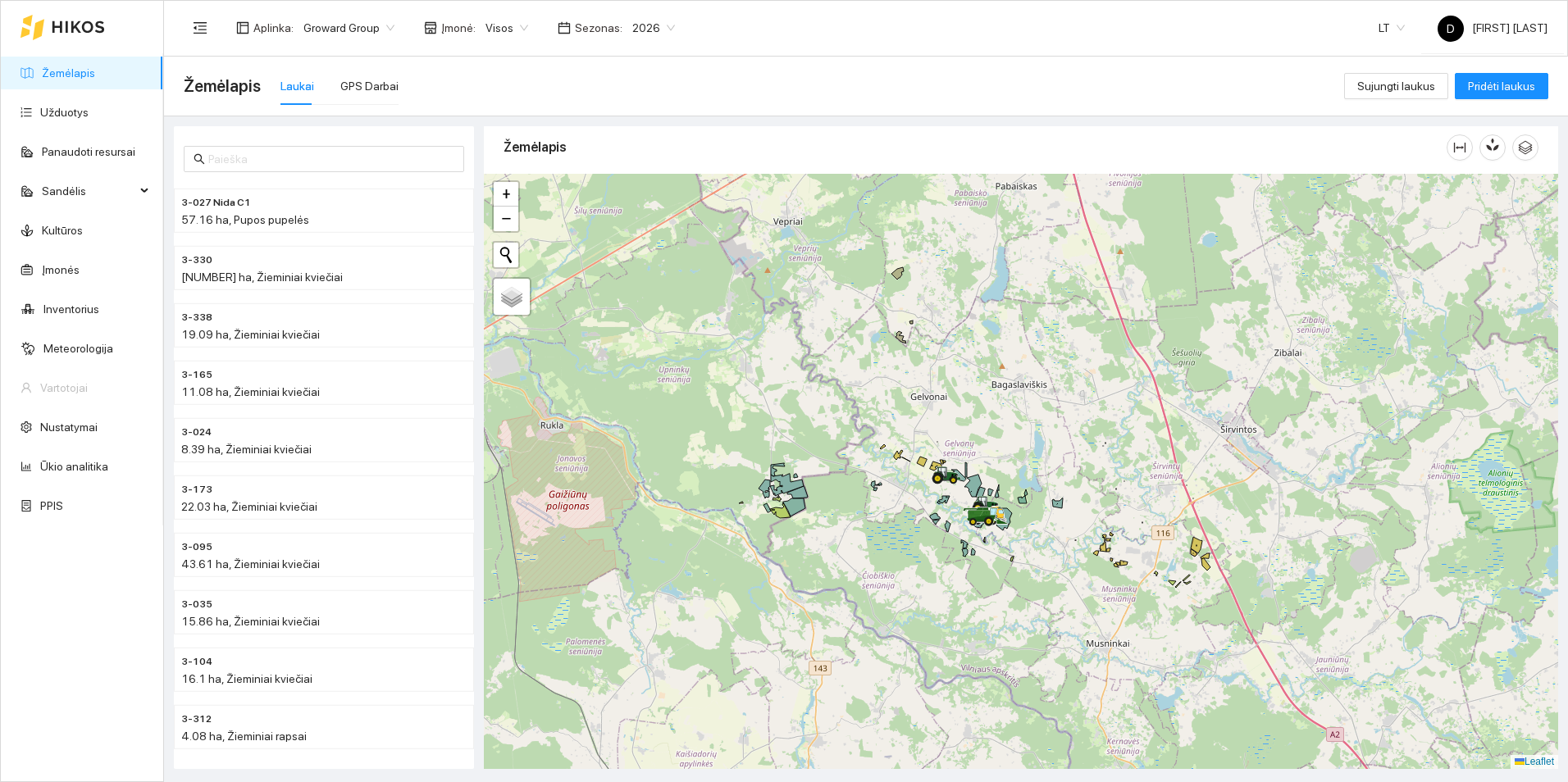 click at bounding box center [1021, 471] 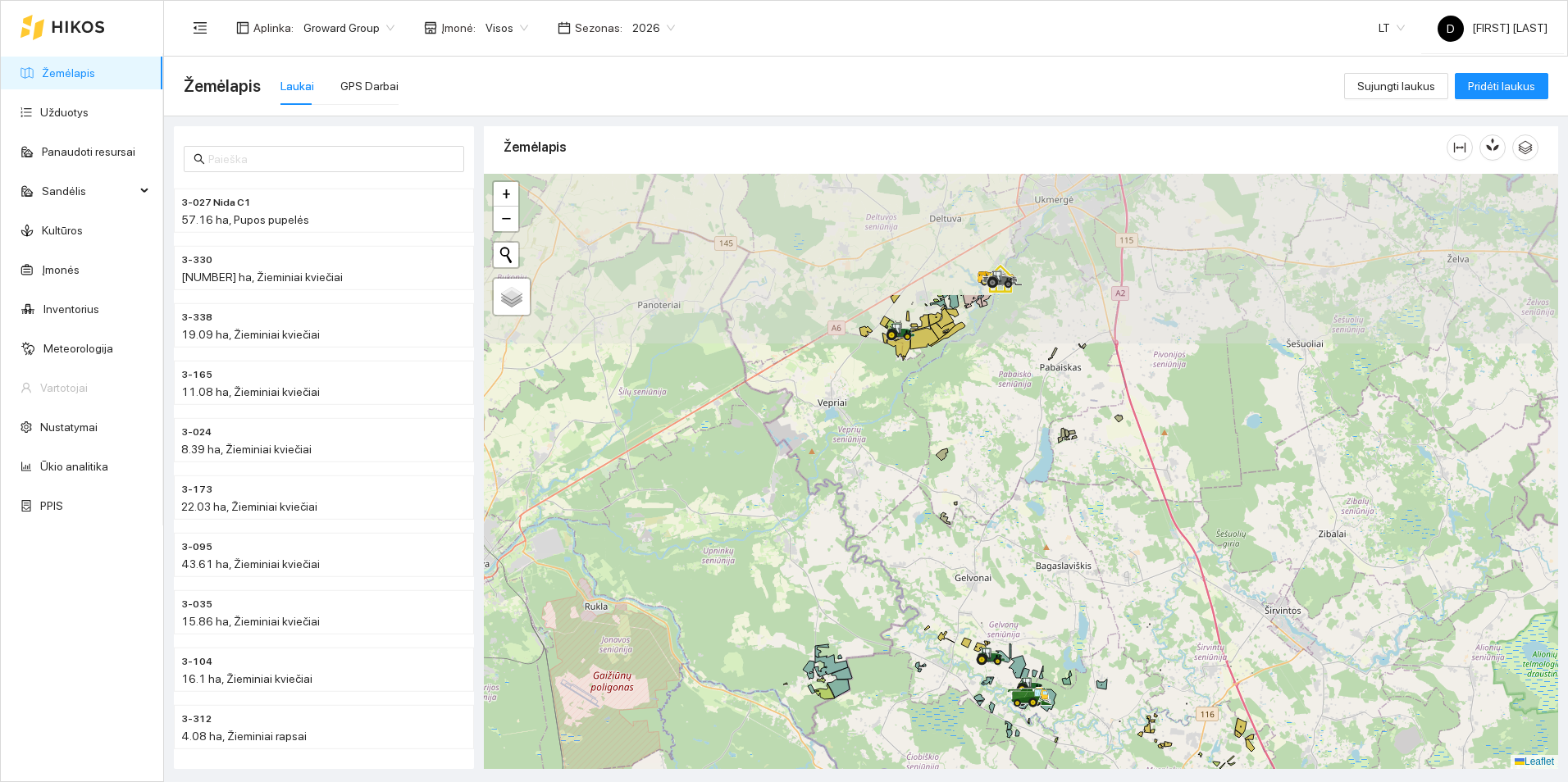 drag, startPoint x: 1011, startPoint y: 389, endPoint x: 1055, endPoint y: 571, distance: 187.24316 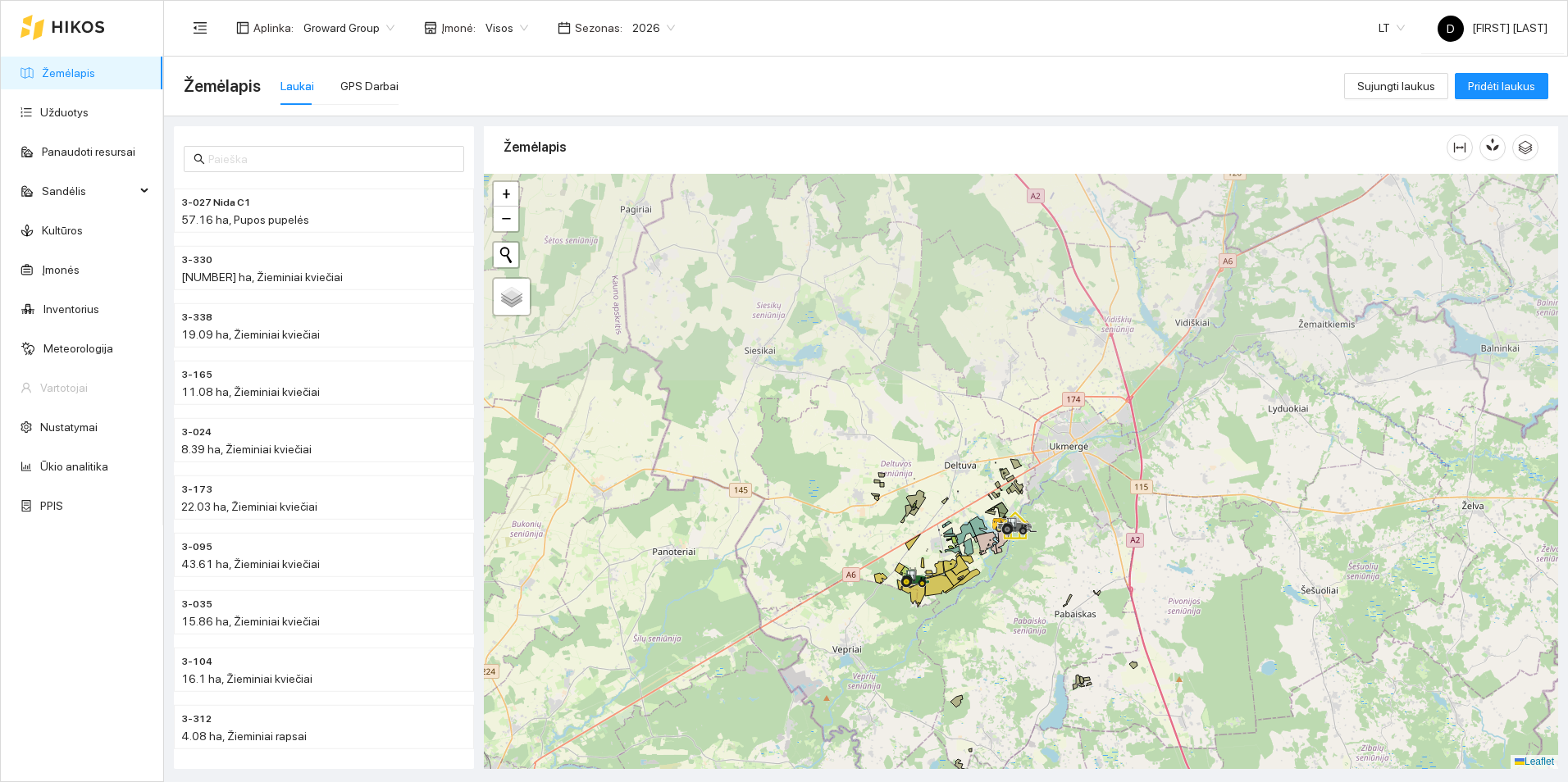 drag, startPoint x: 1004, startPoint y: 384, endPoint x: 1018, endPoint y: 629, distance: 245.39967 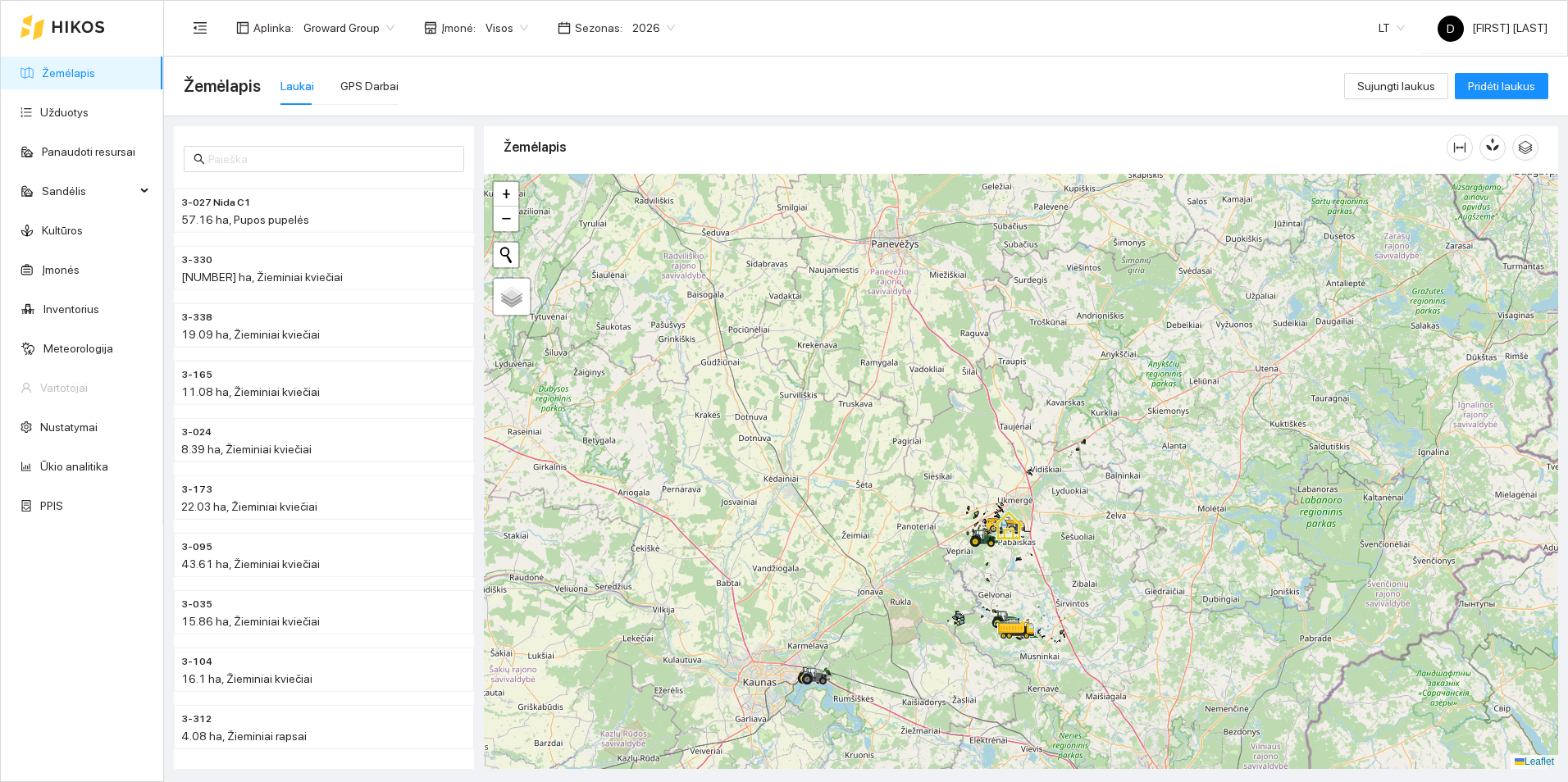 drag, startPoint x: 873, startPoint y: 634, endPoint x: 859, endPoint y: 450, distance: 184.5318 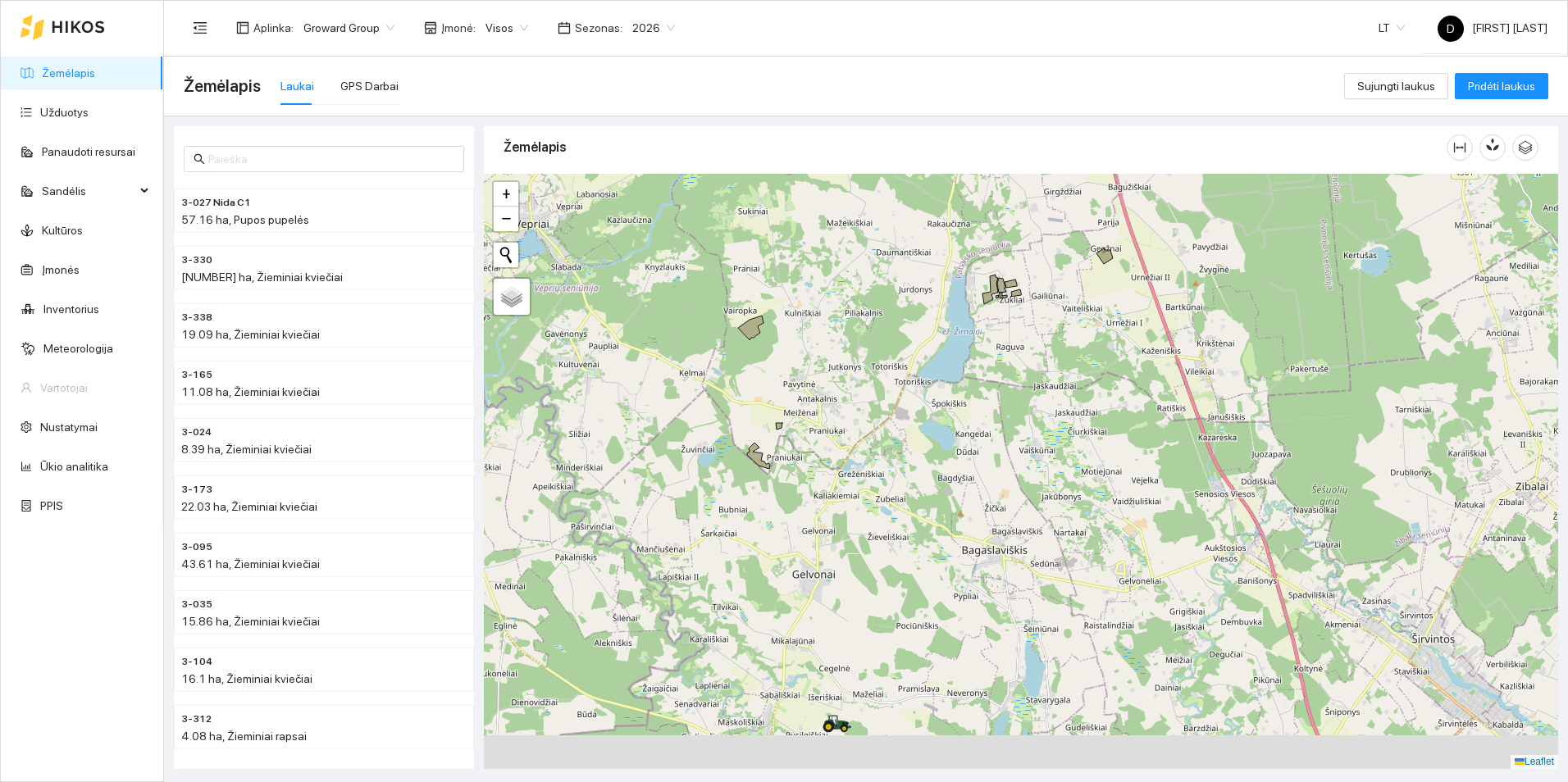 drag, startPoint x: 1010, startPoint y: 449, endPoint x: 913, endPoint y: 212, distance: 256.082 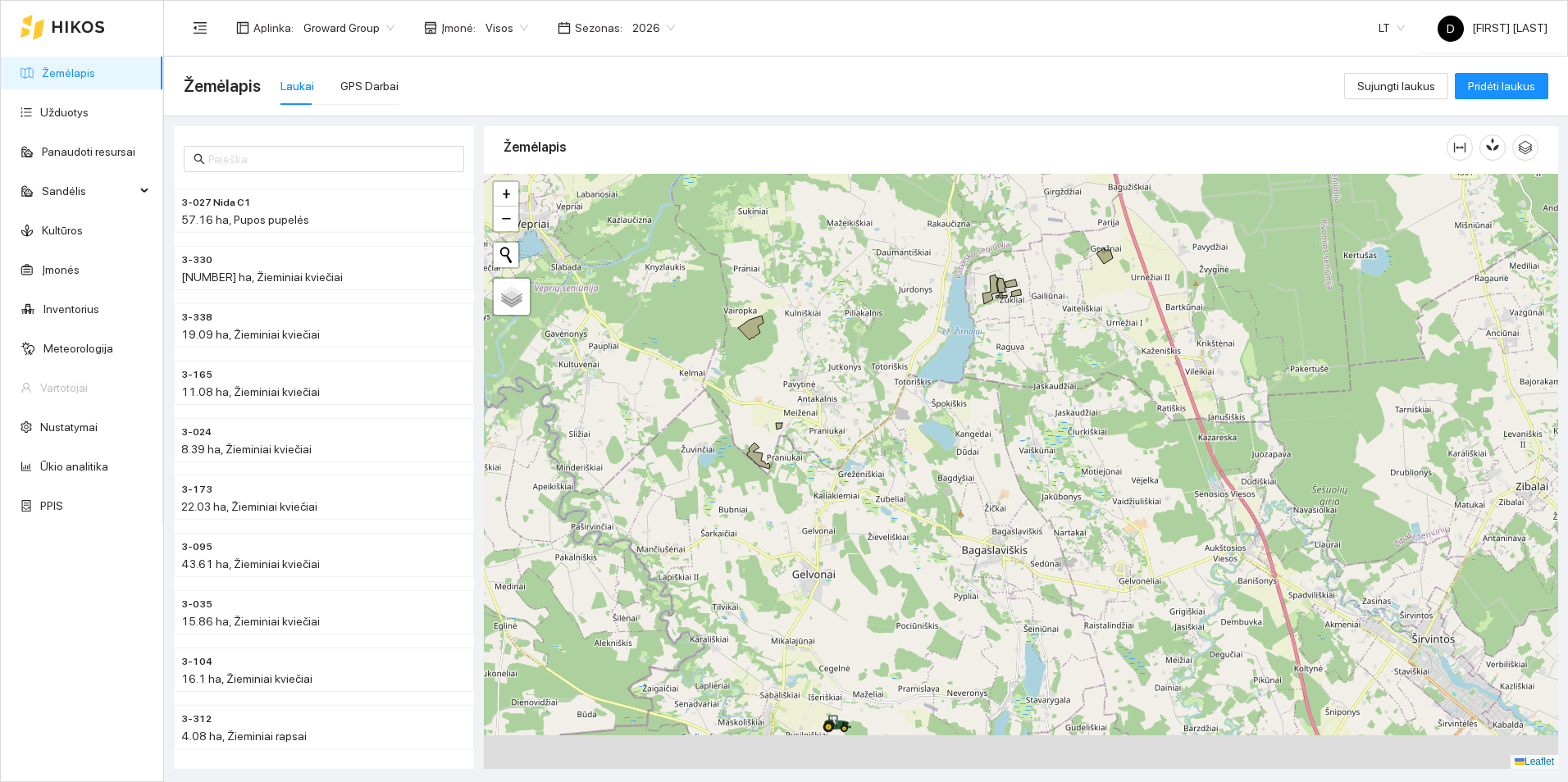 click at bounding box center (1021, 471) 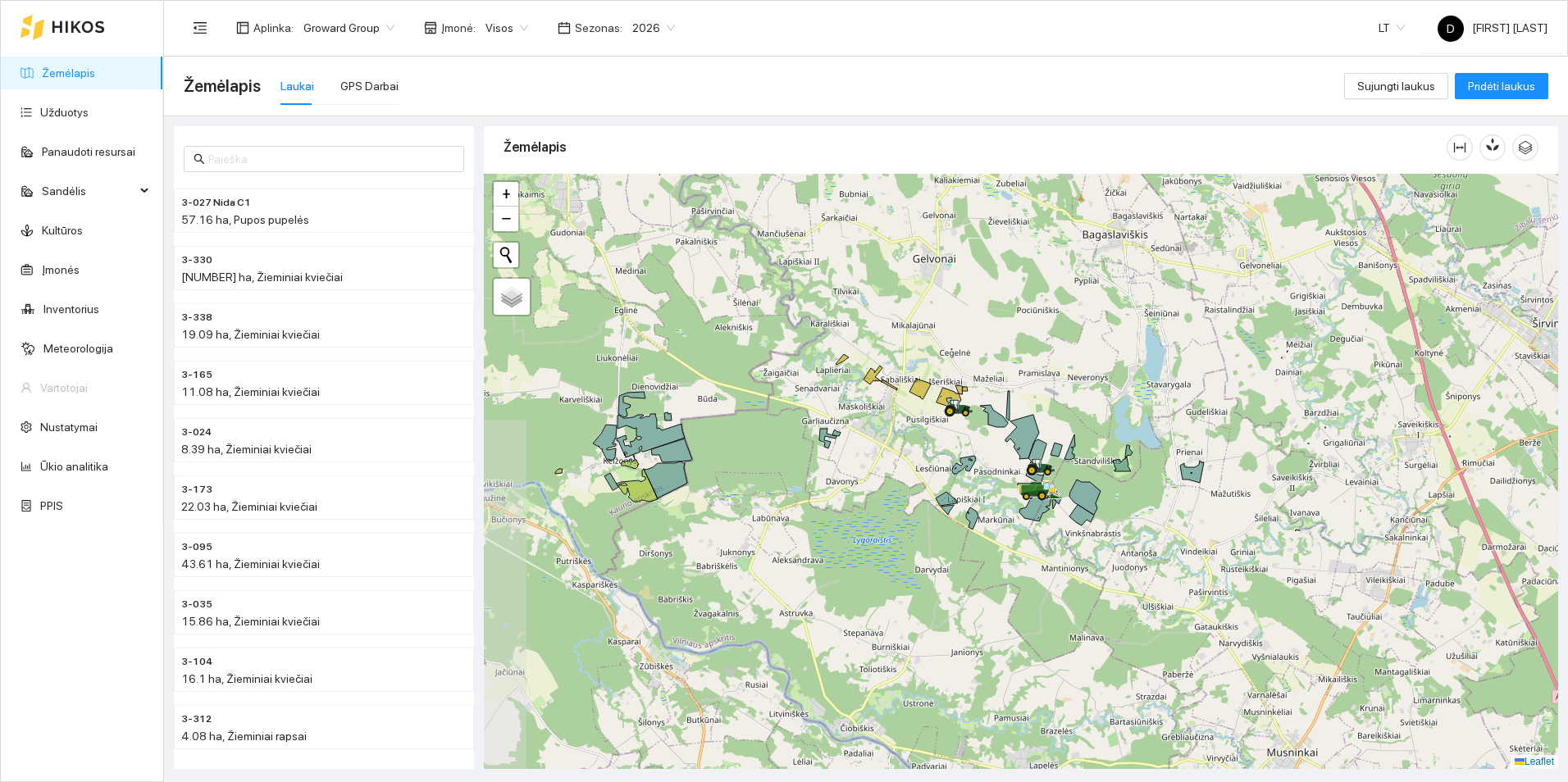 drag, startPoint x: 952, startPoint y: 552, endPoint x: 1093, endPoint y: 249, distance: 334.2005 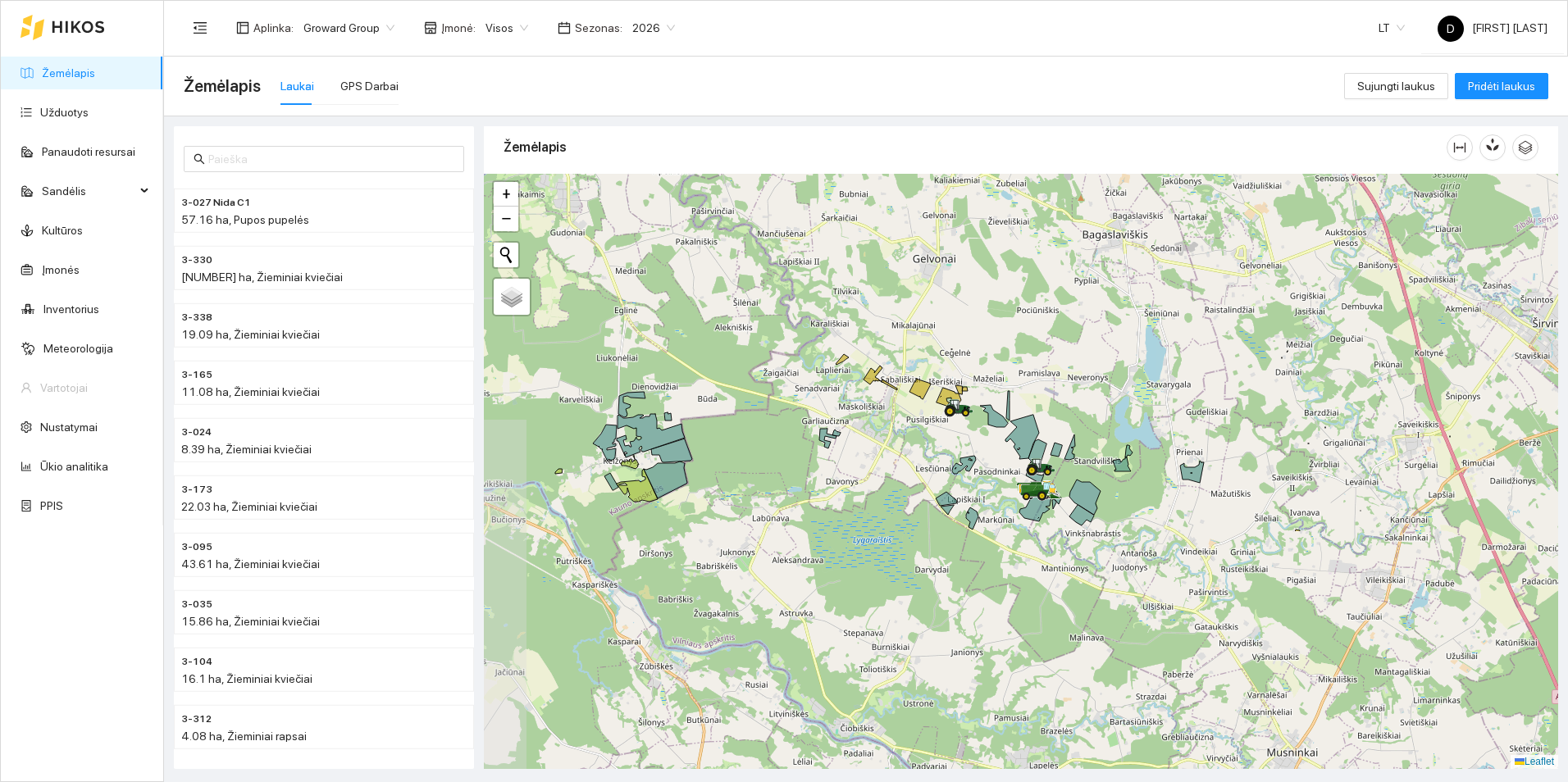 click at bounding box center (1021, 471) 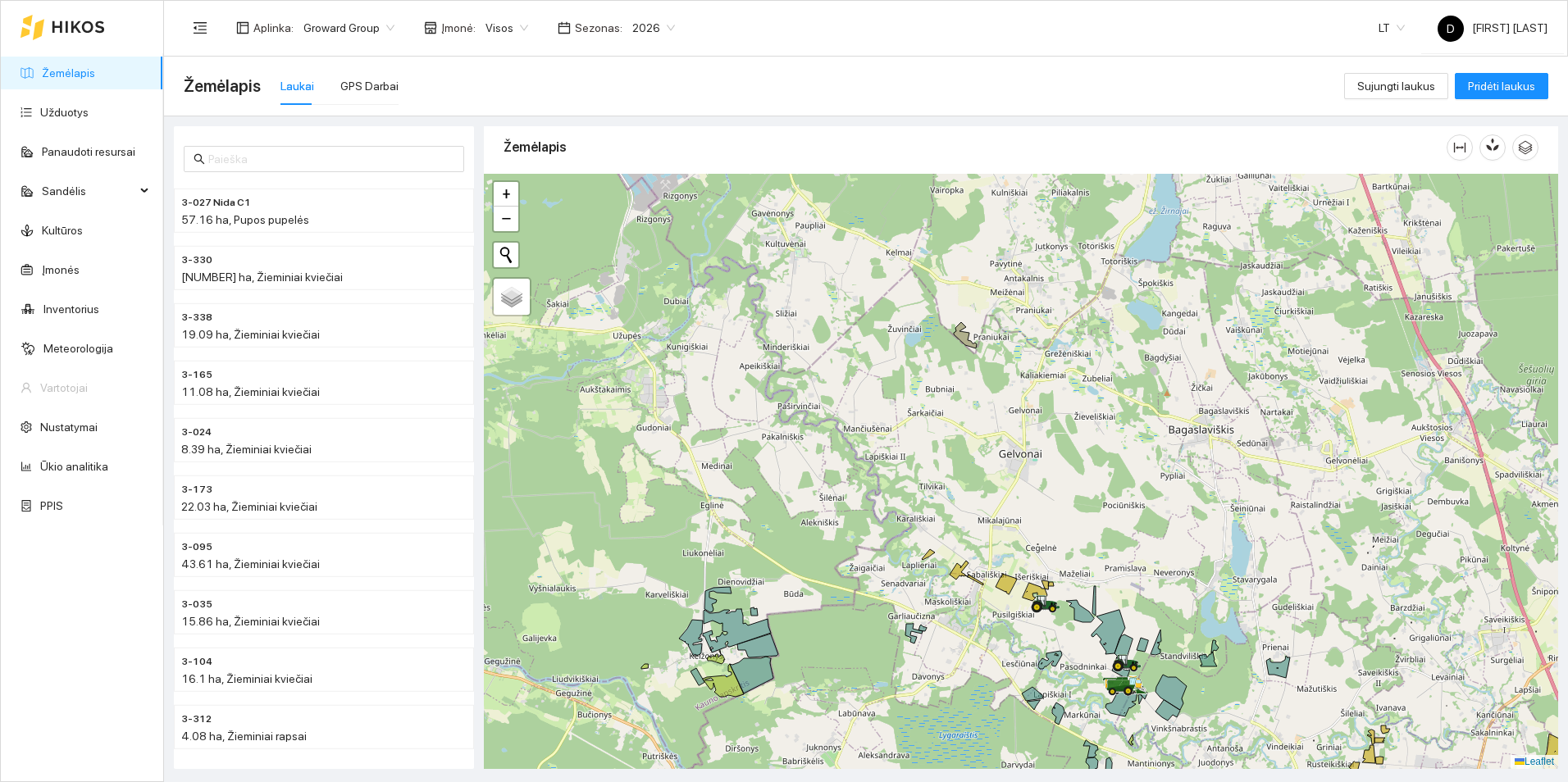 drag, startPoint x: 833, startPoint y: 307, endPoint x: 915, endPoint y: 526, distance: 233.84824 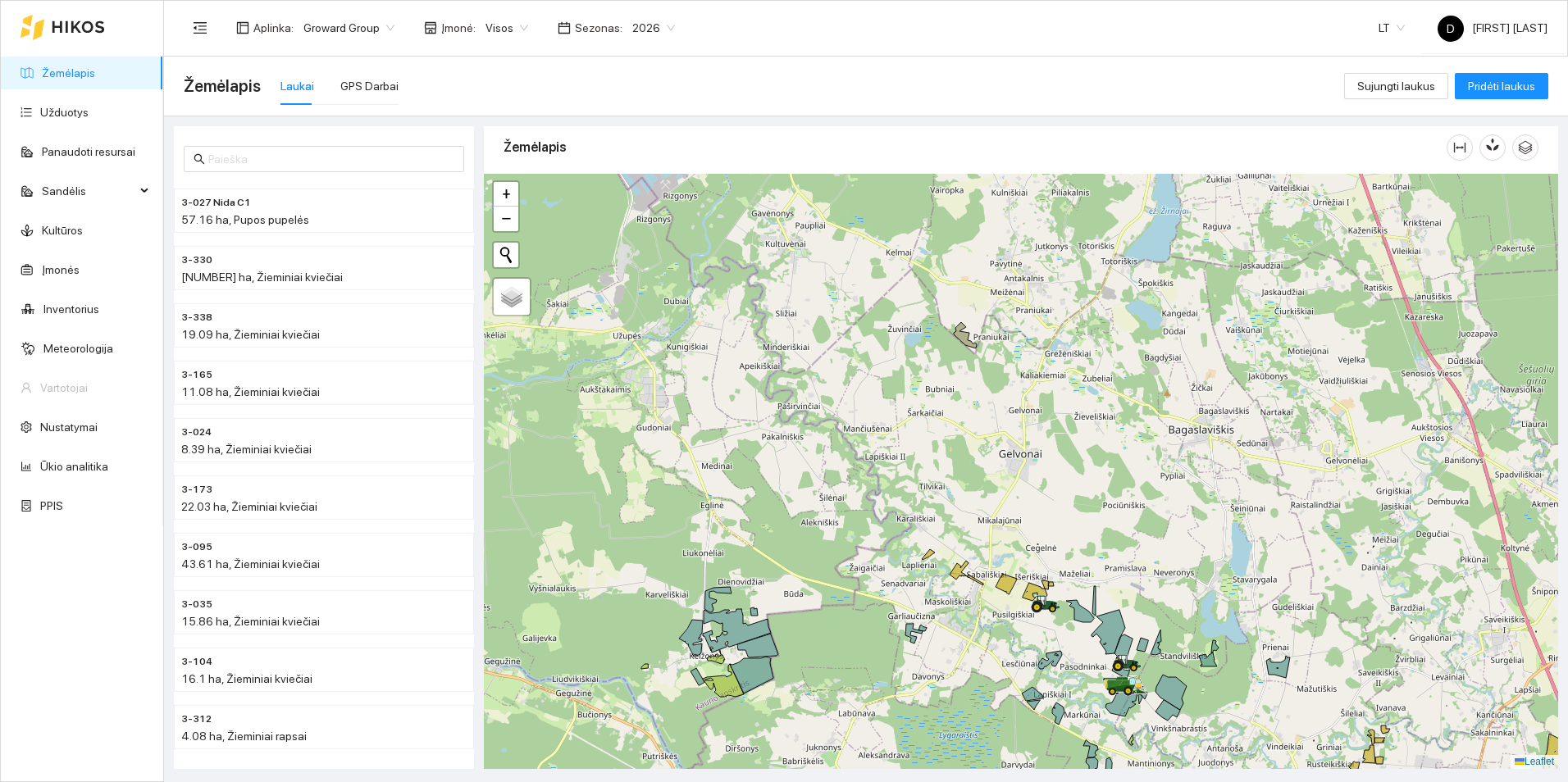 click at bounding box center (1021, 471) 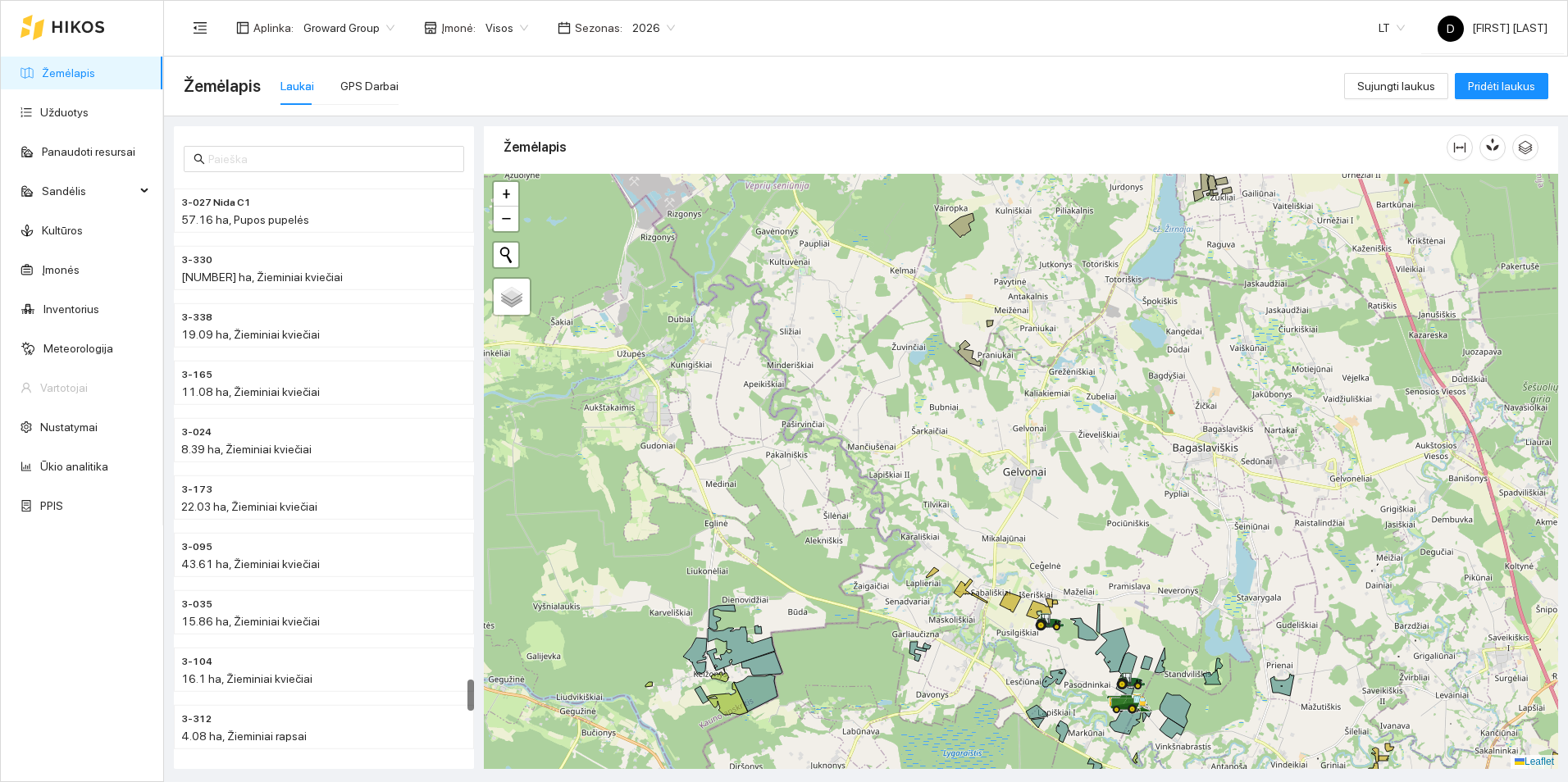 click on "2026" at bounding box center [654, 28] 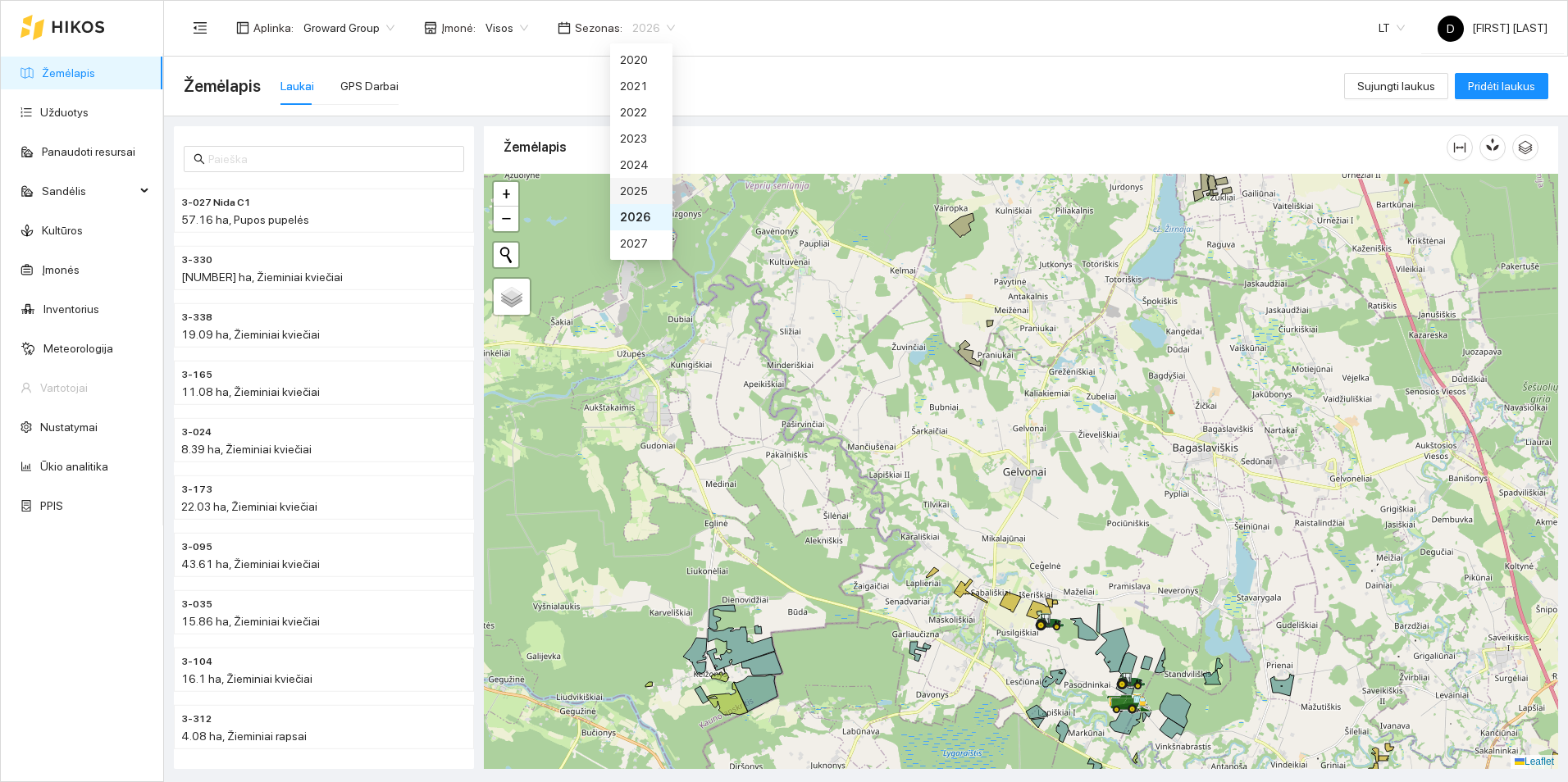 click on "2025" at bounding box center [641, 191] 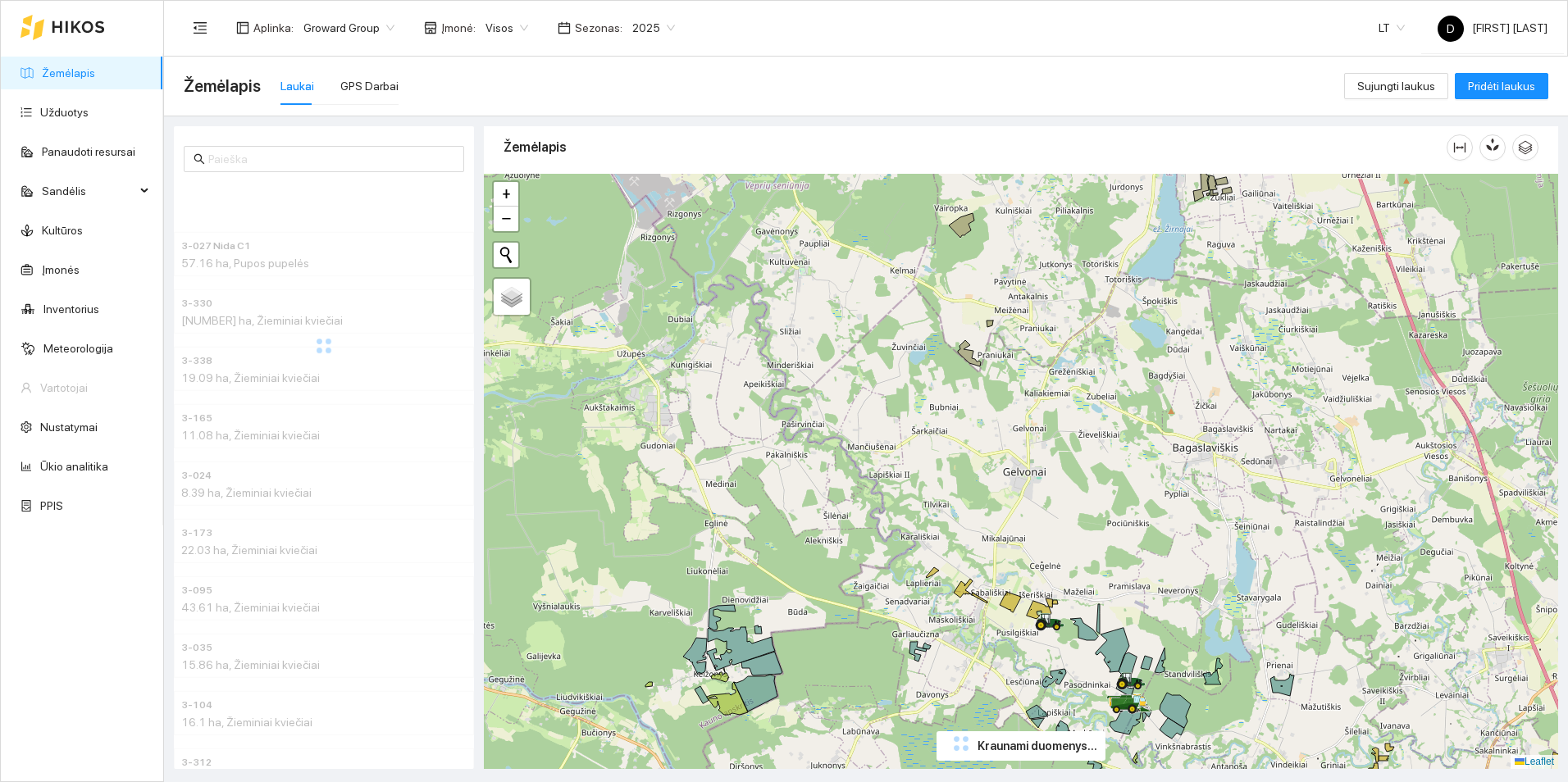 scroll, scrollTop: 0, scrollLeft: 0, axis: both 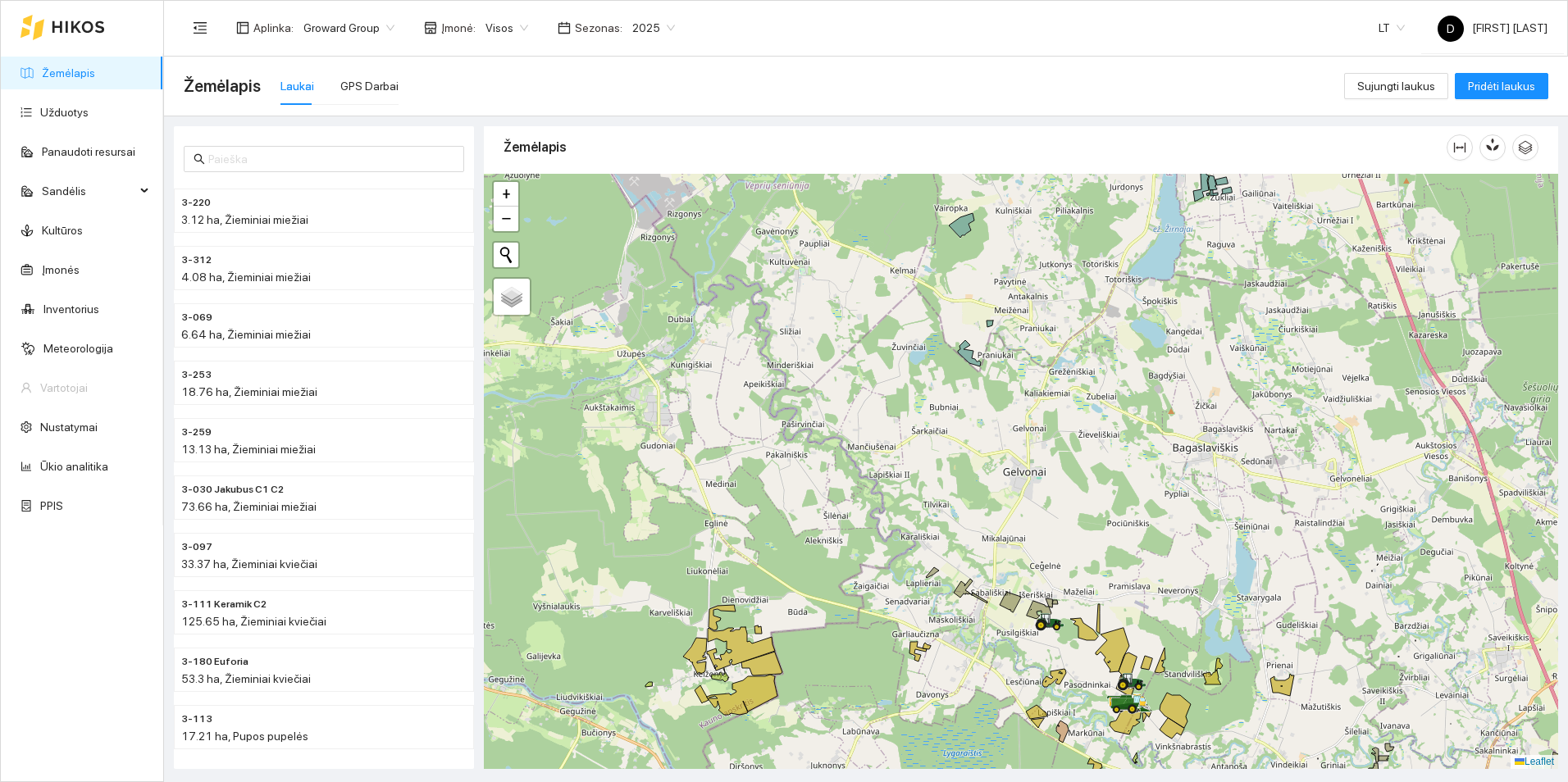 click on "2025" at bounding box center [654, 28] 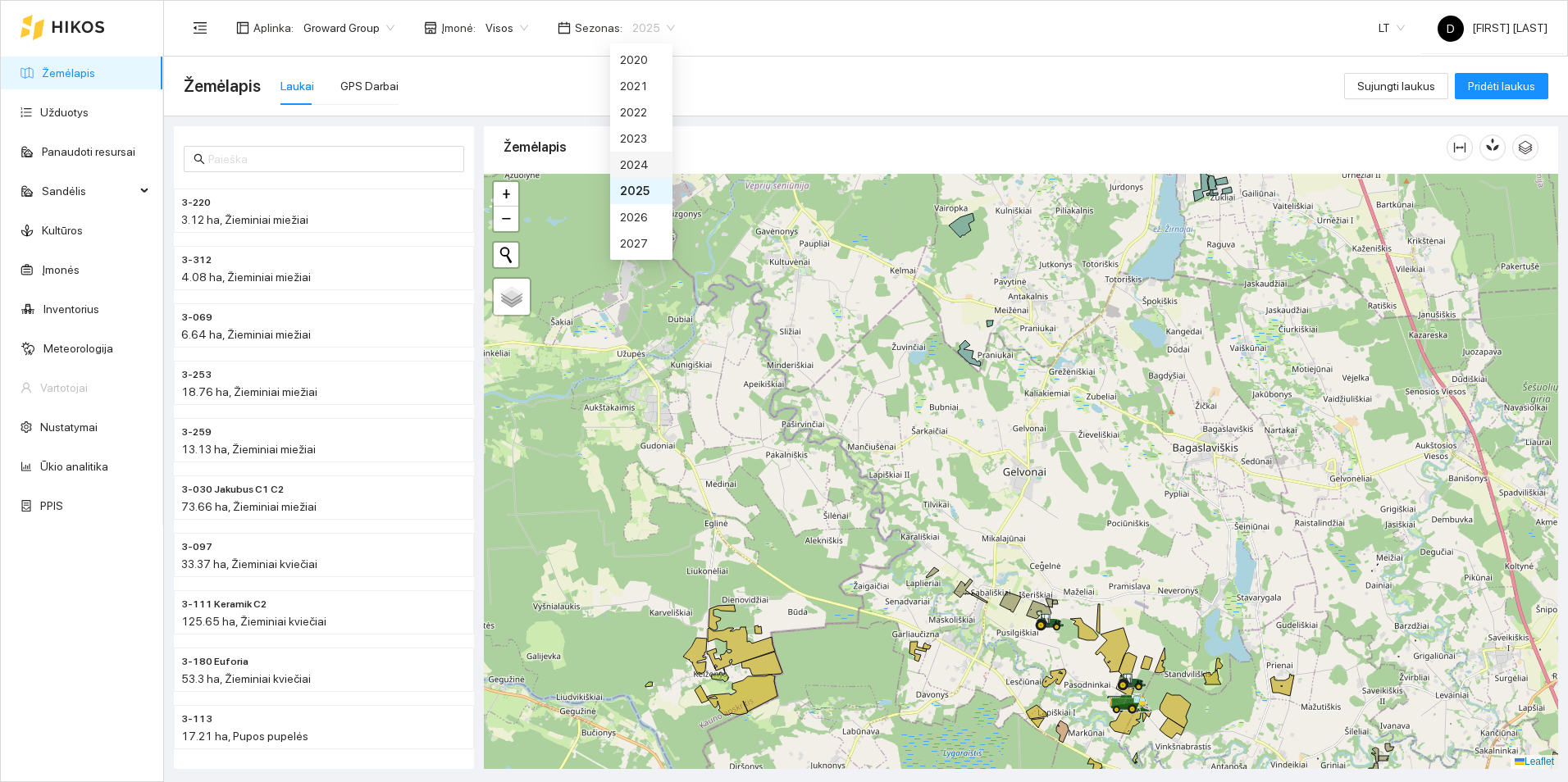 click on "2024" at bounding box center [641, 165] 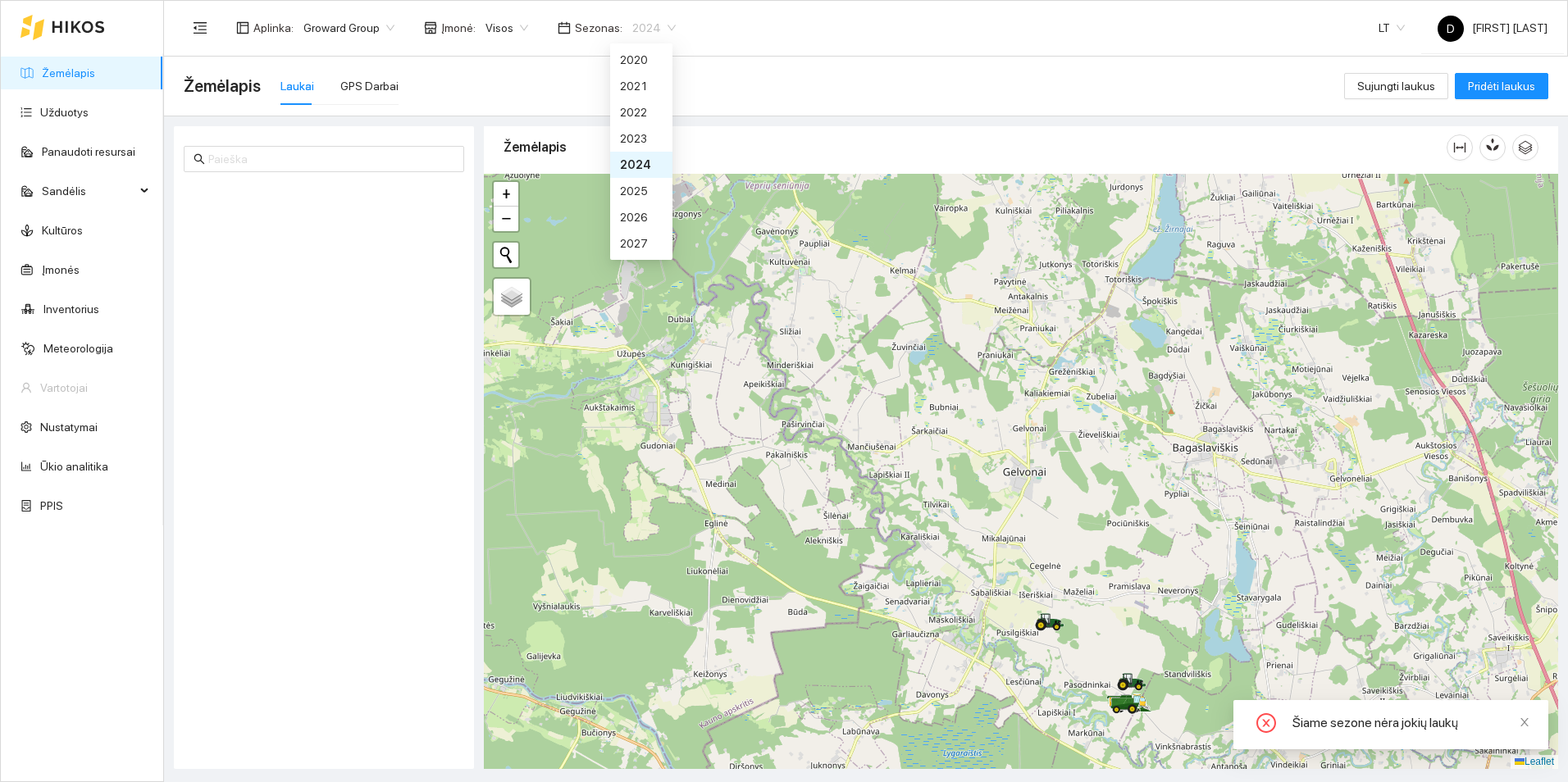 click on "2024" at bounding box center (654, 28) 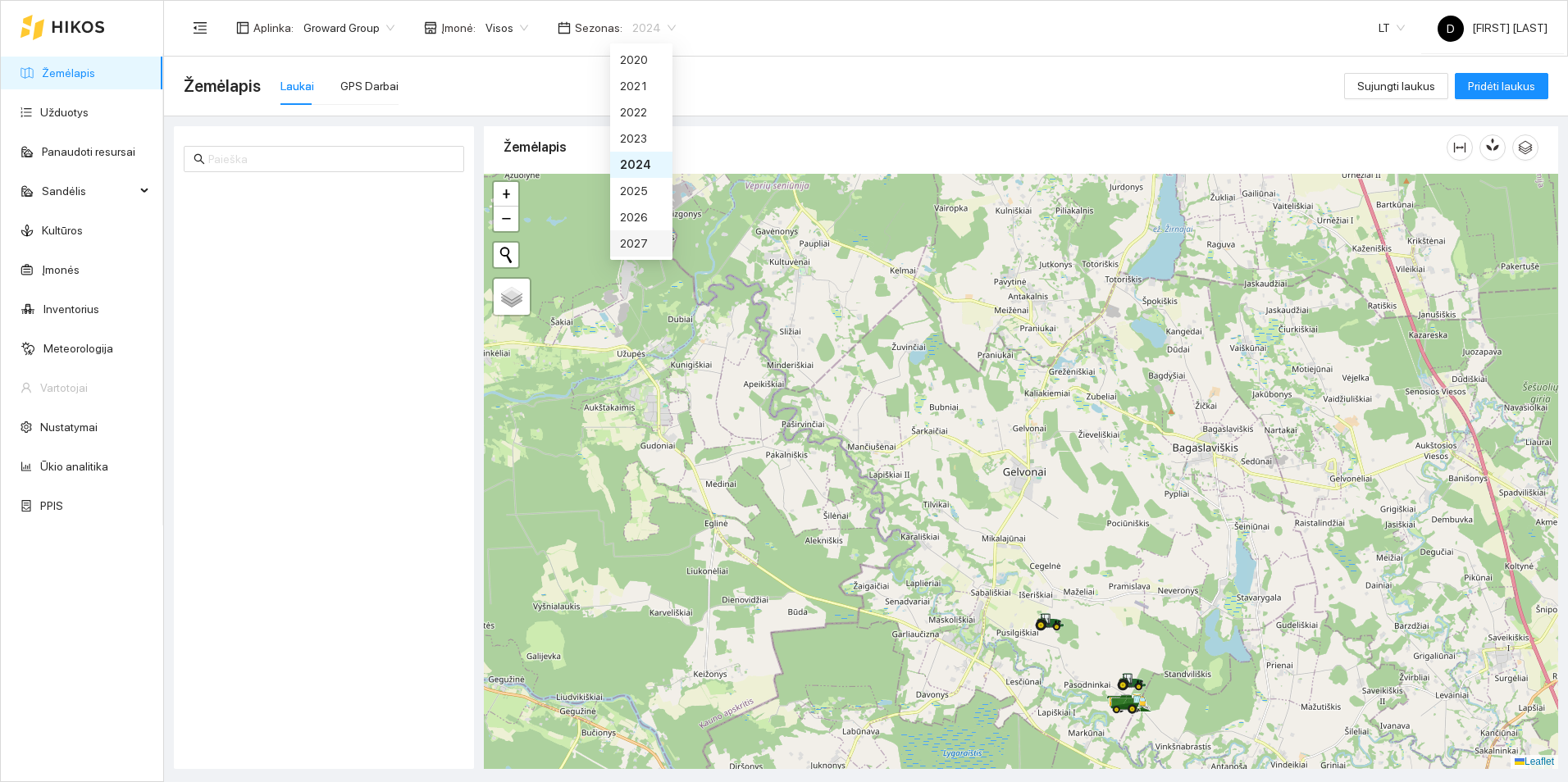 click on "2027" at bounding box center (641, 243) 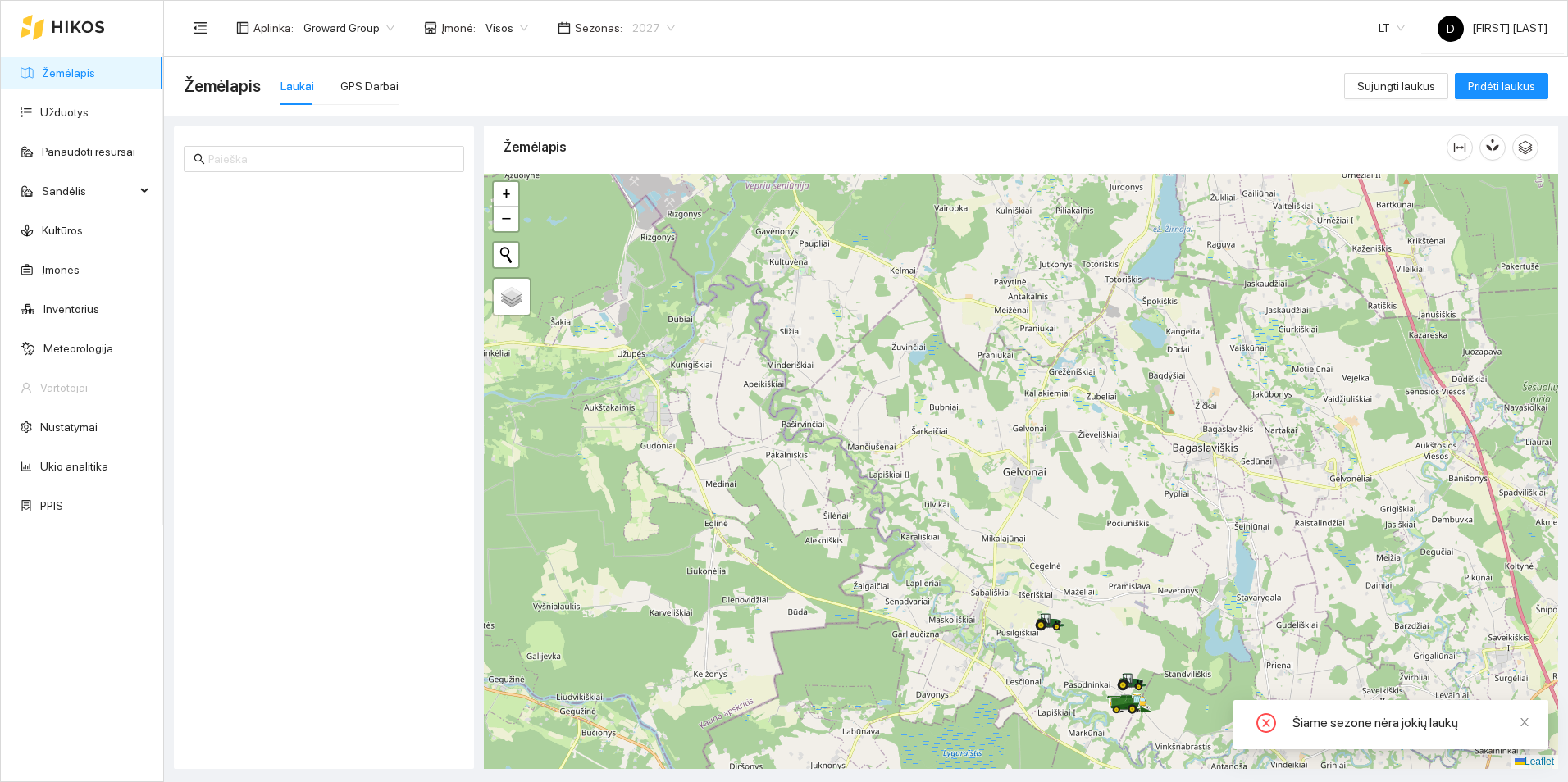 click on "2027" at bounding box center [654, 28] 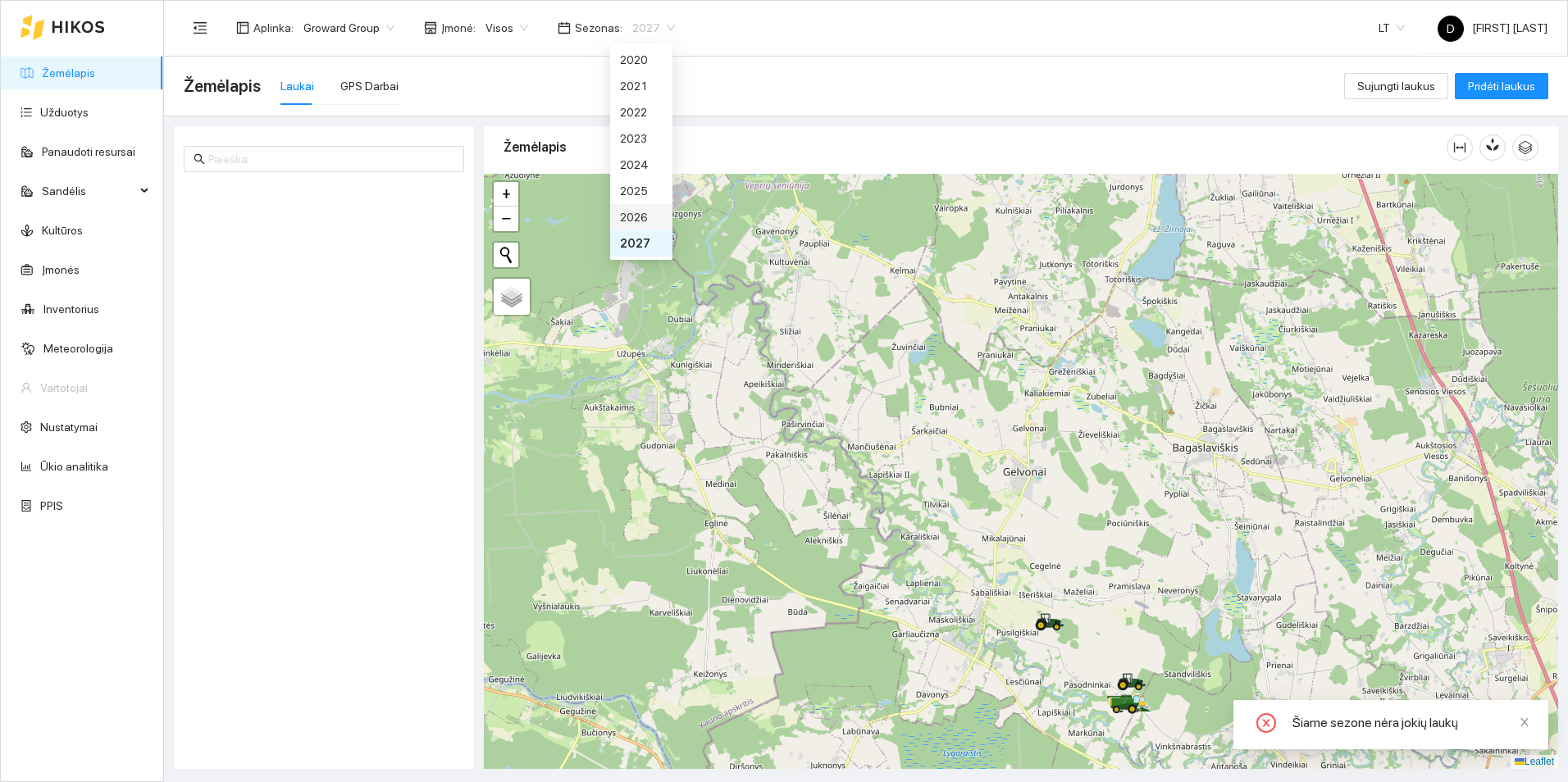 click on "2026" at bounding box center (641, 217) 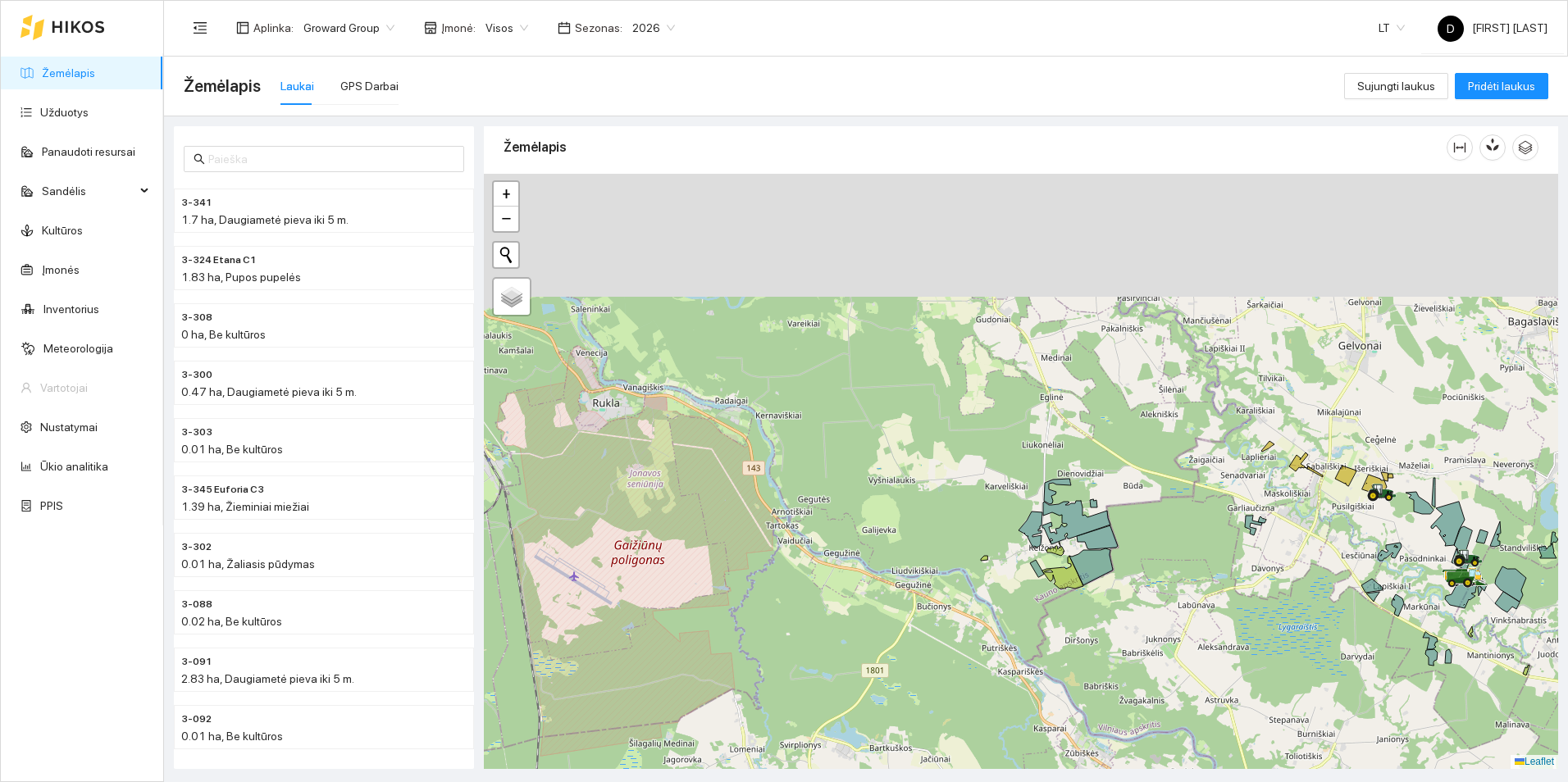drag, startPoint x: 1165, startPoint y: 292, endPoint x: 1130, endPoint y: 539, distance: 249.4674 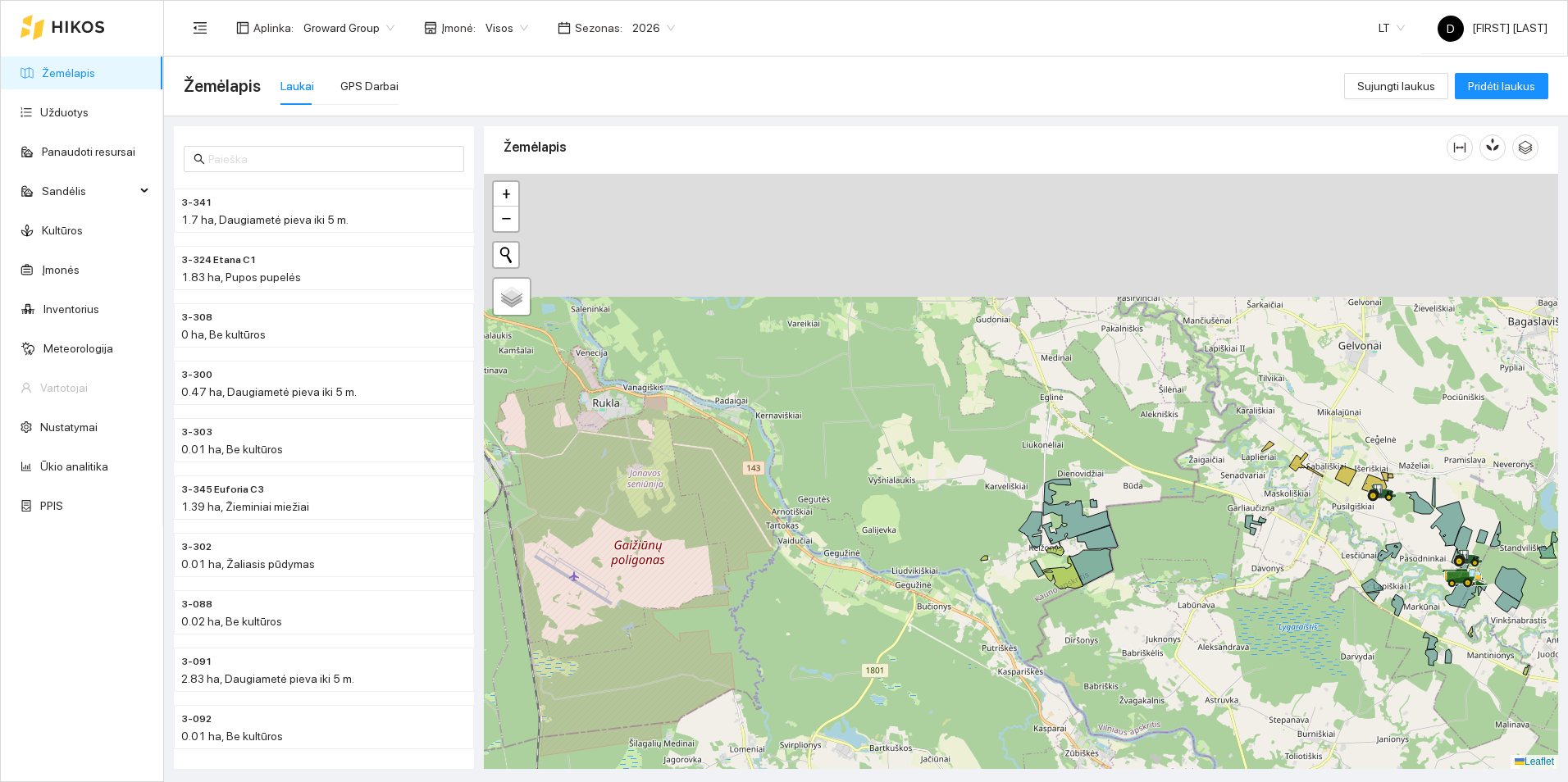 click at bounding box center (1021, 471) 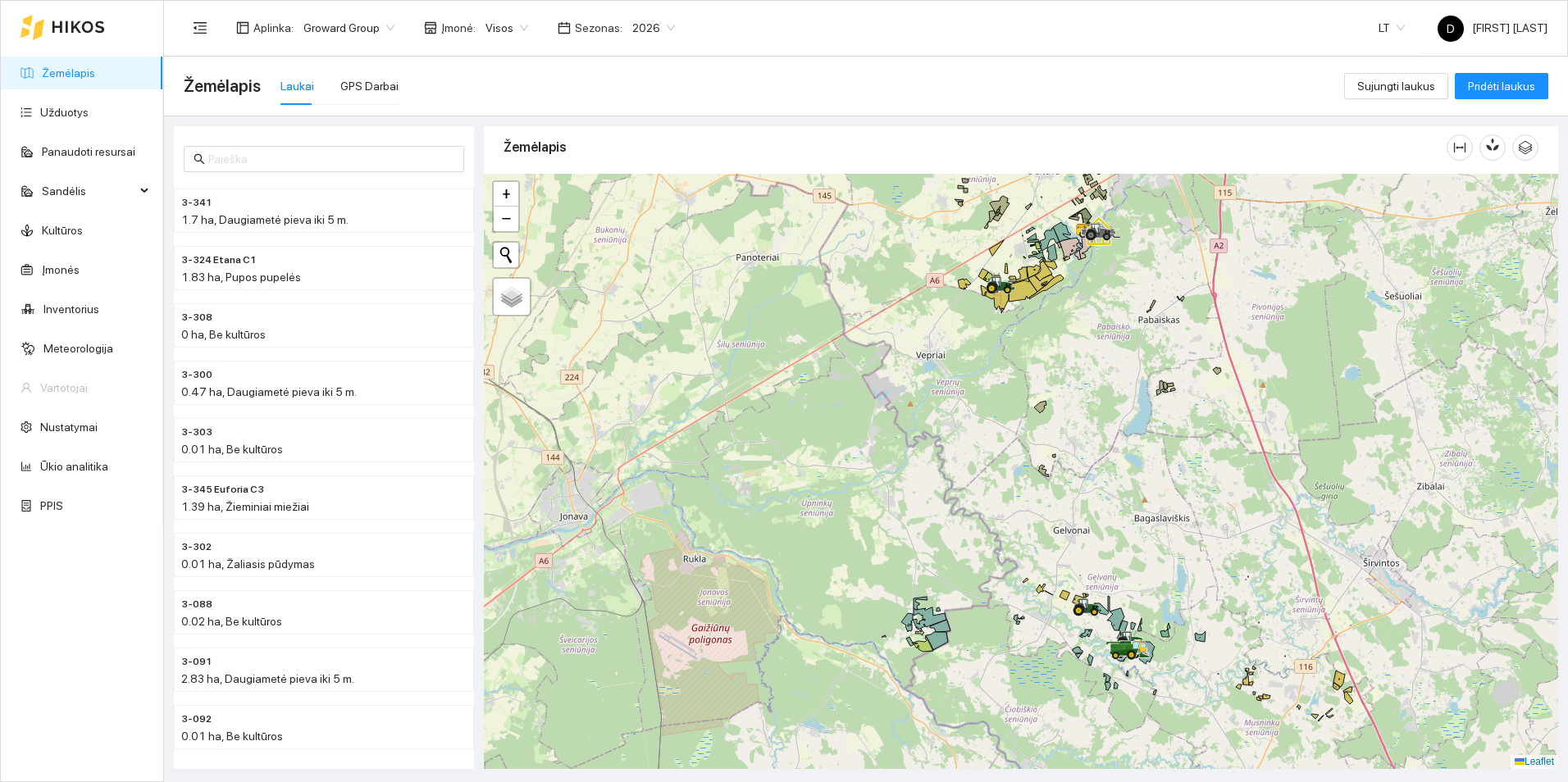 drag, startPoint x: 1130, startPoint y: 539, endPoint x: 929, endPoint y: 585, distance: 206.19651 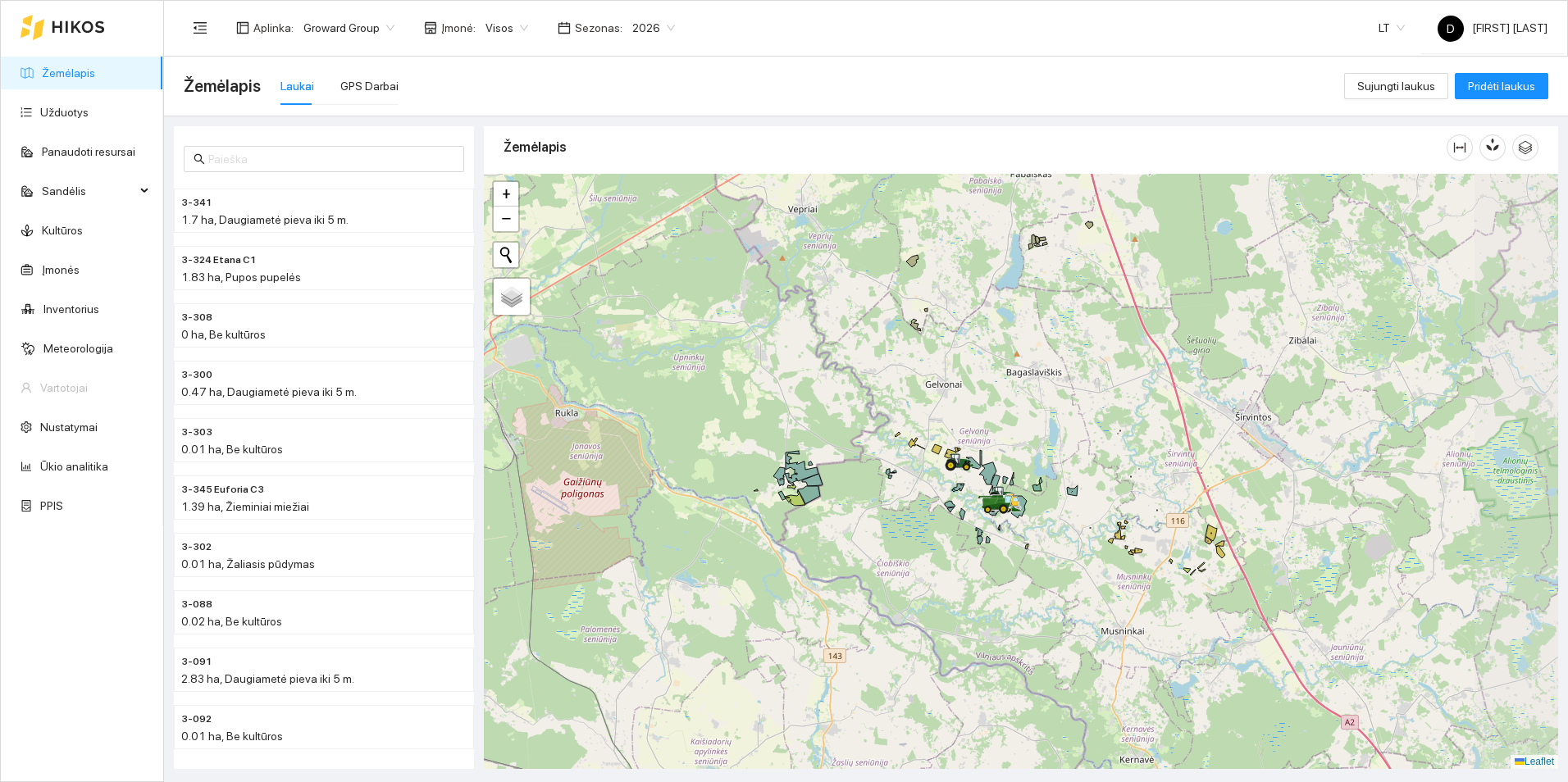 drag, startPoint x: 1112, startPoint y: 487, endPoint x: 1023, endPoint y: 341, distance: 170.9883 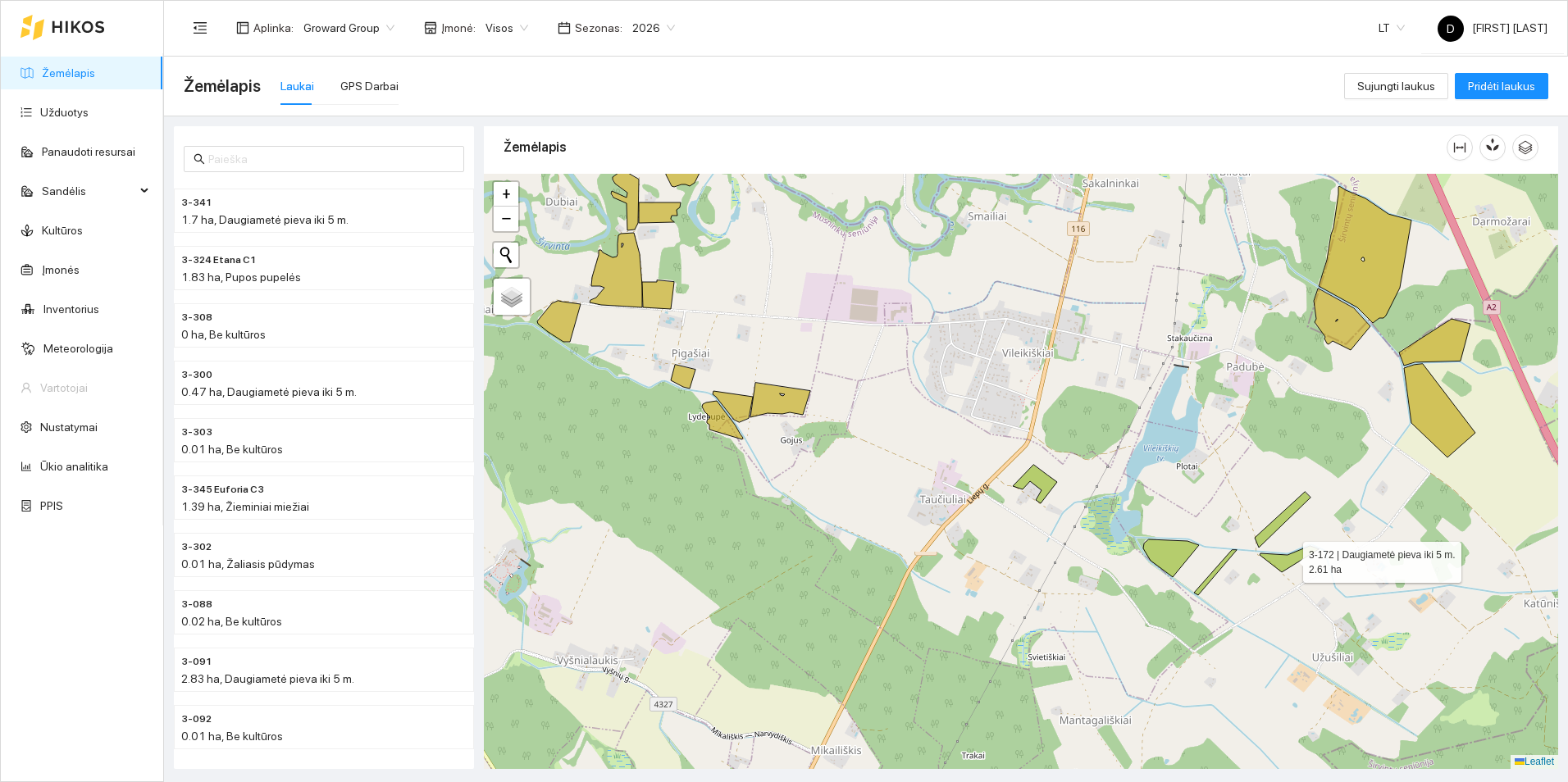 click 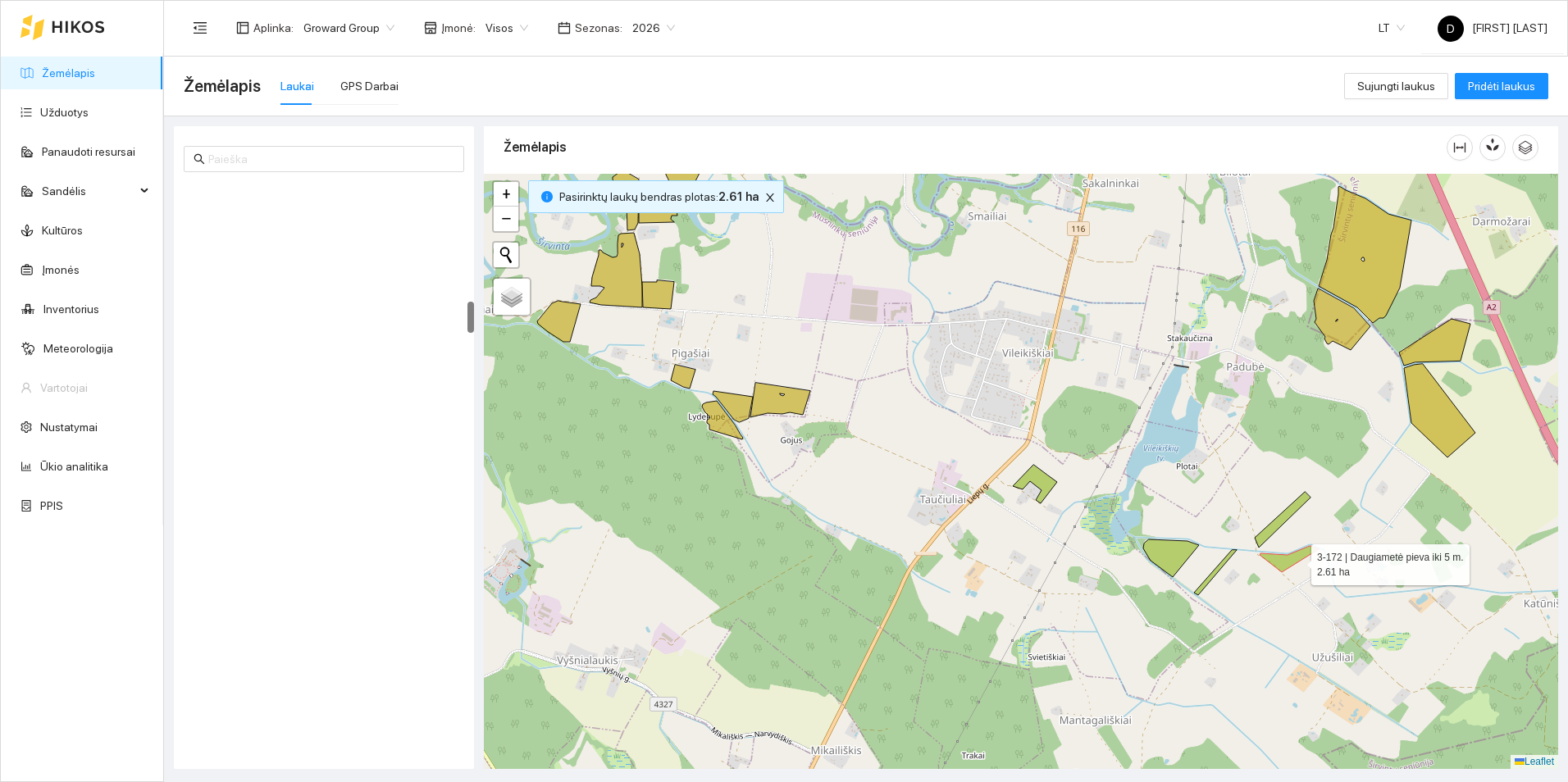 scroll, scrollTop: 2176, scrollLeft: 0, axis: vertical 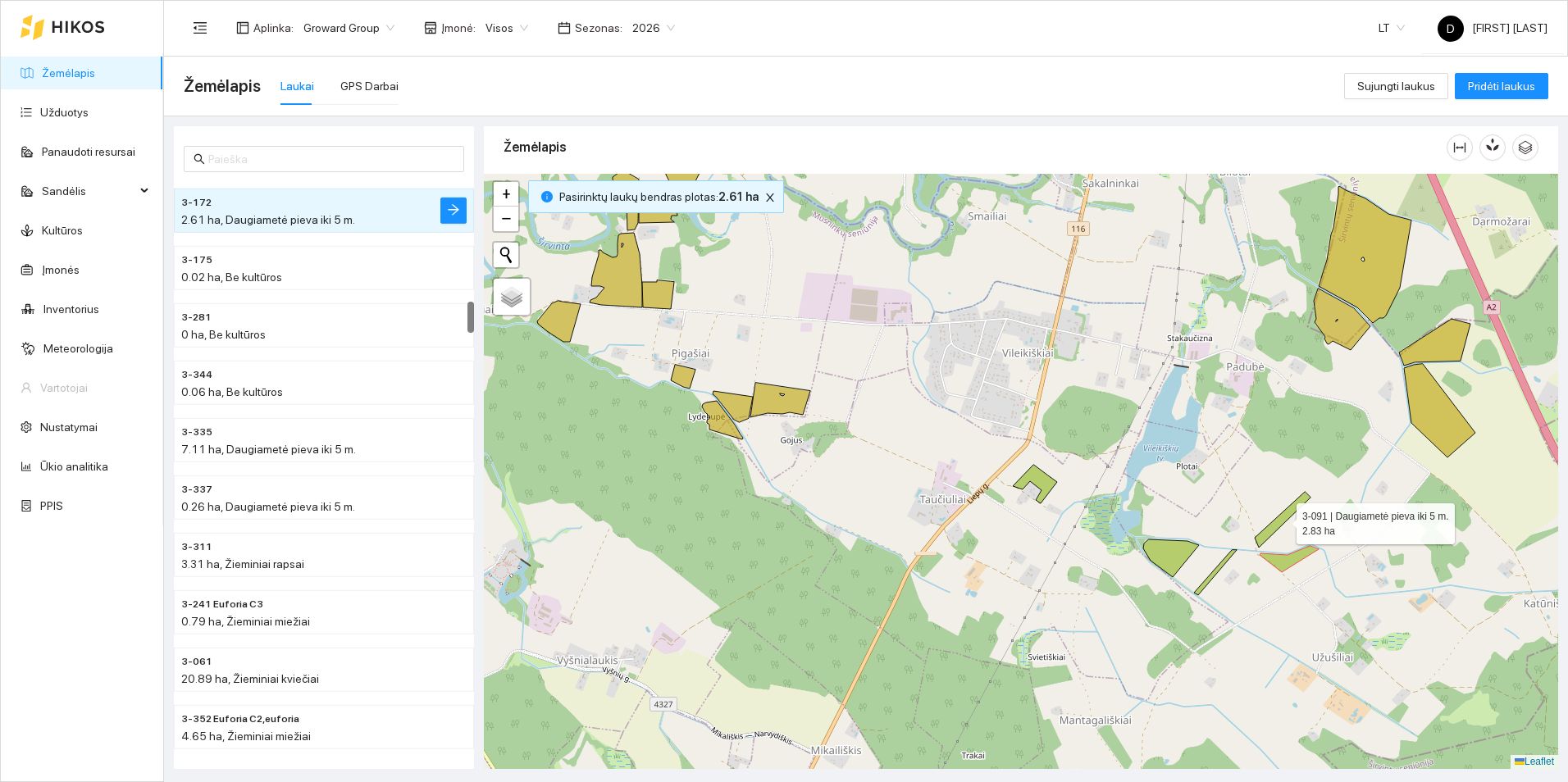 click 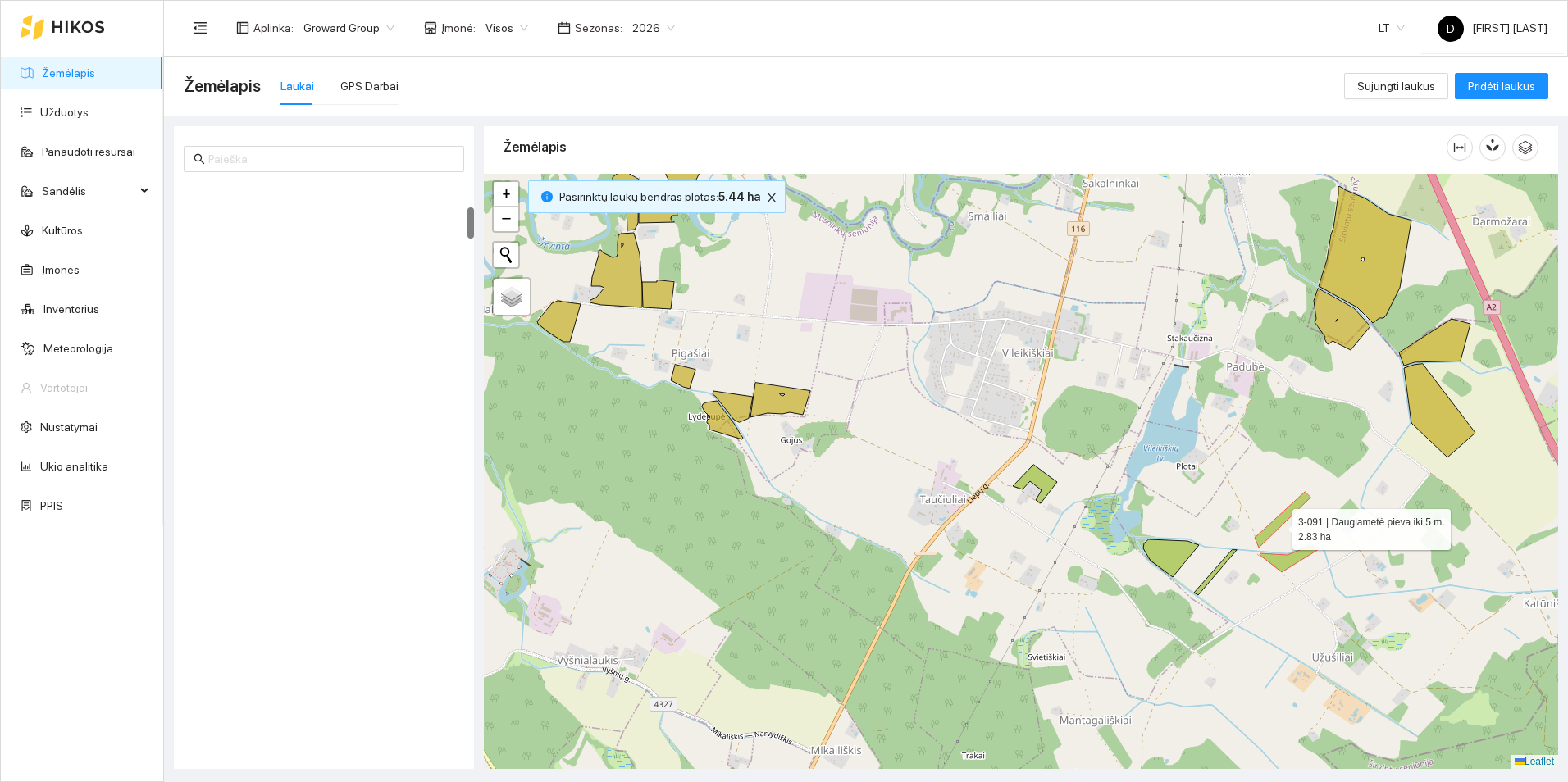 scroll, scrollTop: 459, scrollLeft: 0, axis: vertical 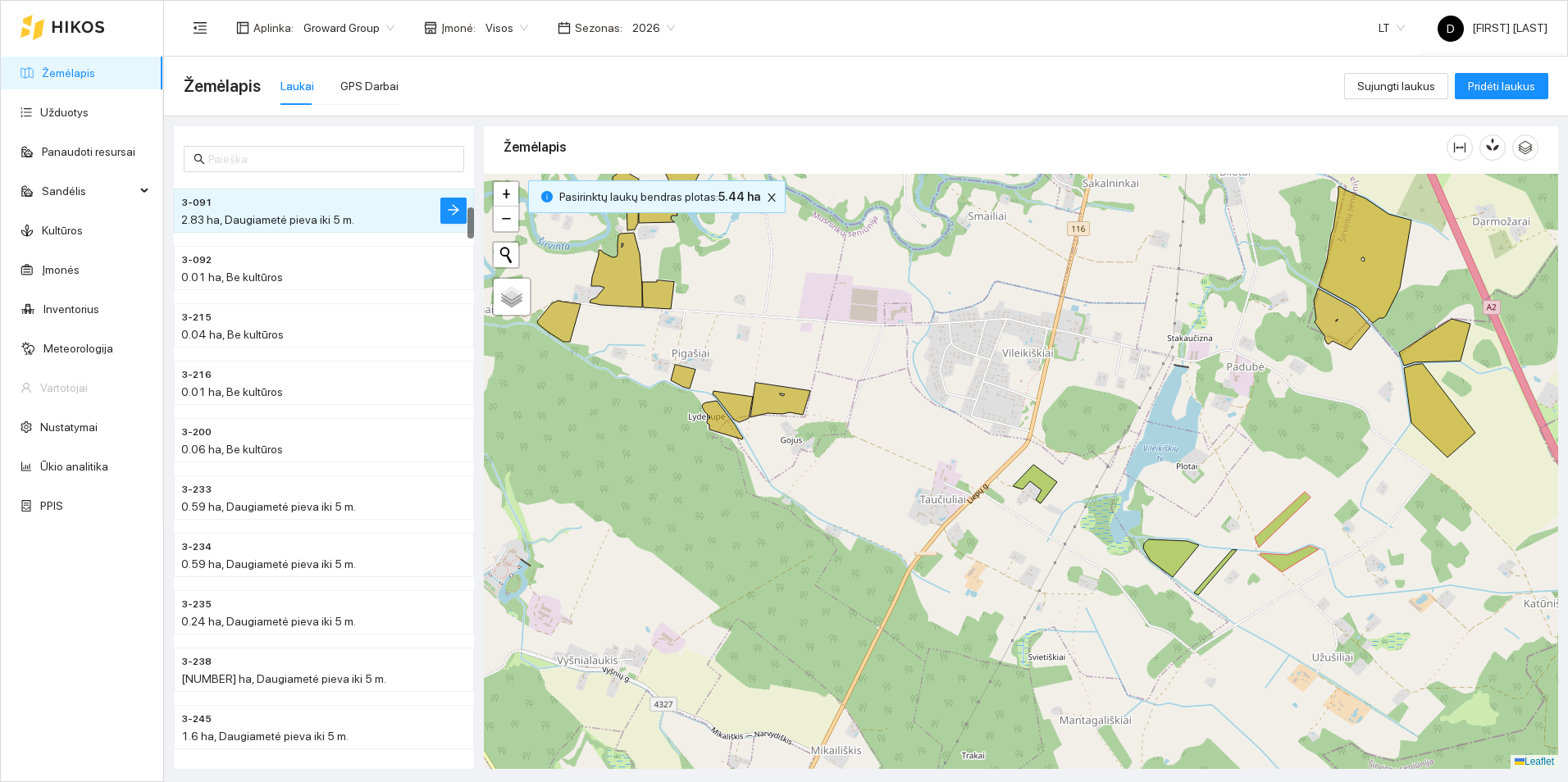 click at bounding box center [1021, 471] 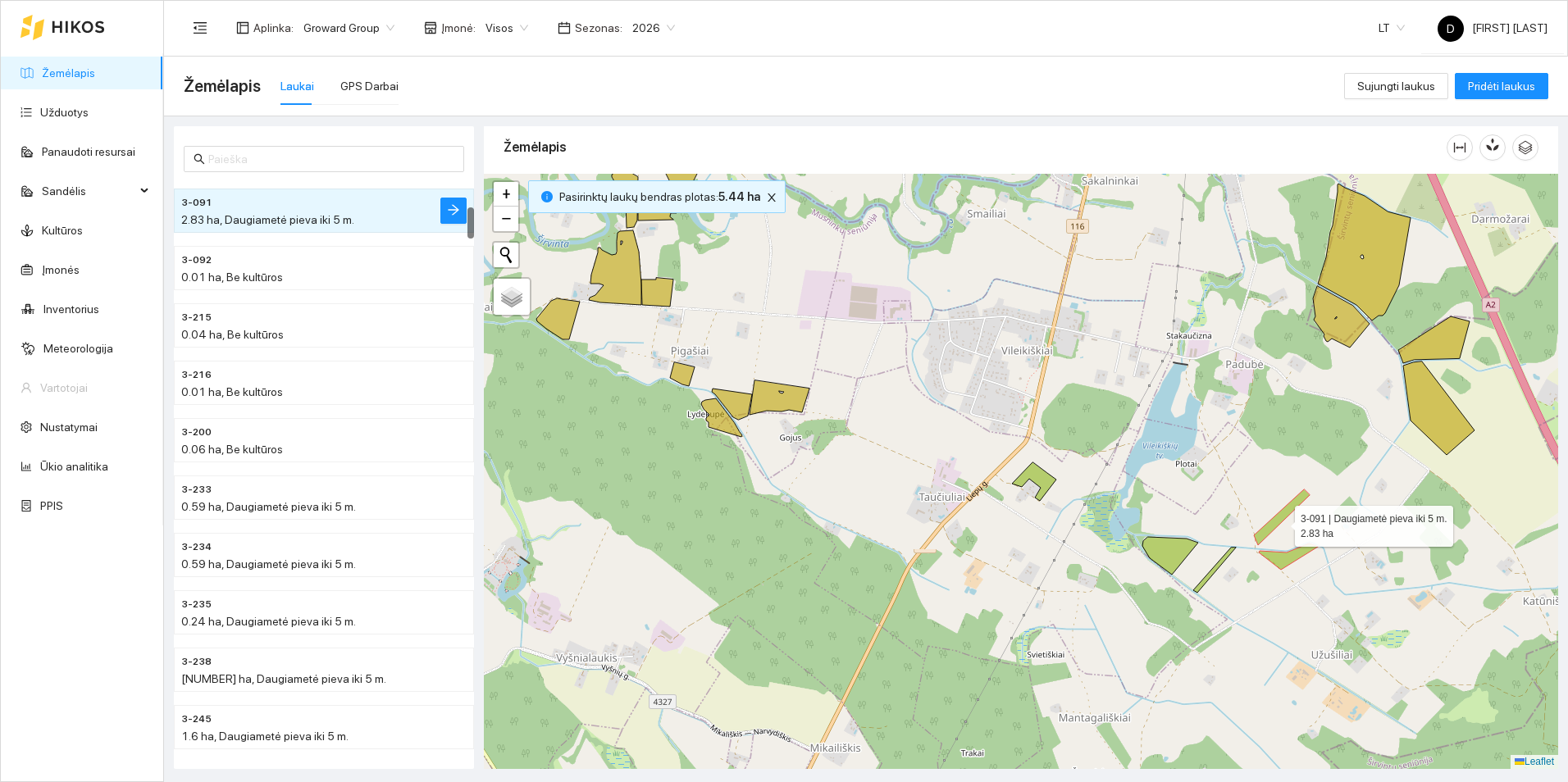 click at bounding box center (1021, 471) 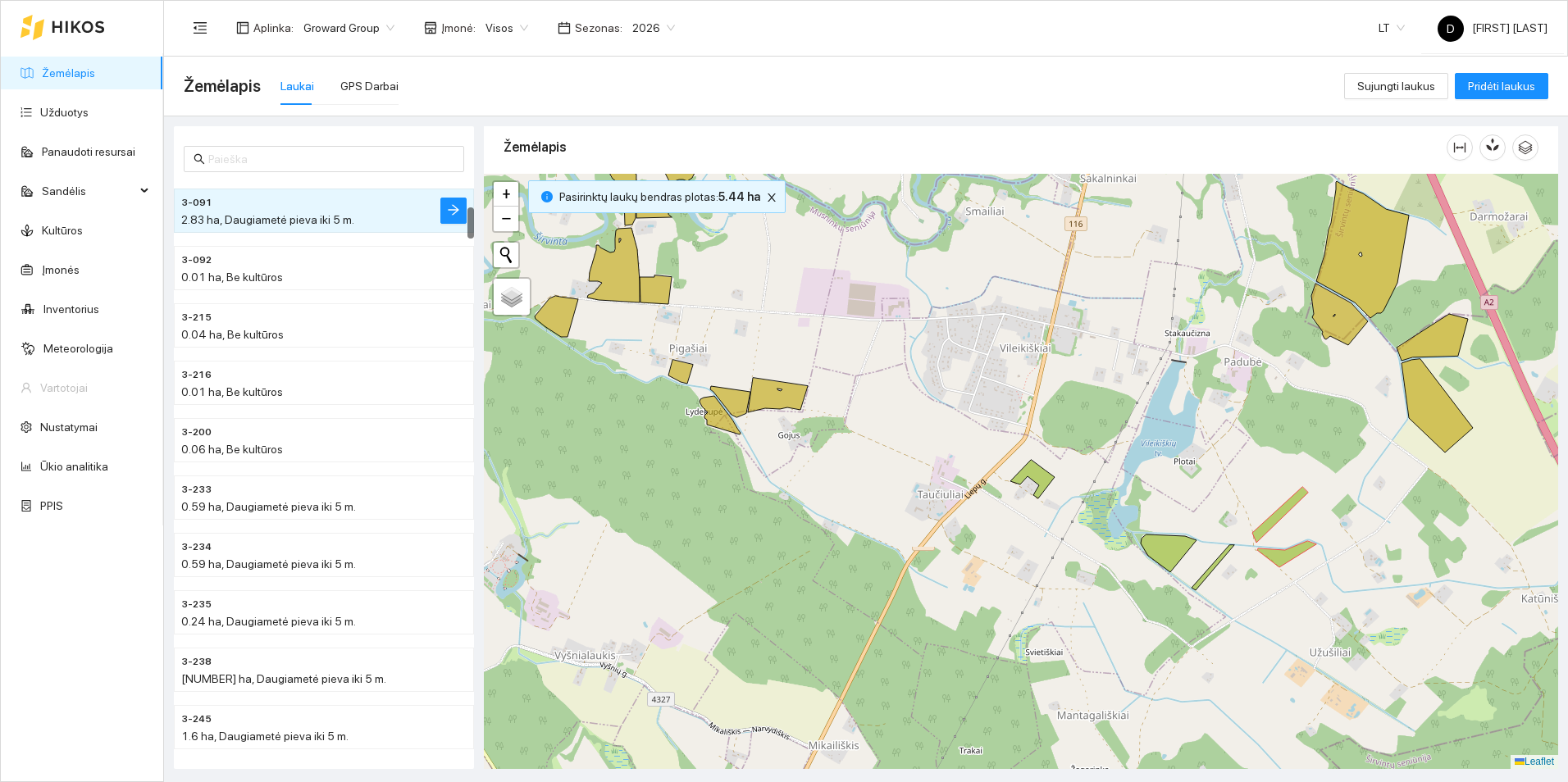 click at bounding box center (1021, 471) 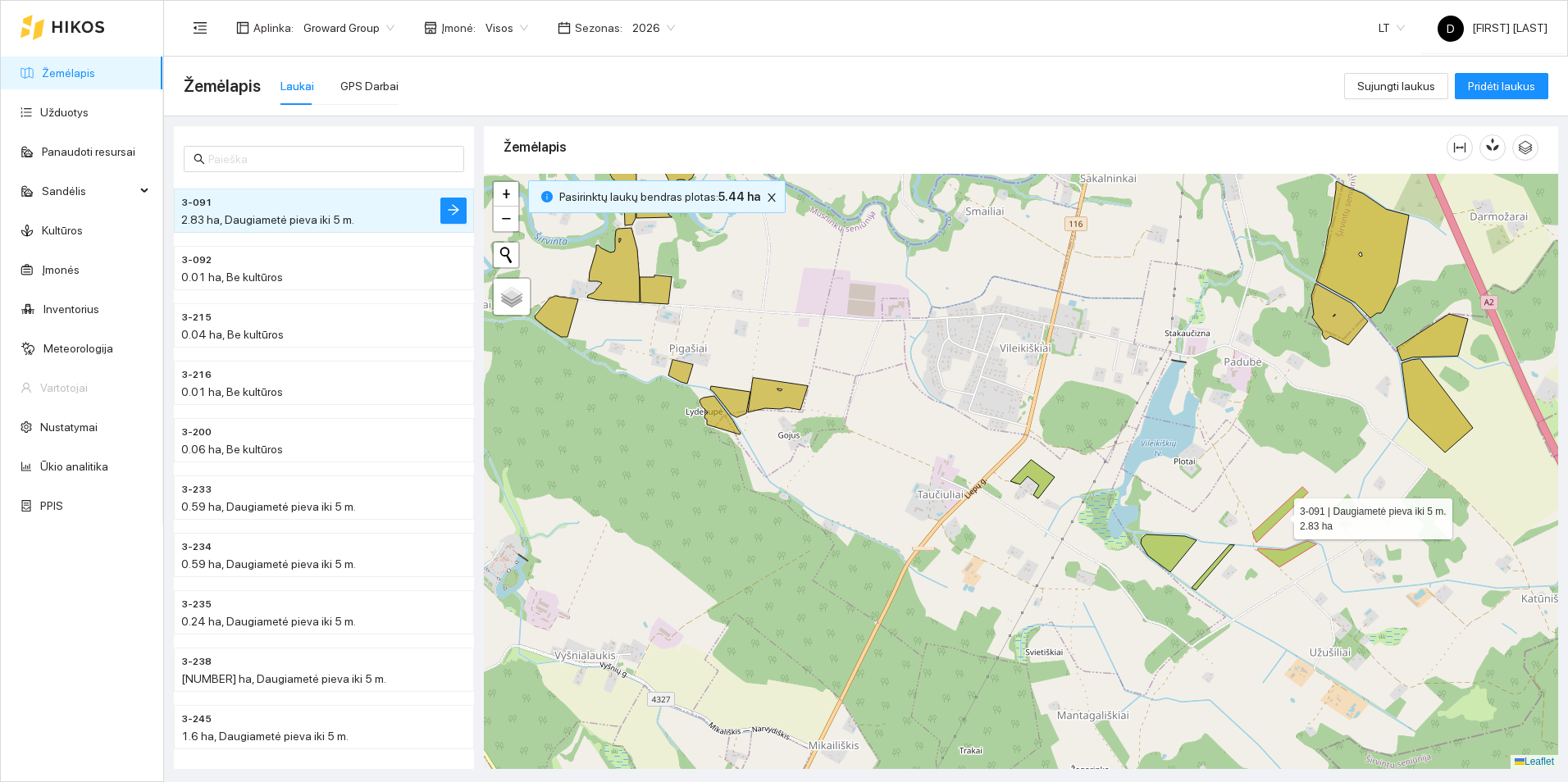 click 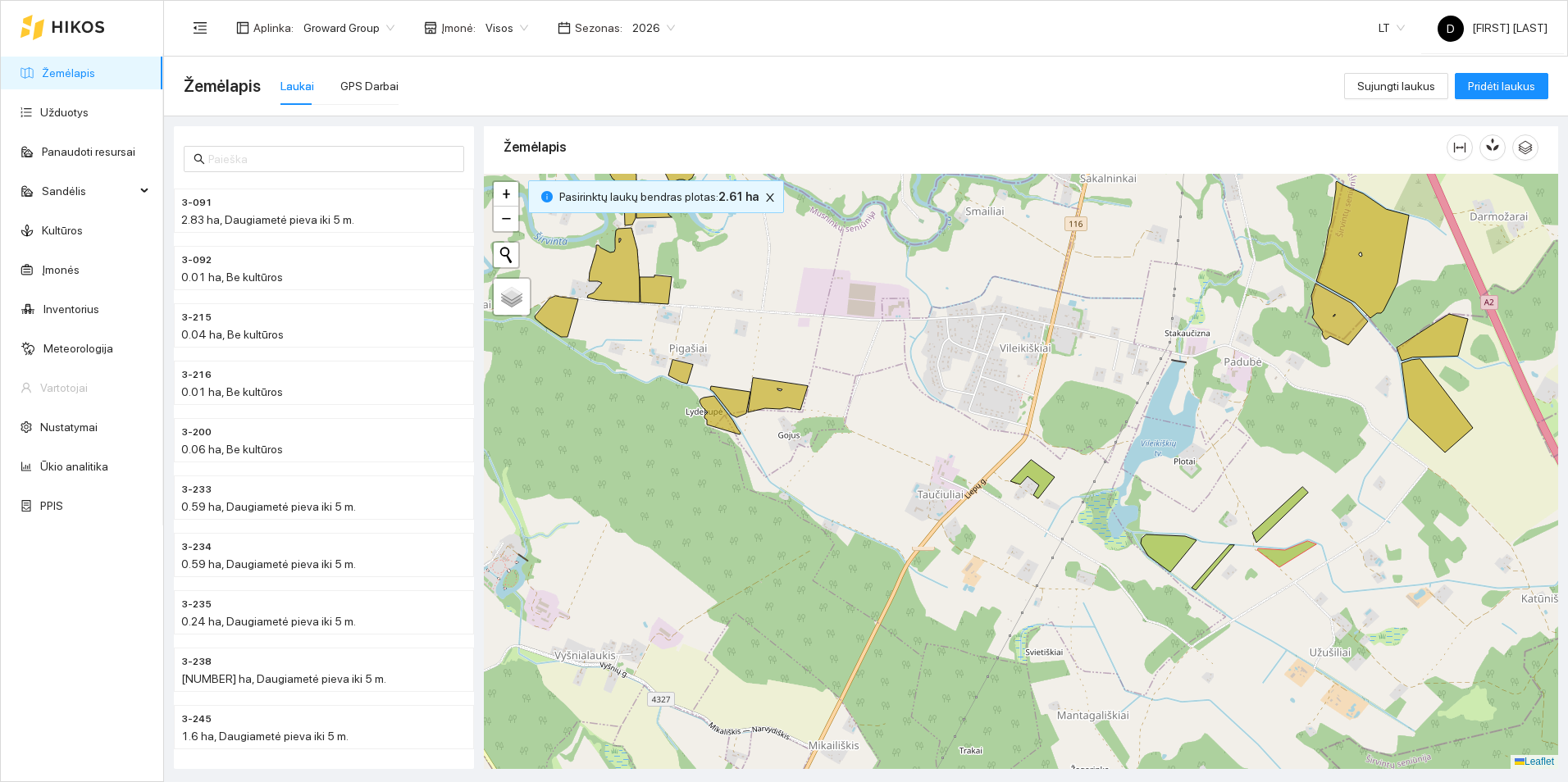 click at bounding box center [1021, 471] 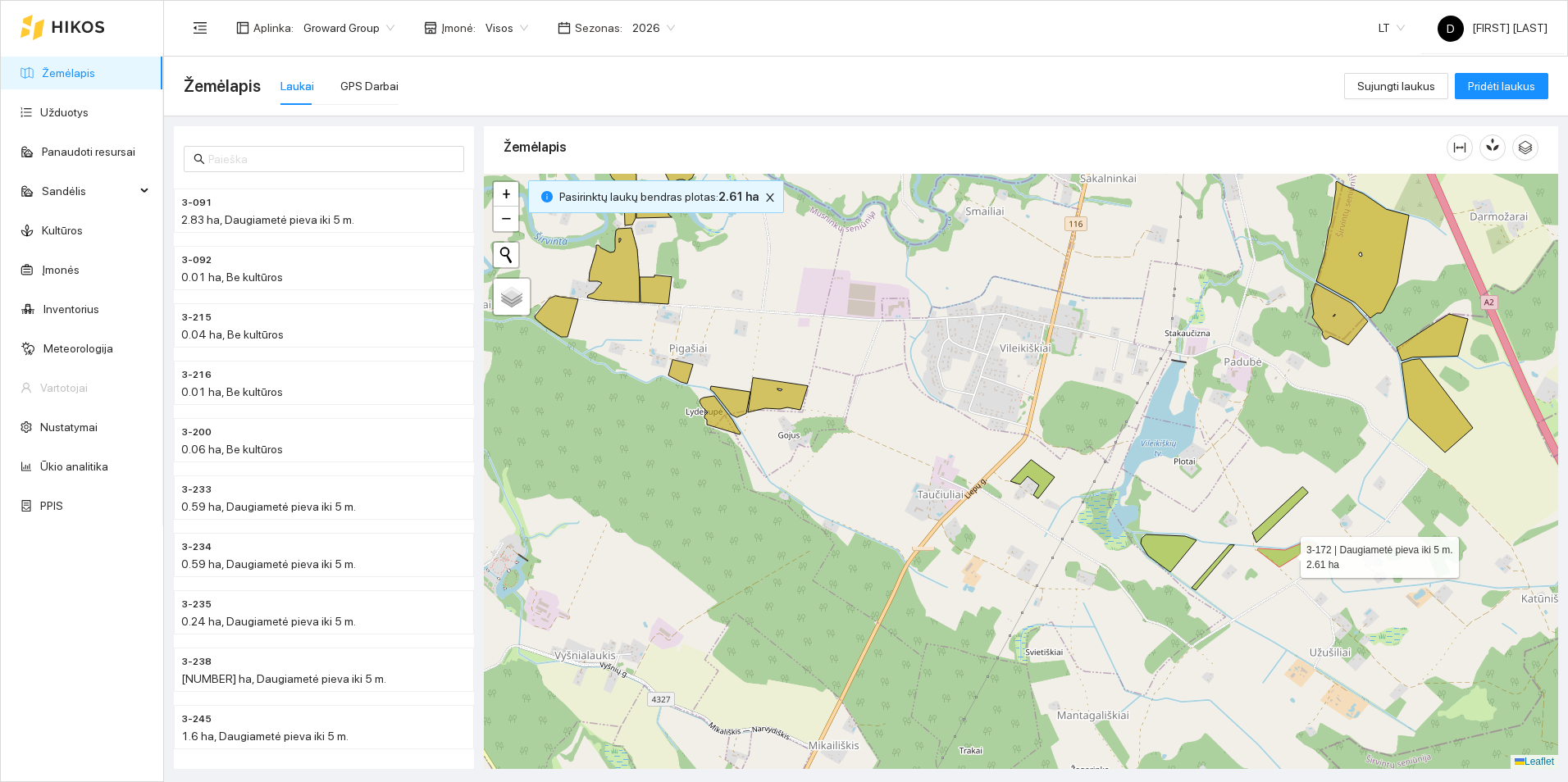 click 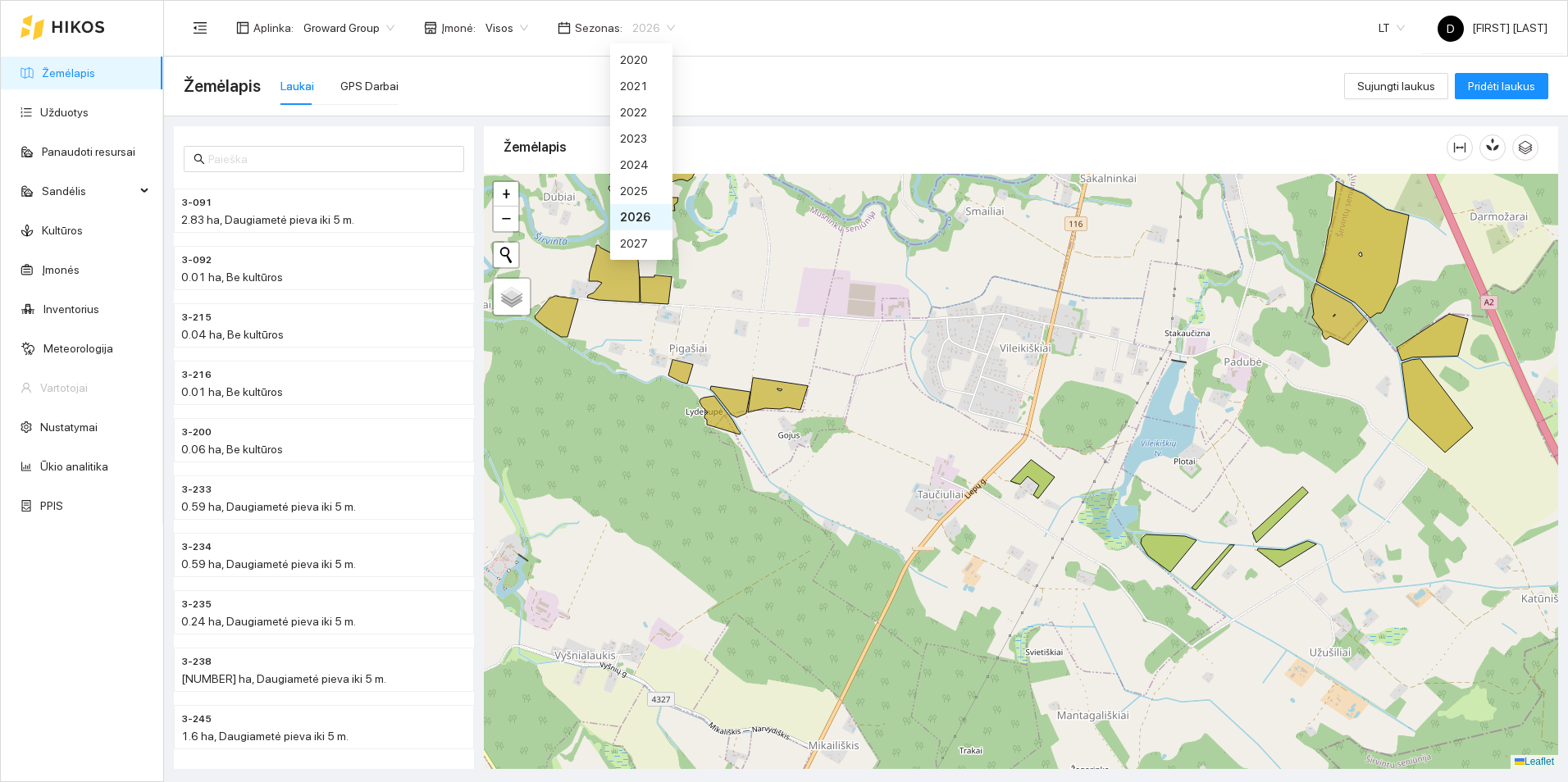 click on "2026" at bounding box center (654, 28) 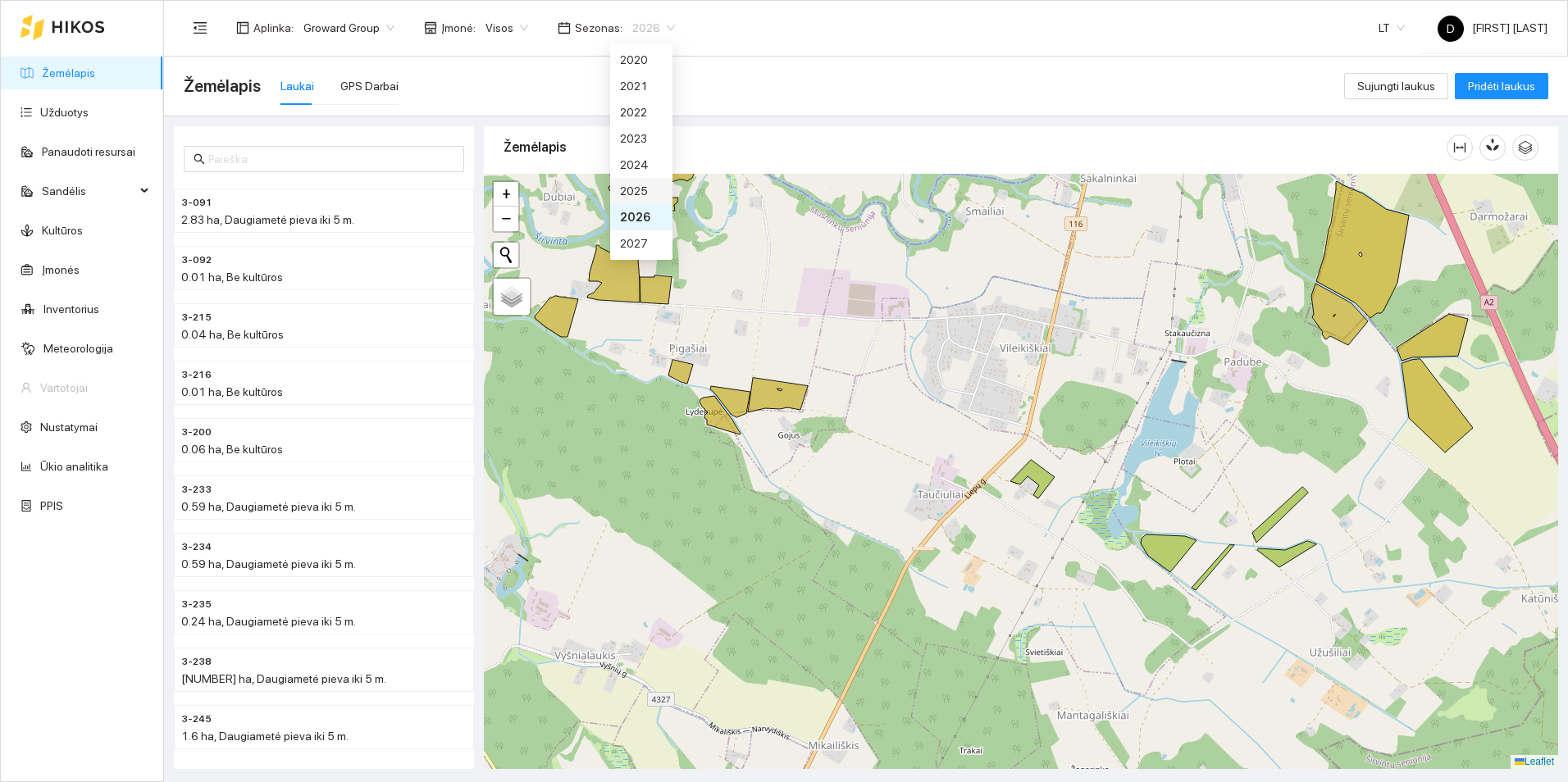 click on "2025" at bounding box center [641, 191] 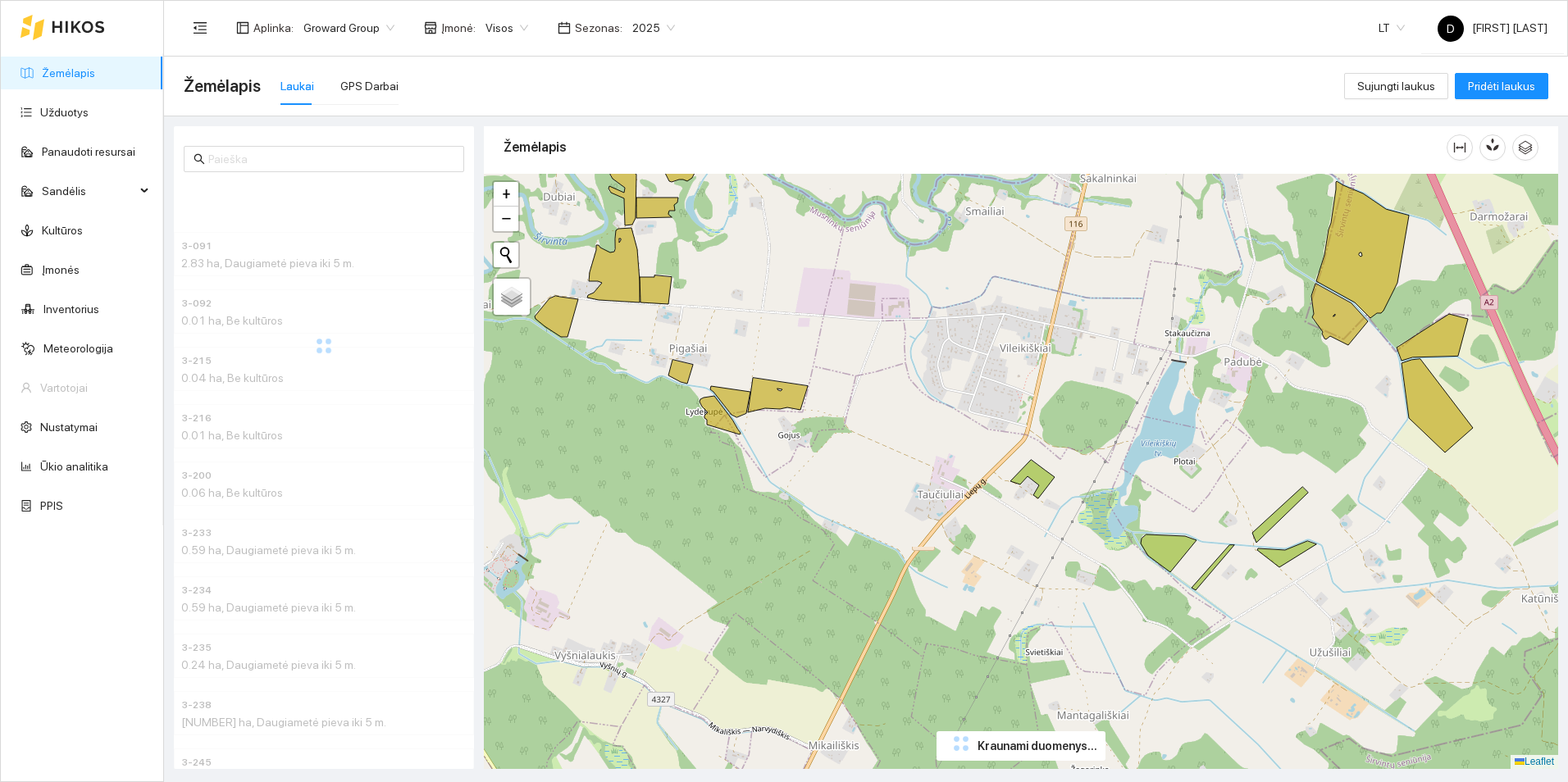 scroll, scrollTop: 0, scrollLeft: 0, axis: both 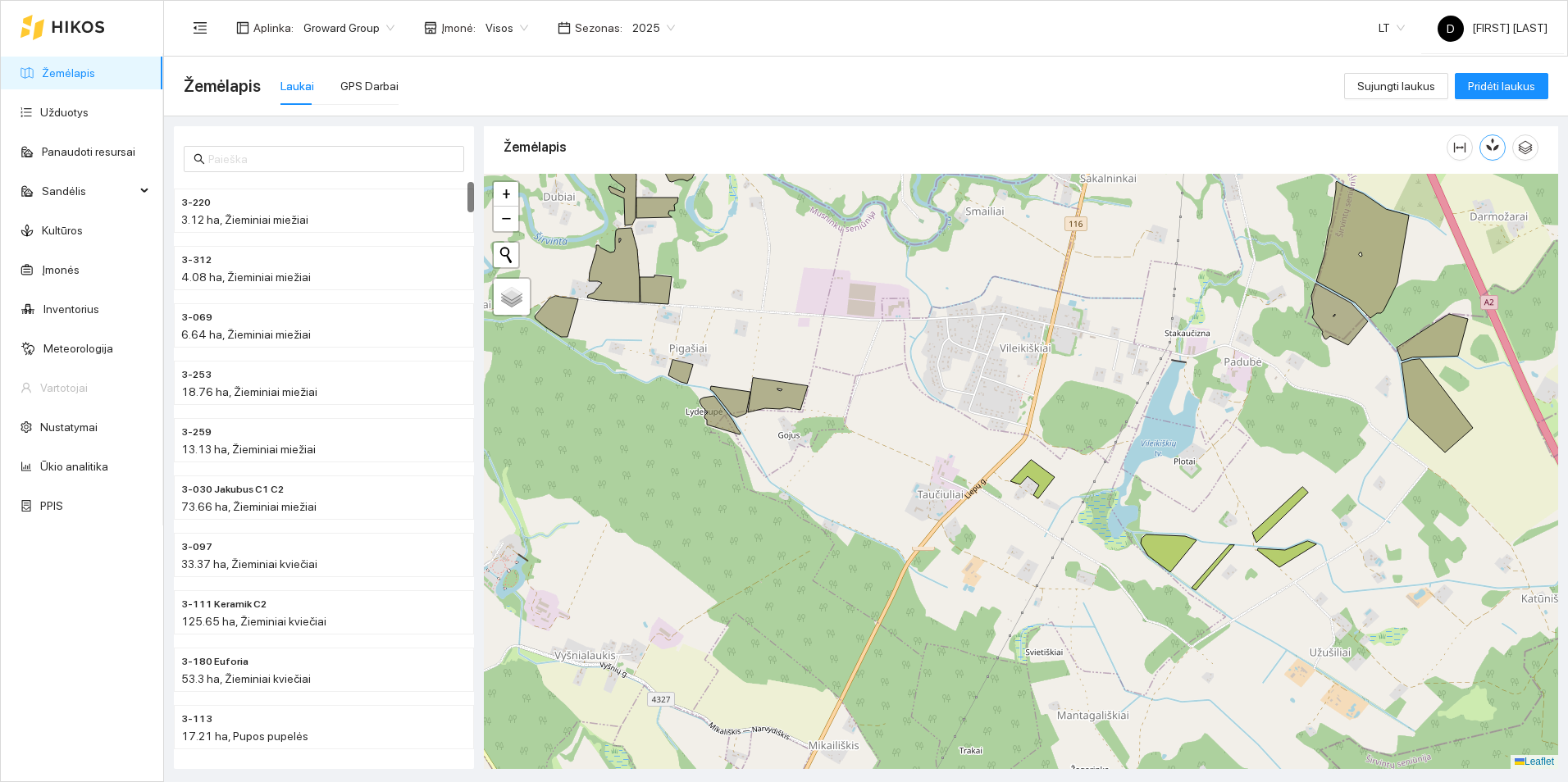 click 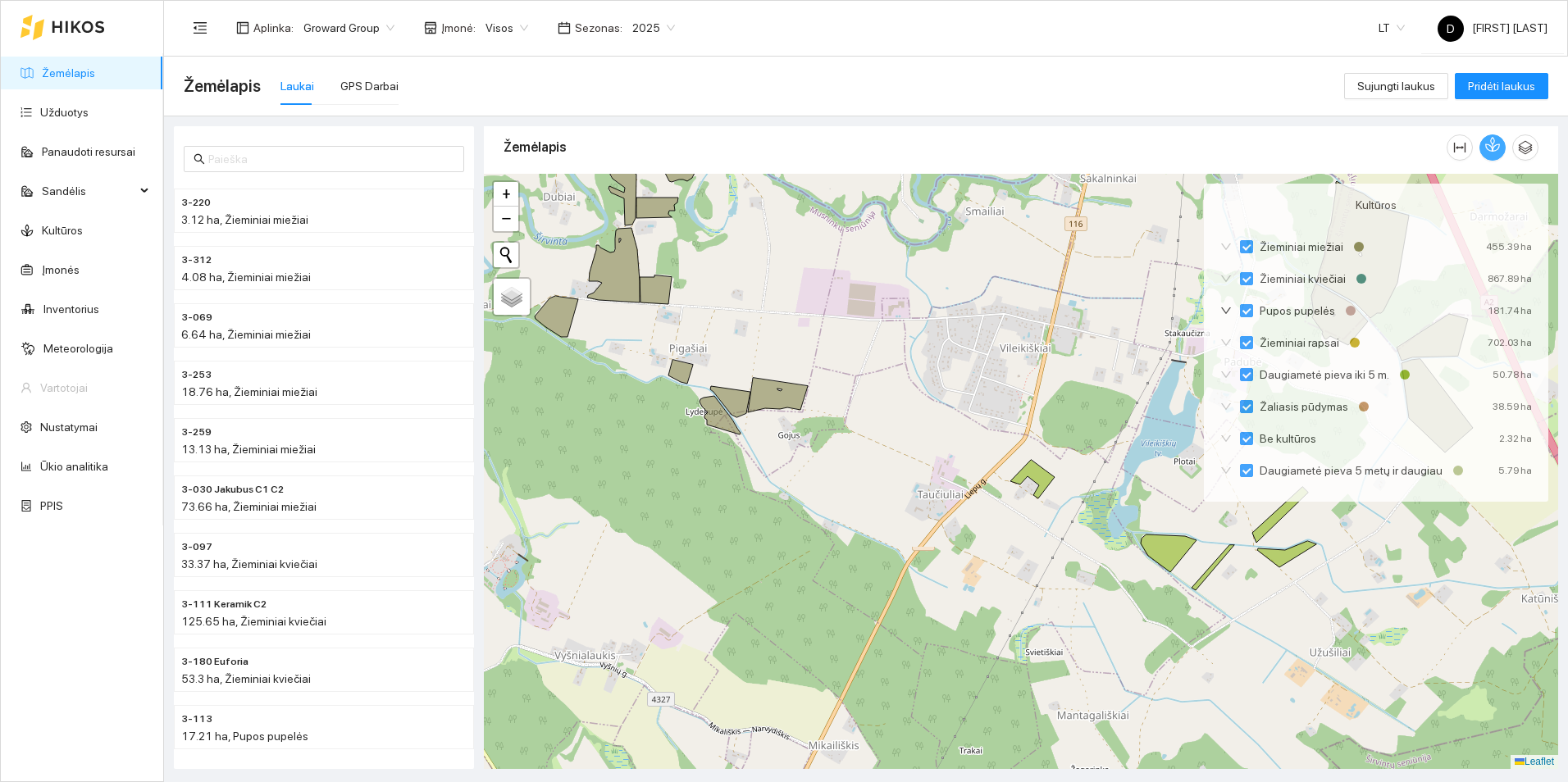 click at bounding box center [1493, 148] 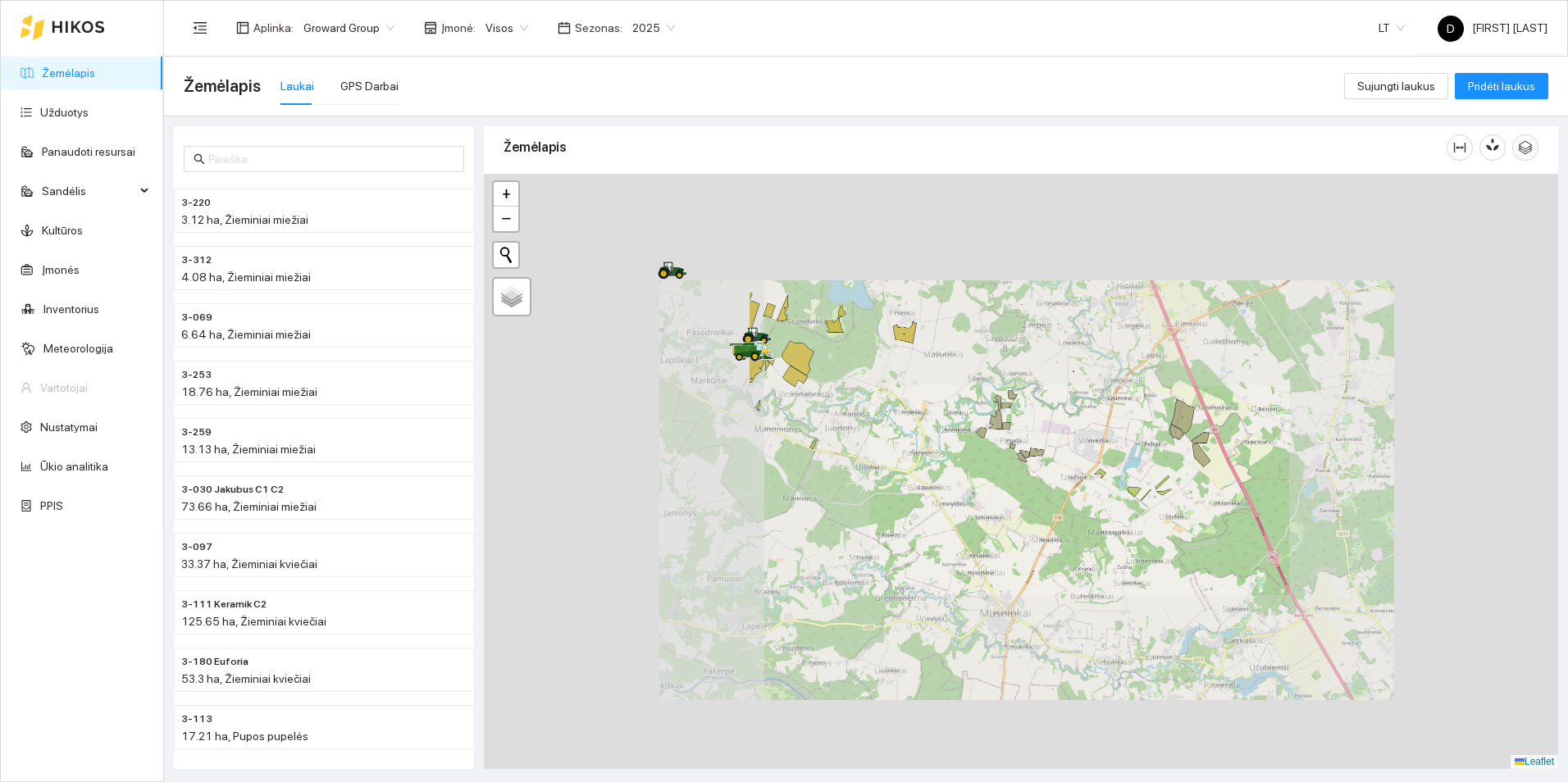 click at bounding box center (1021, 471) 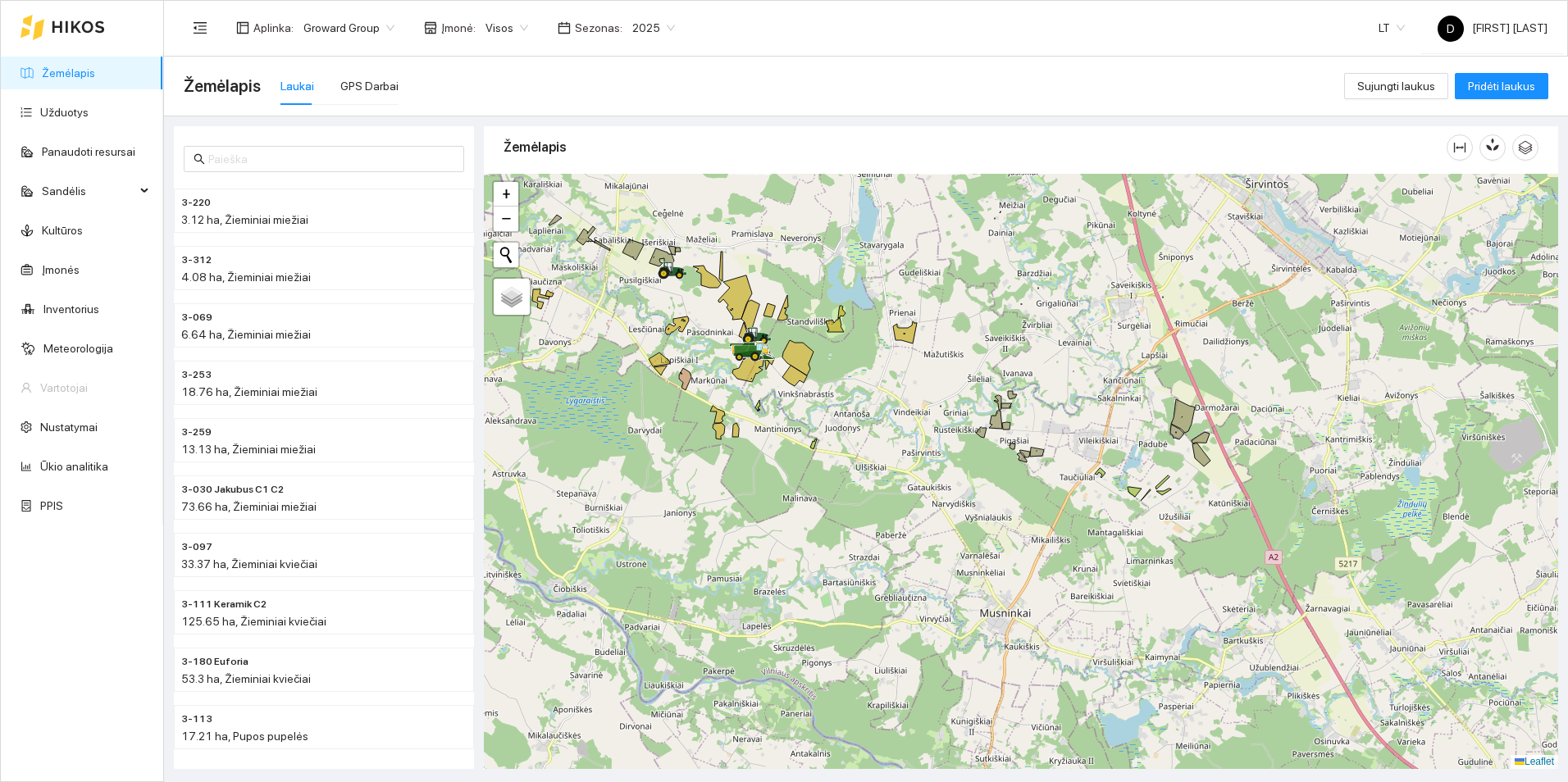 drag, startPoint x: 950, startPoint y: 474, endPoint x: 1064, endPoint y: 523, distance: 124.08465 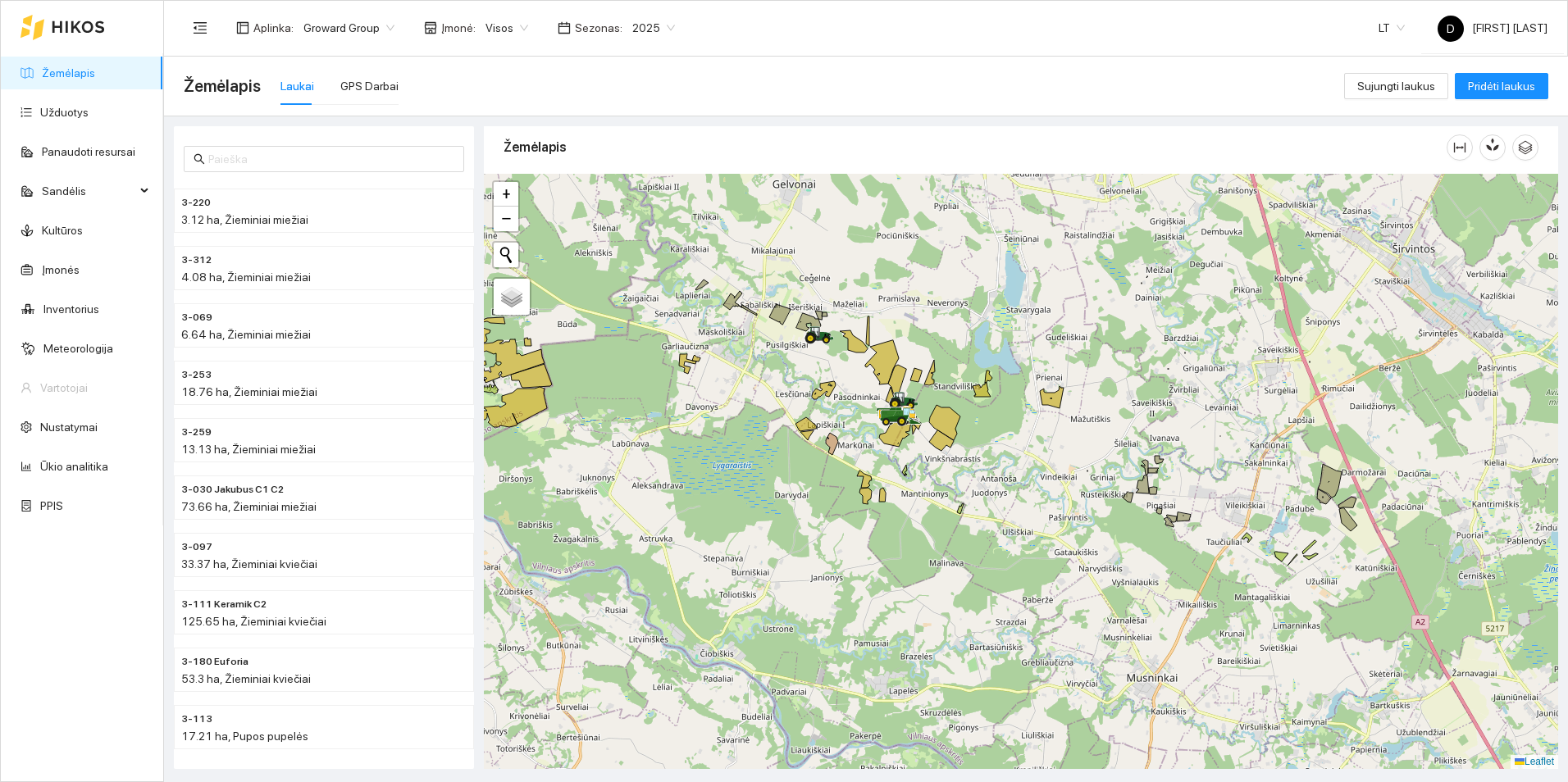 click at bounding box center (1021, 471) 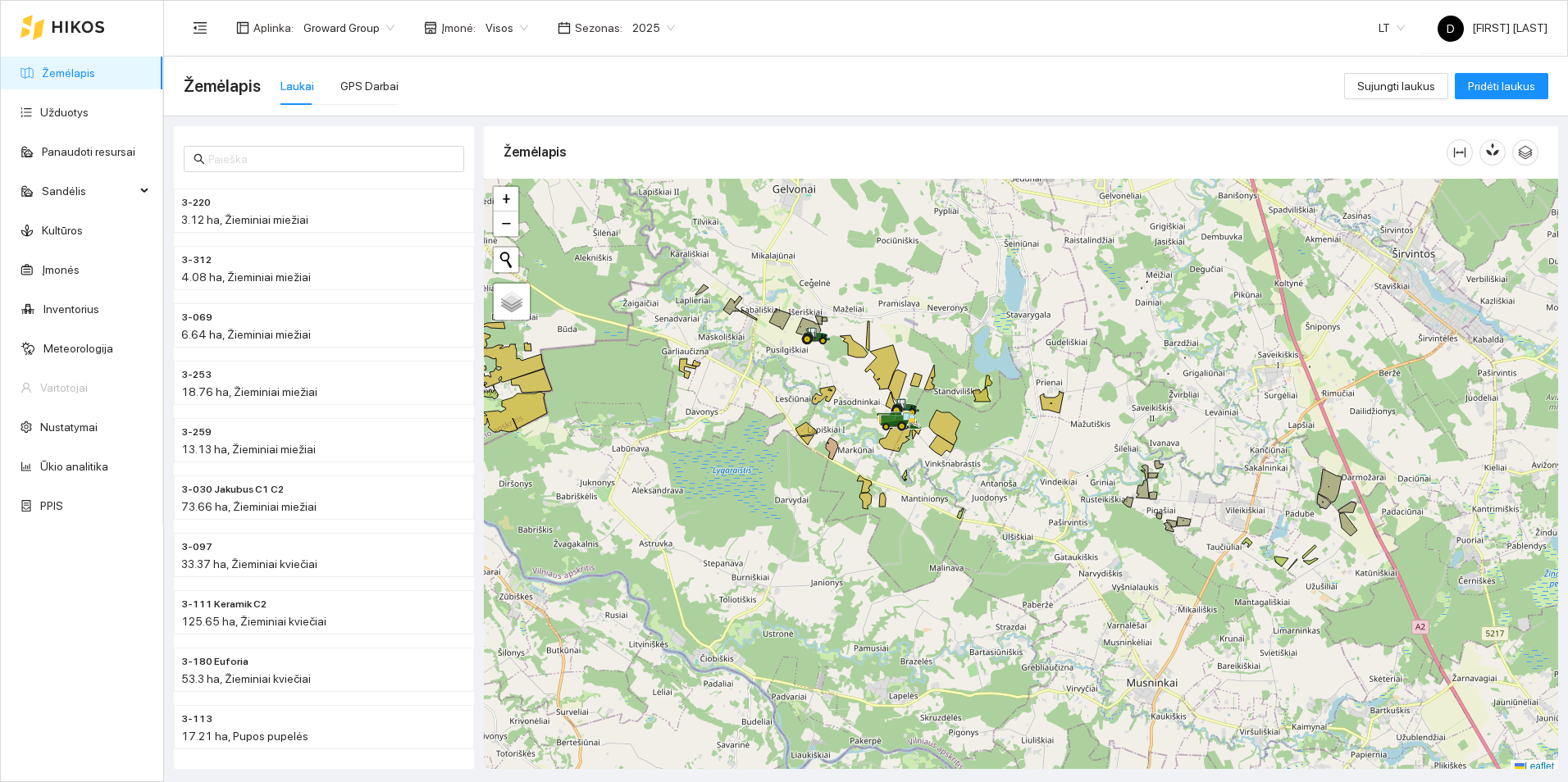 scroll, scrollTop: 0, scrollLeft: 0, axis: both 